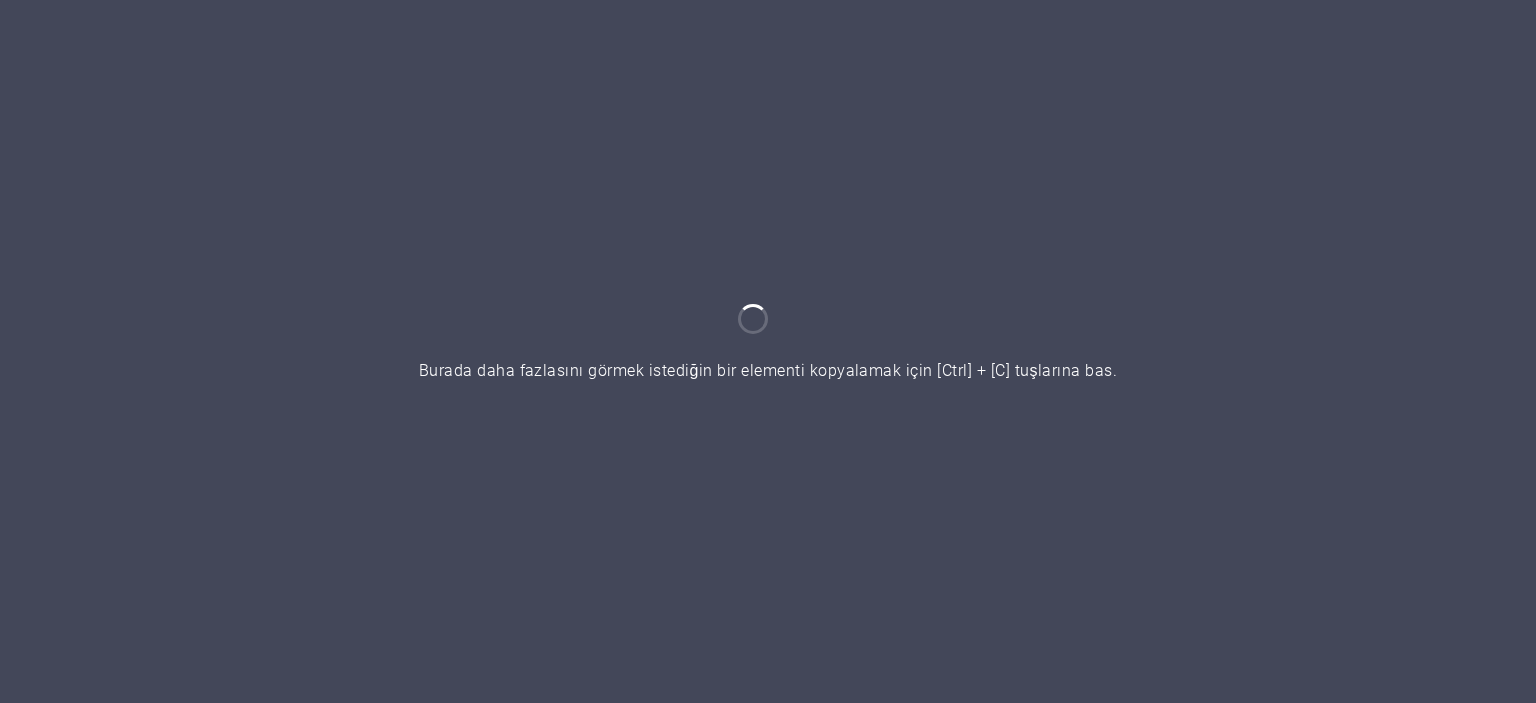 scroll, scrollTop: 0, scrollLeft: 0, axis: both 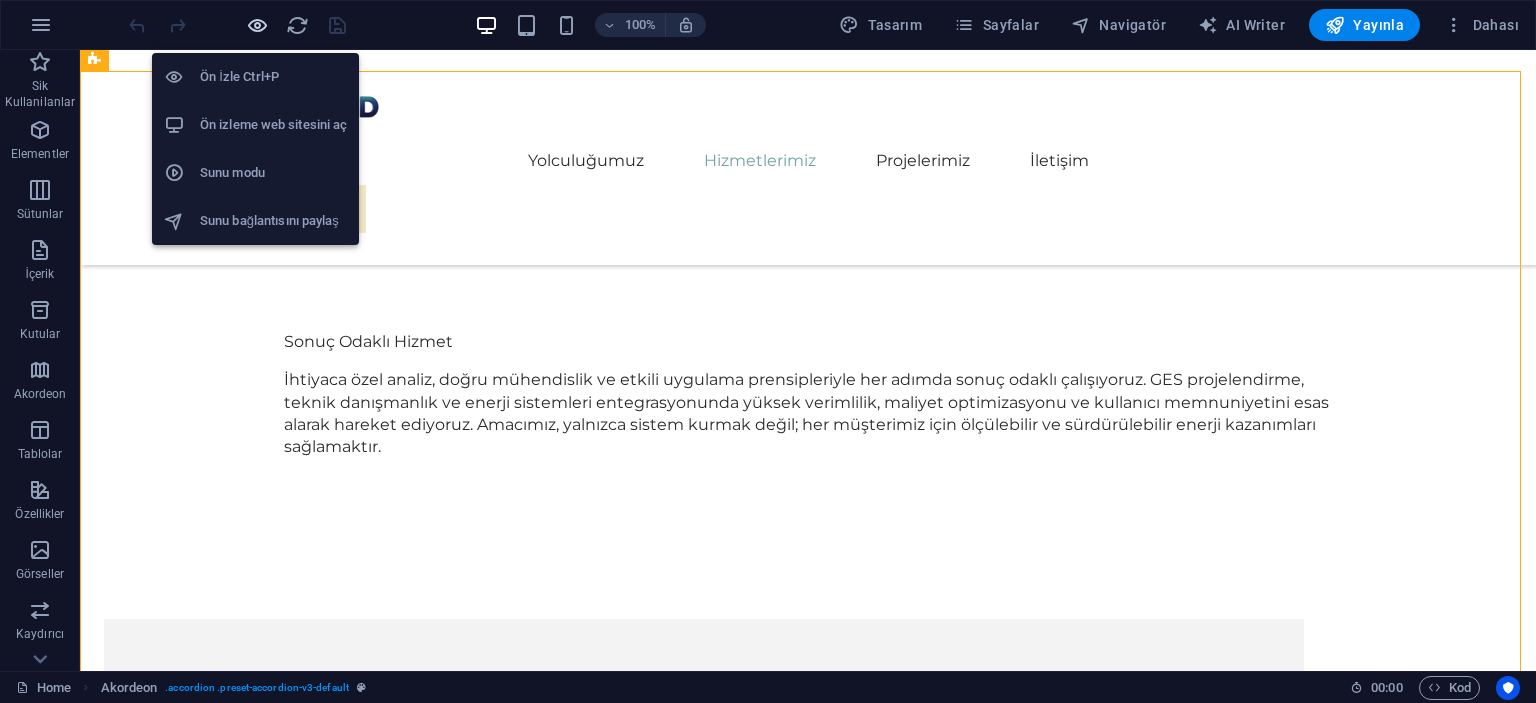click at bounding box center [257, 25] 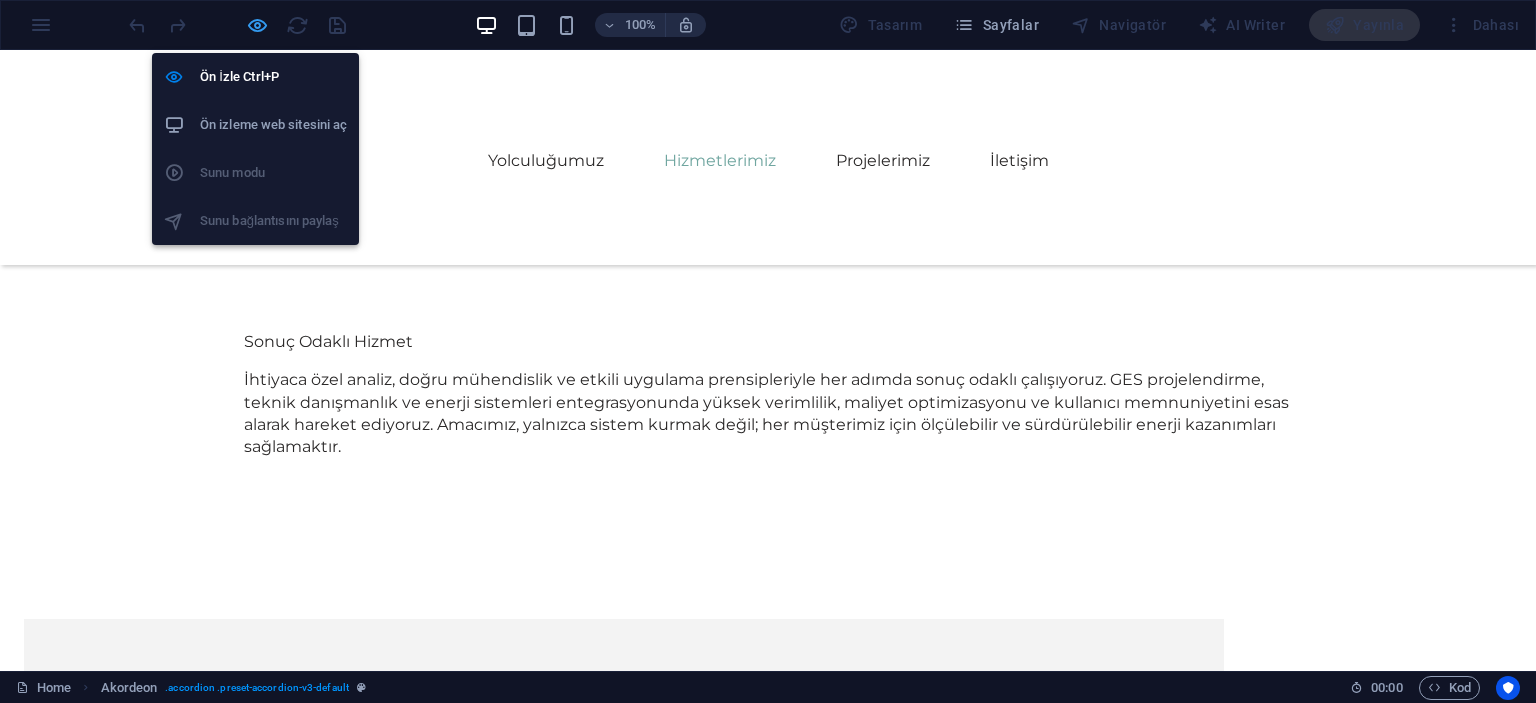scroll, scrollTop: 3060, scrollLeft: 0, axis: vertical 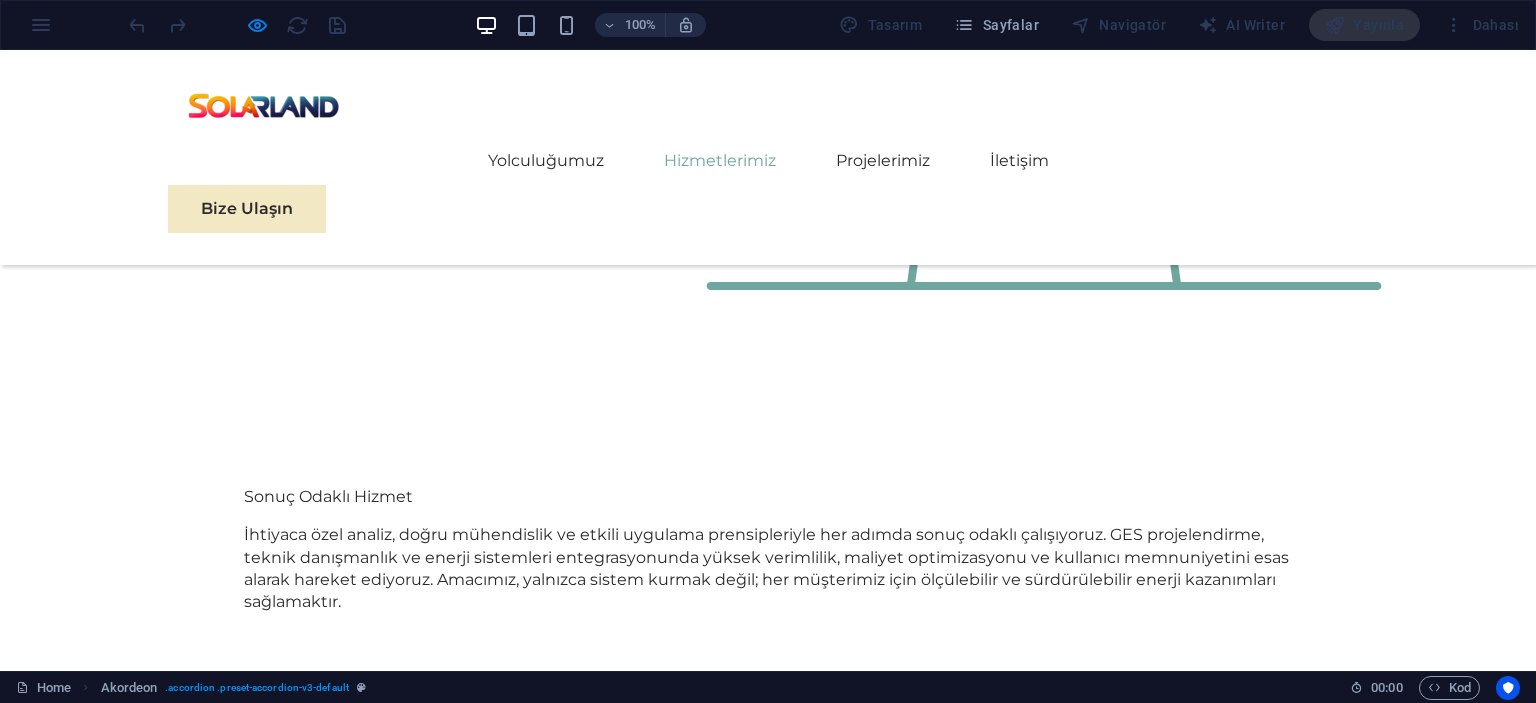 click on "Off-Grid Sistem Nedir?" at bounding box center (624, 3916) 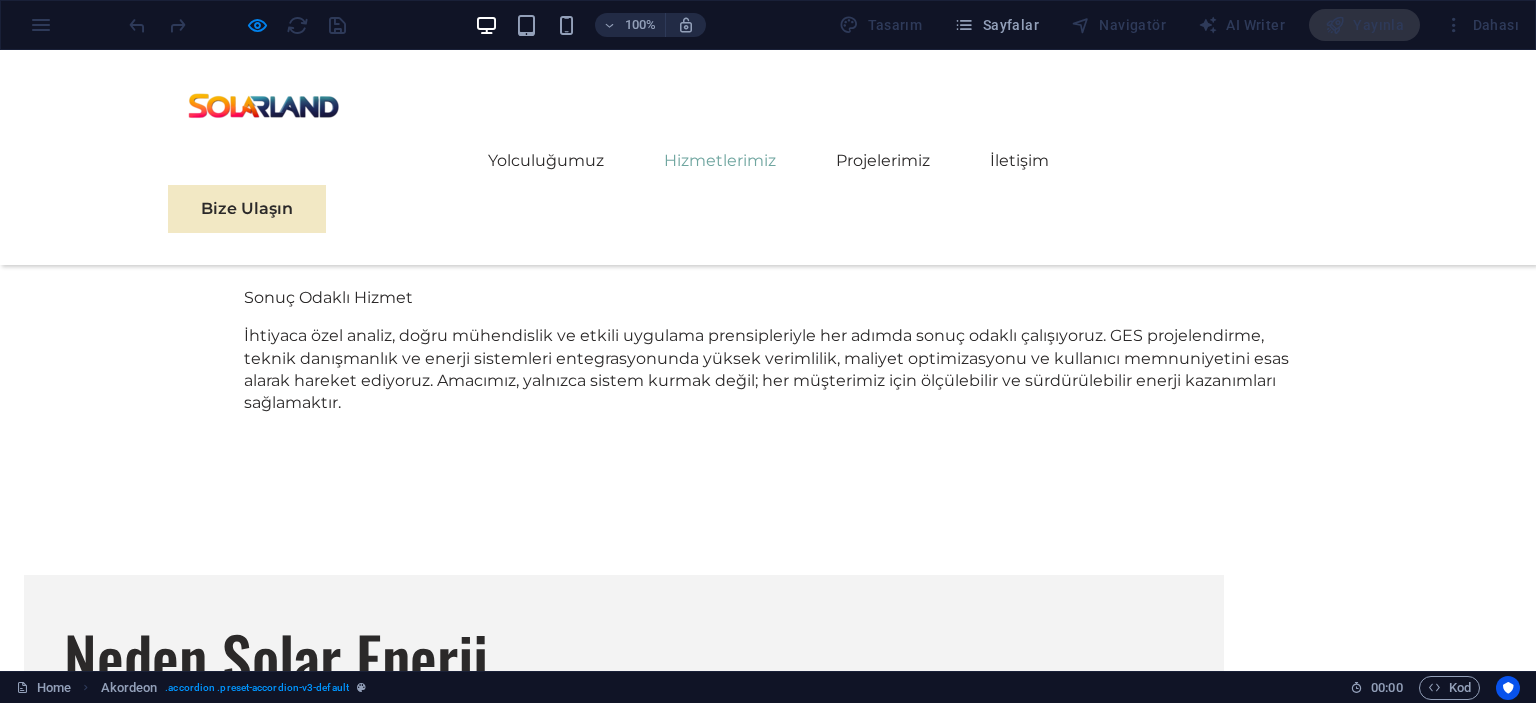 scroll, scrollTop: 3160, scrollLeft: 0, axis: vertical 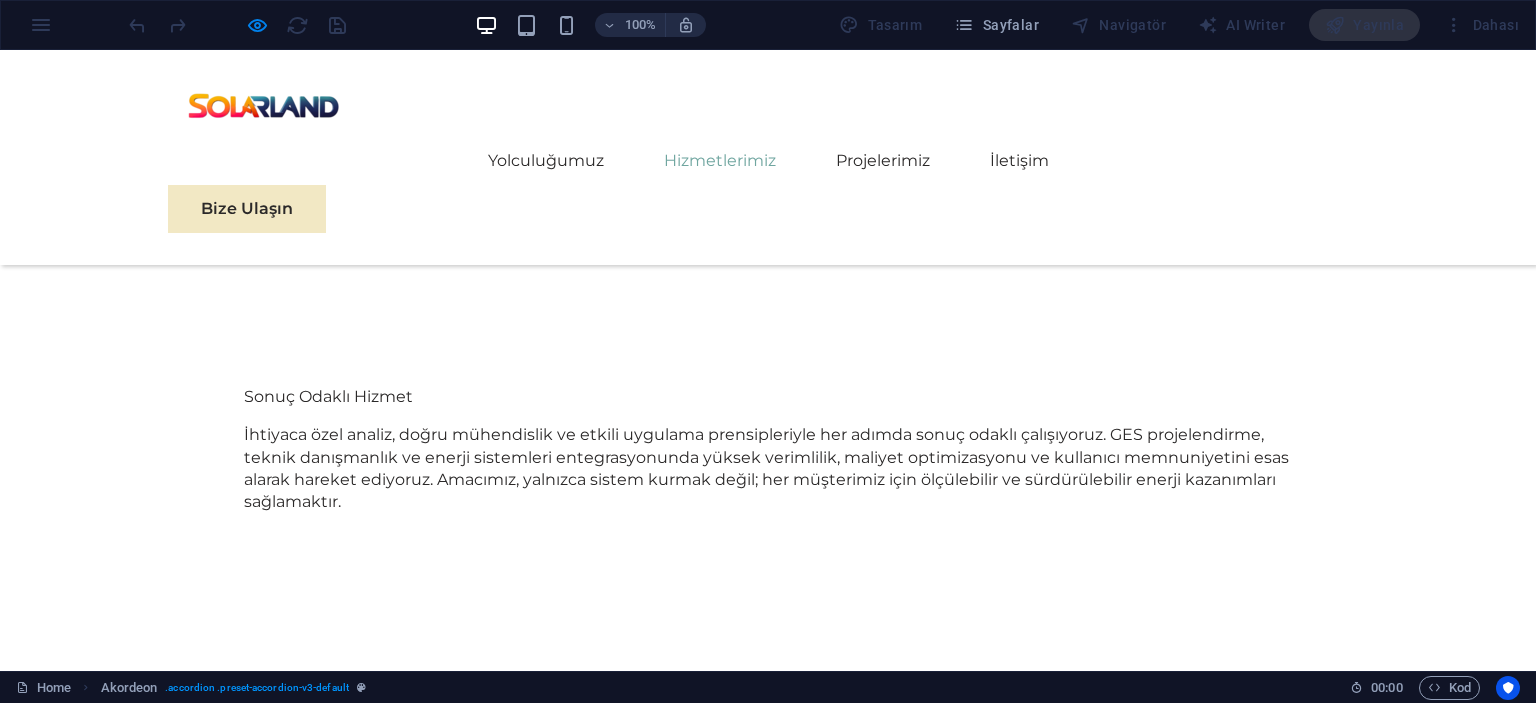 click on "Elektrikli Araç Şarj İstasyonları Nasıl Çalışır?" at bounding box center [624, 3896] 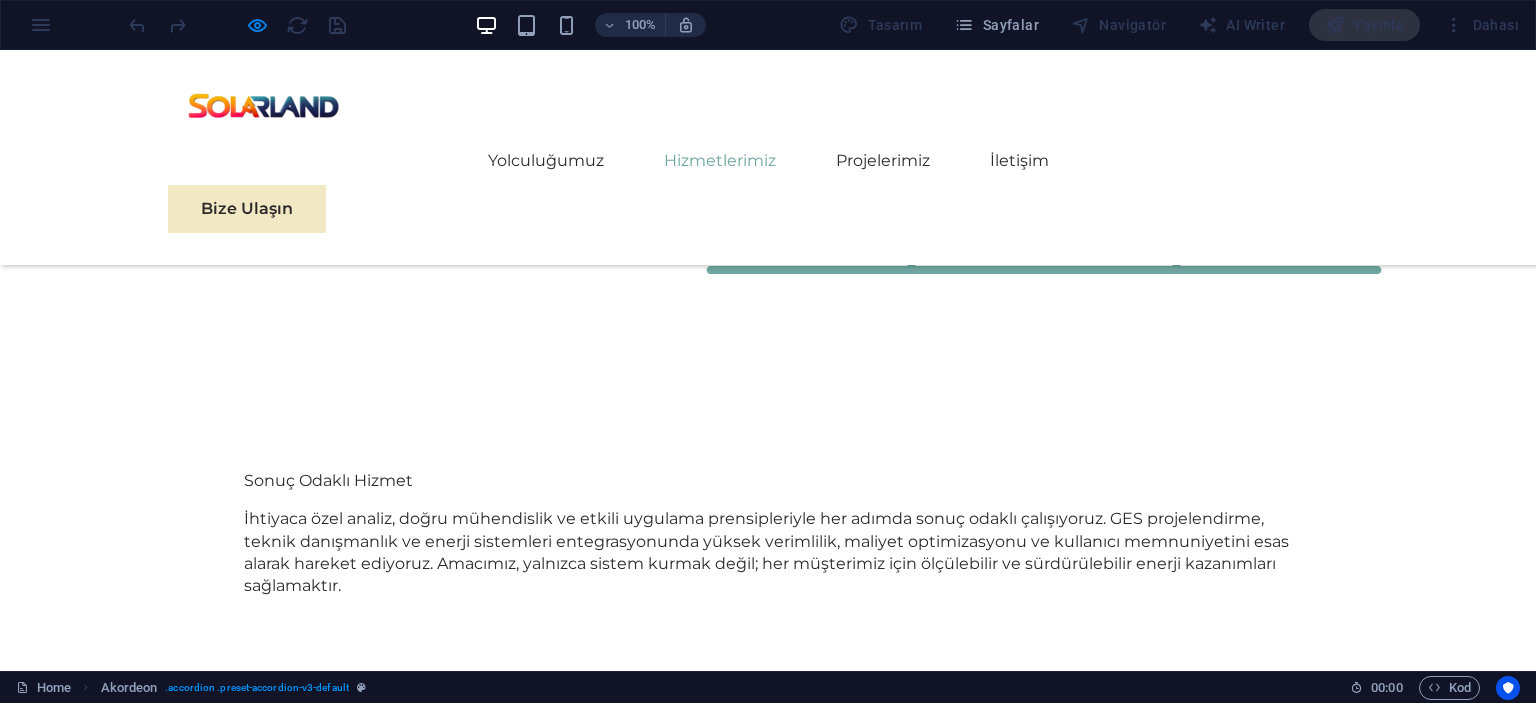 scroll, scrollTop: 3060, scrollLeft: 0, axis: vertical 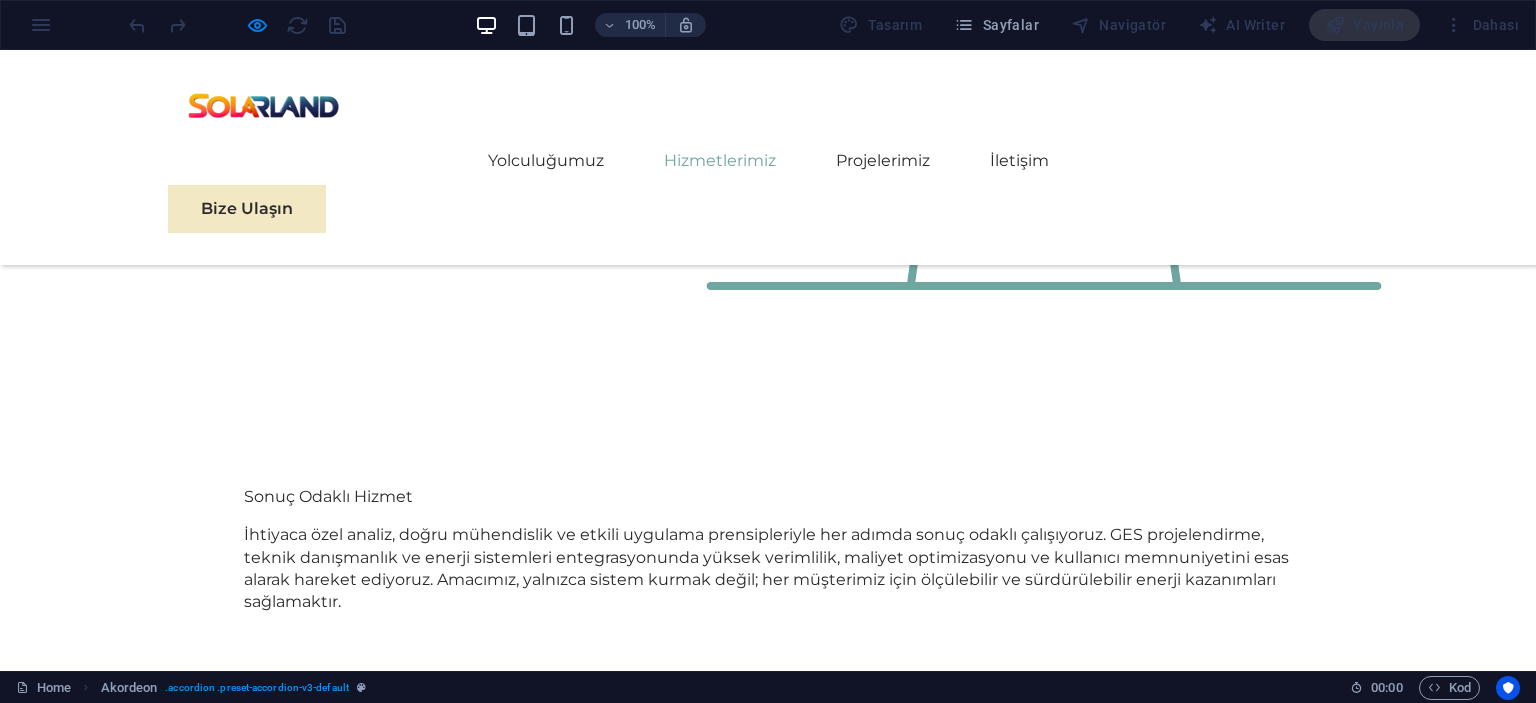 click on "On-Grid Sistem Nedir?" at bounding box center (624, 3785) 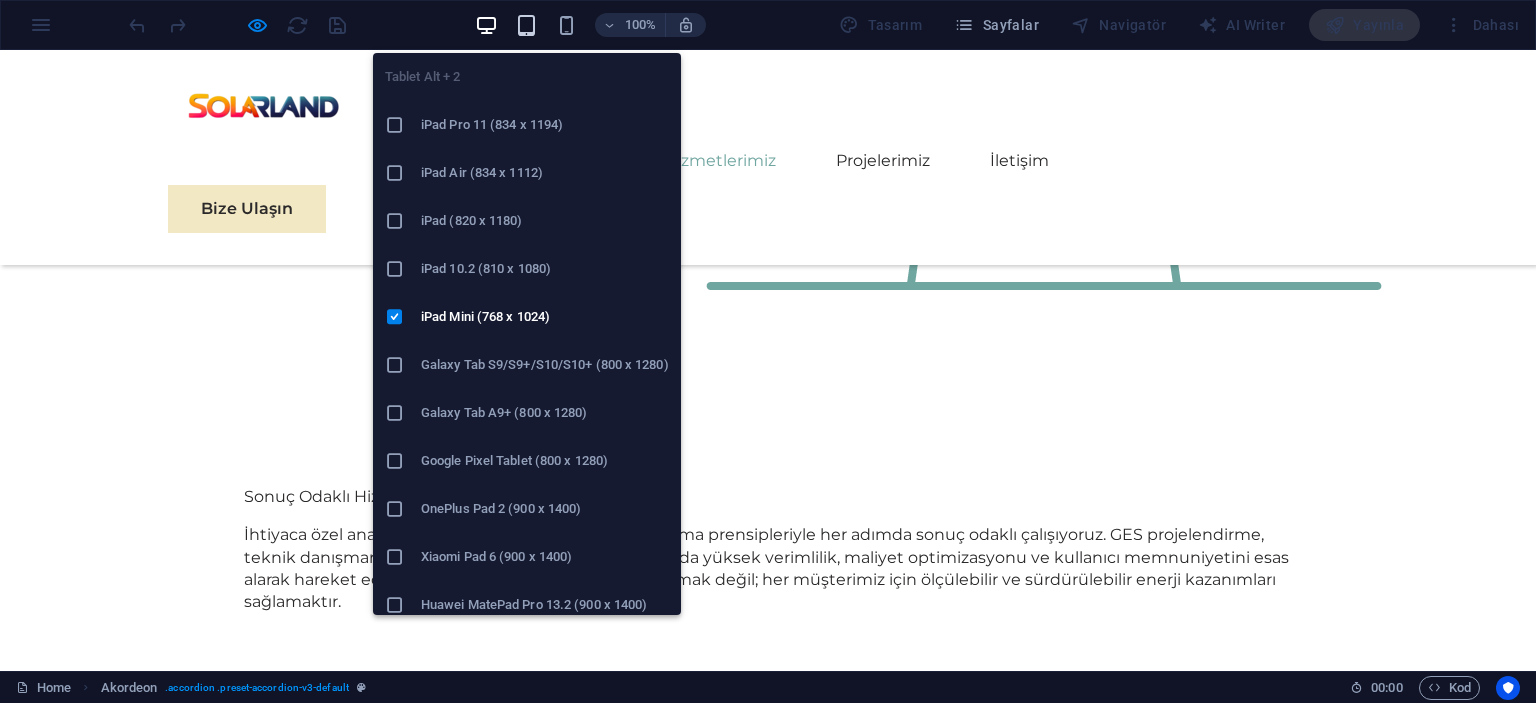 click at bounding box center [526, 25] 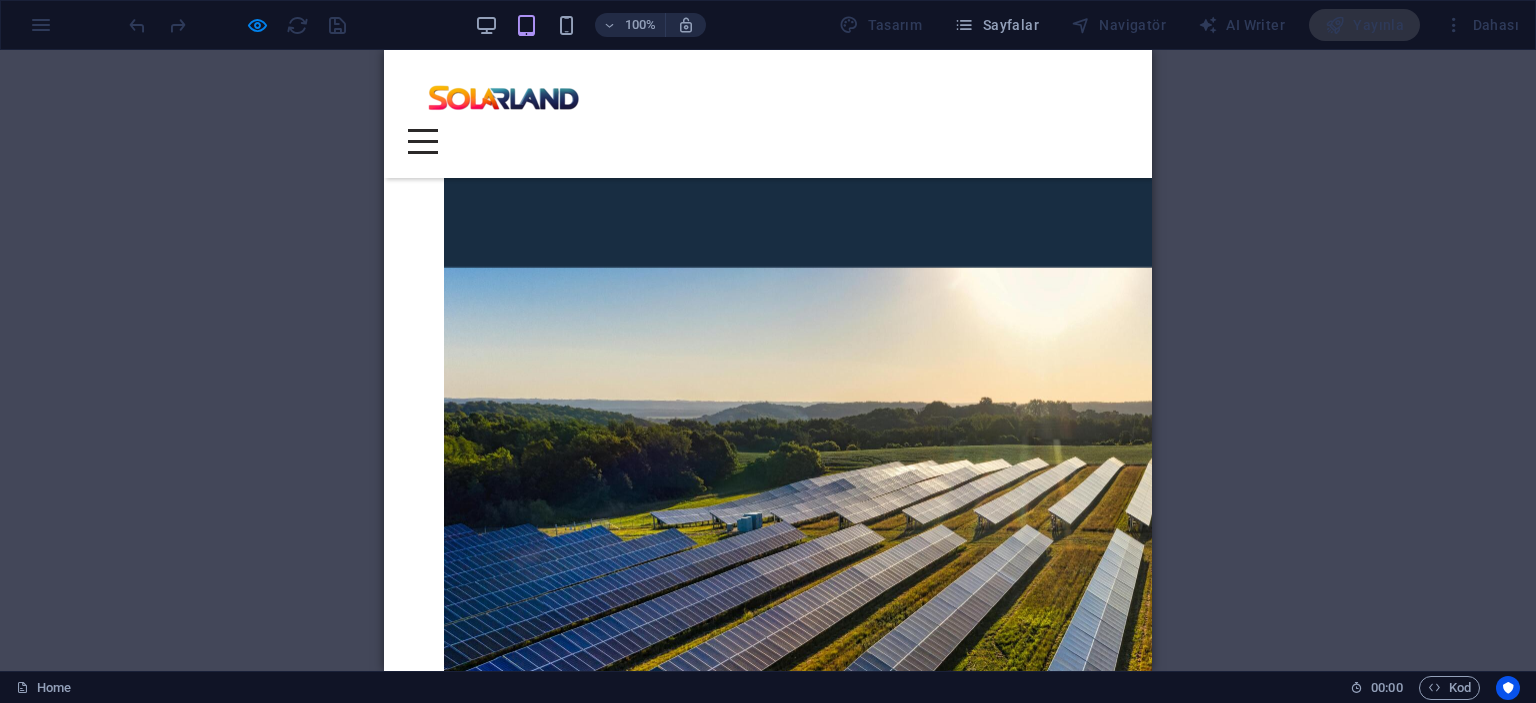 scroll, scrollTop: 4344, scrollLeft: 0, axis: vertical 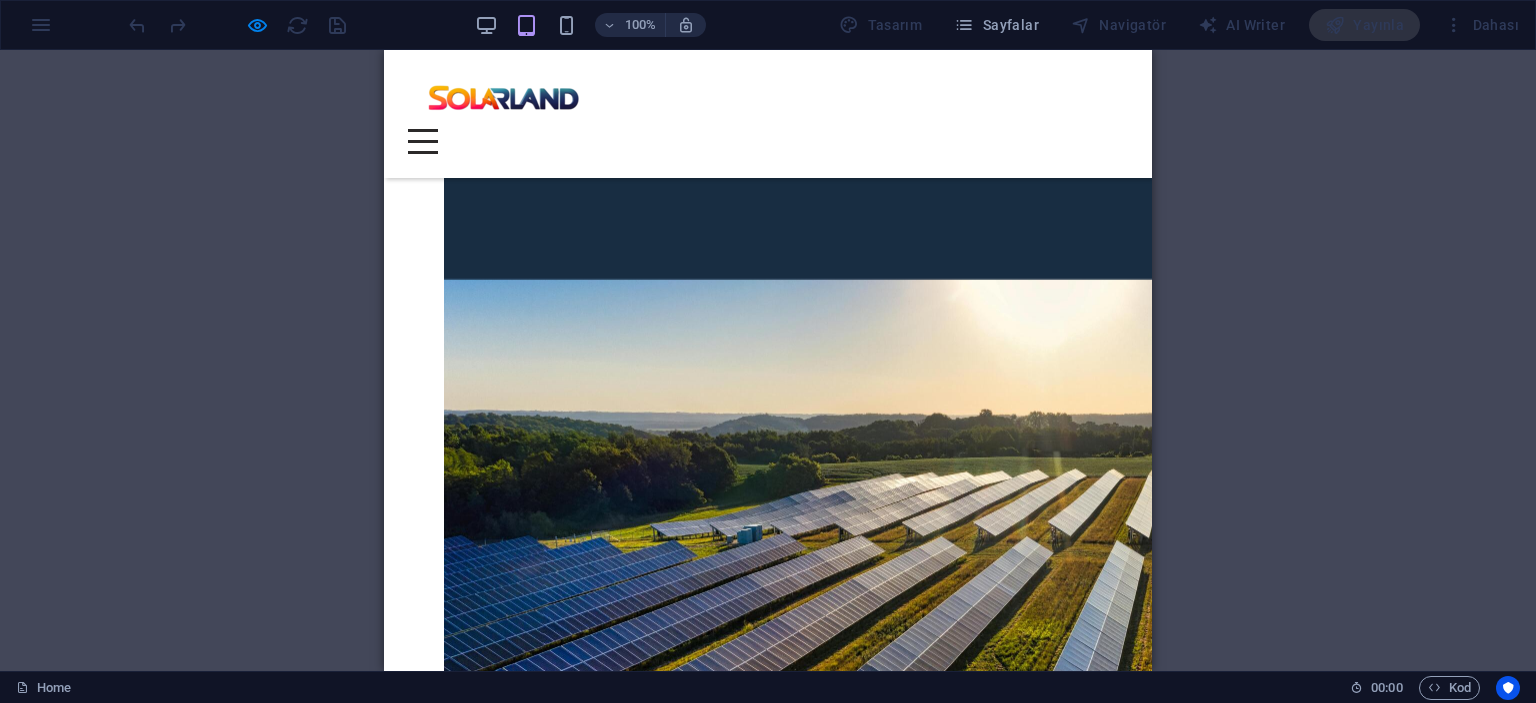 click at bounding box center [598, 3823] 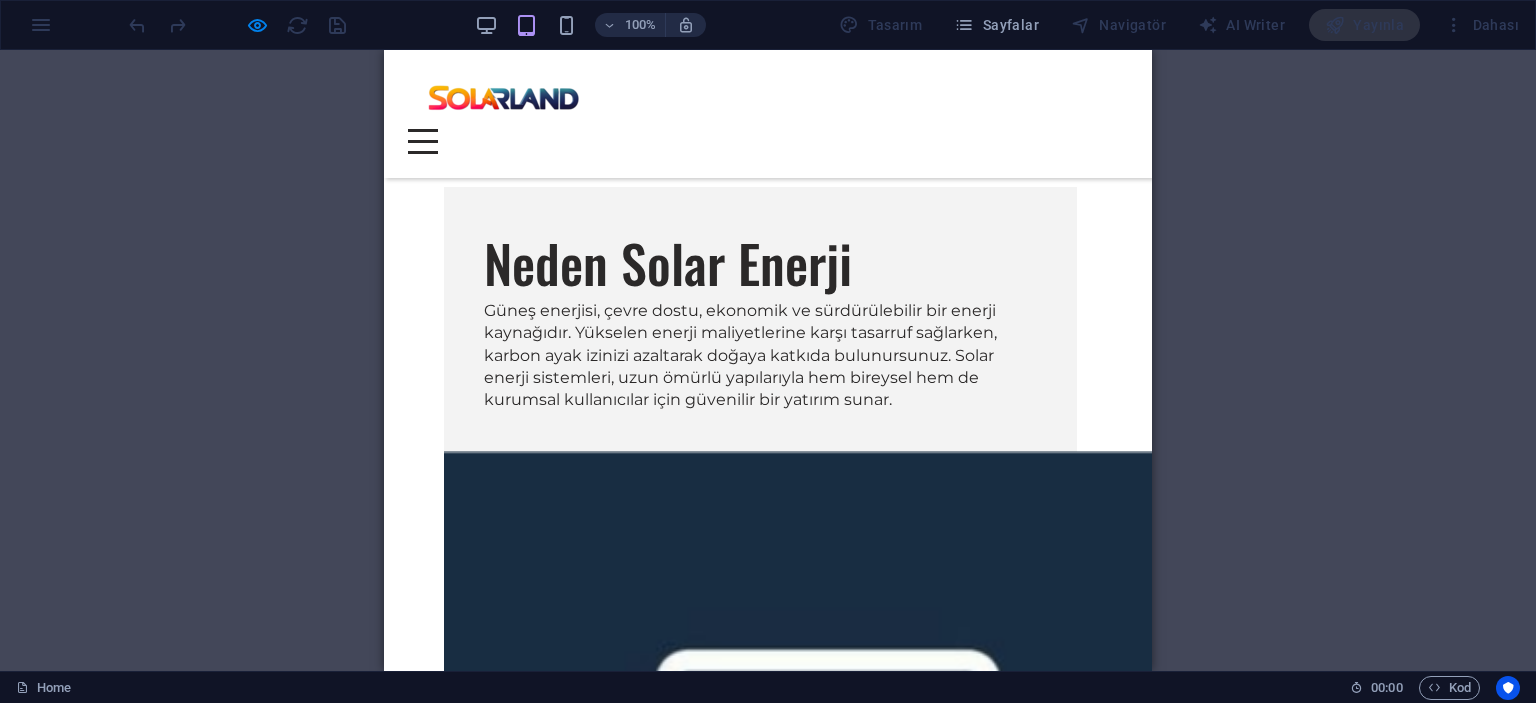 scroll, scrollTop: 0, scrollLeft: 0, axis: both 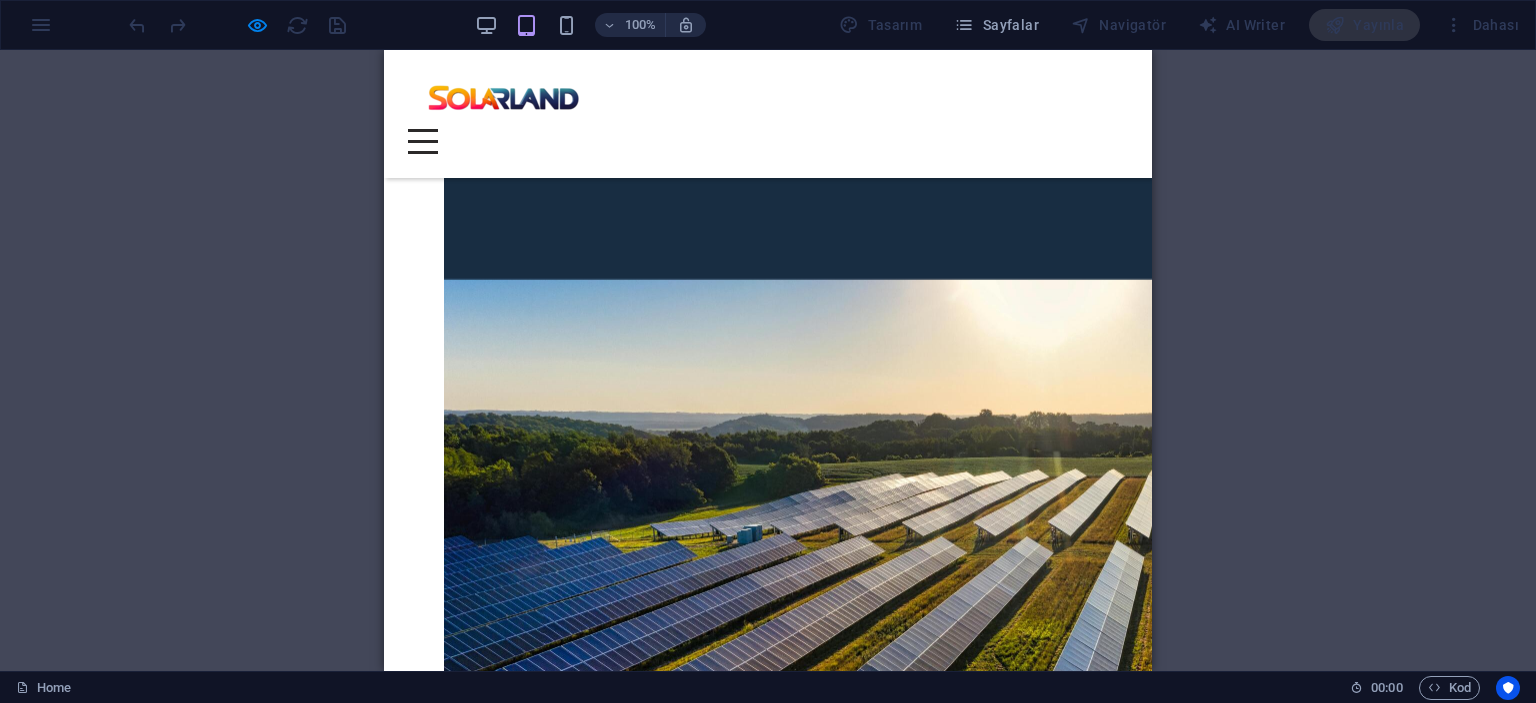 click at bounding box center (768, 4432) 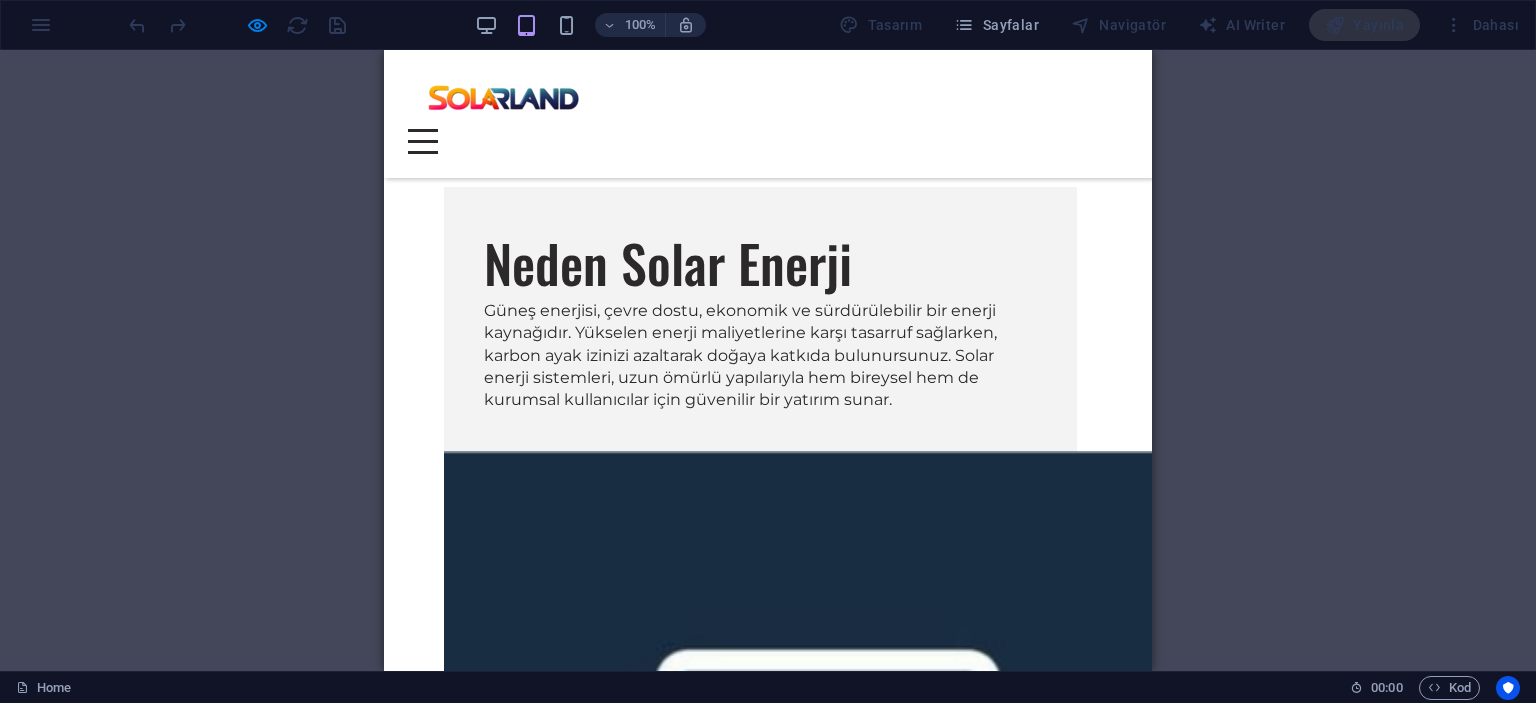 scroll, scrollTop: 0, scrollLeft: 0, axis: both 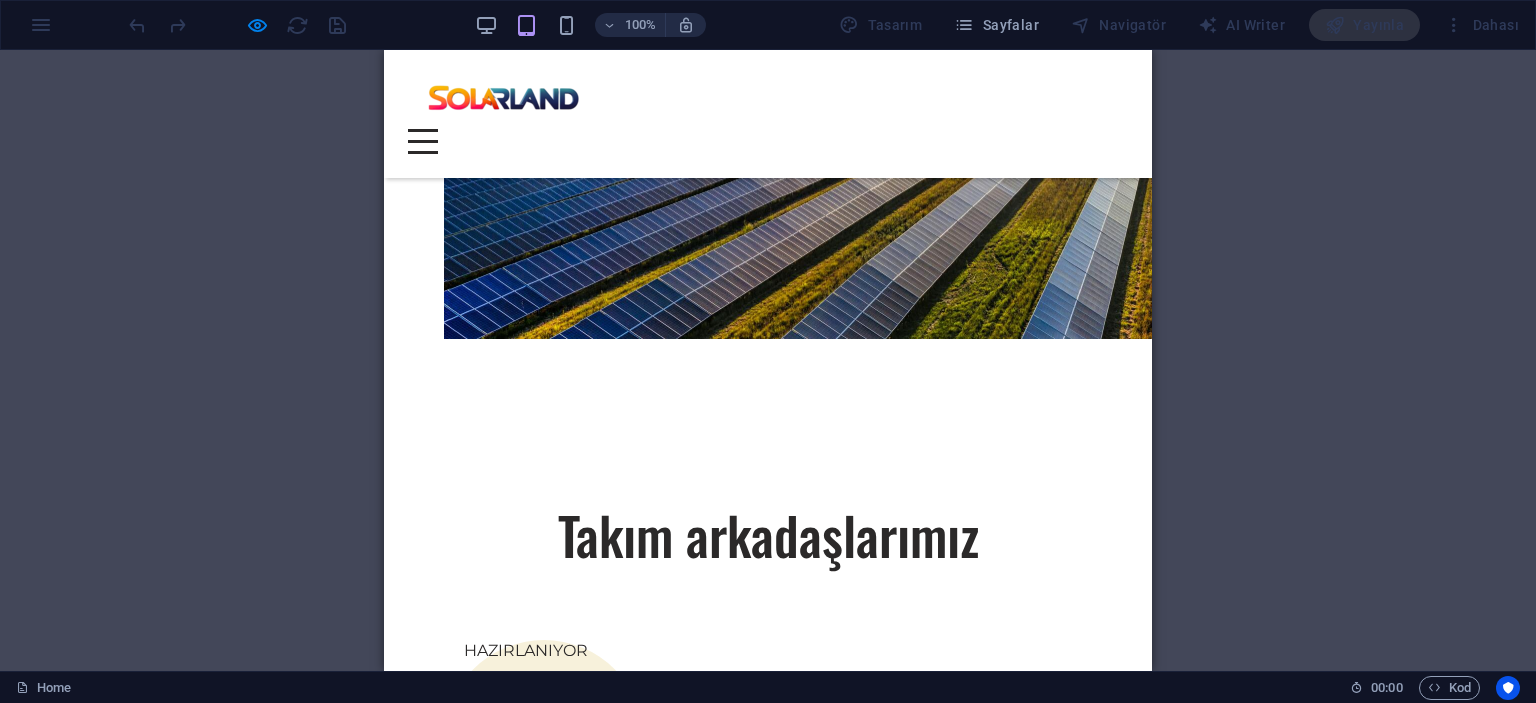 click on "Stratejik Sürdürülebilirlik Yol Haritası" at bounding box center (731, 4283) 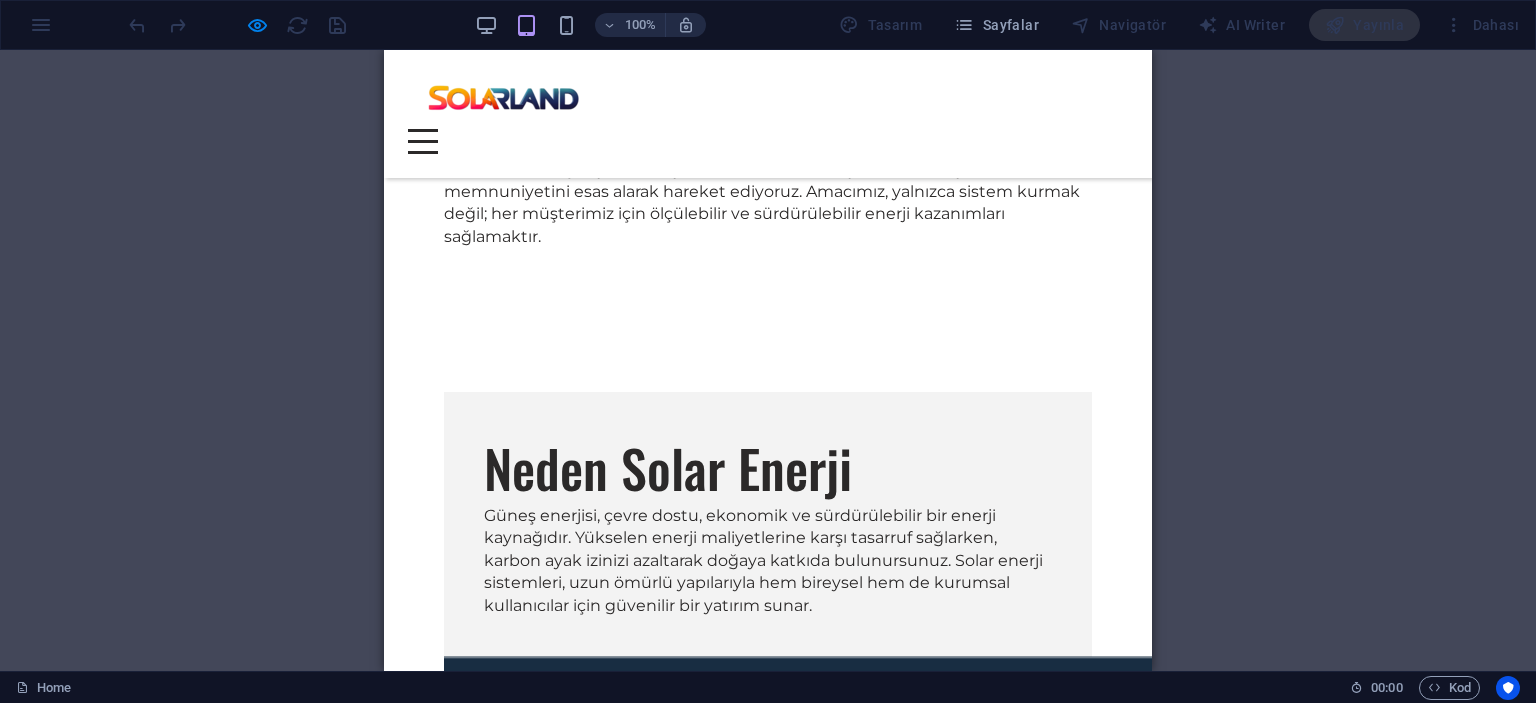 scroll, scrollTop: 3212, scrollLeft: 0, axis: vertical 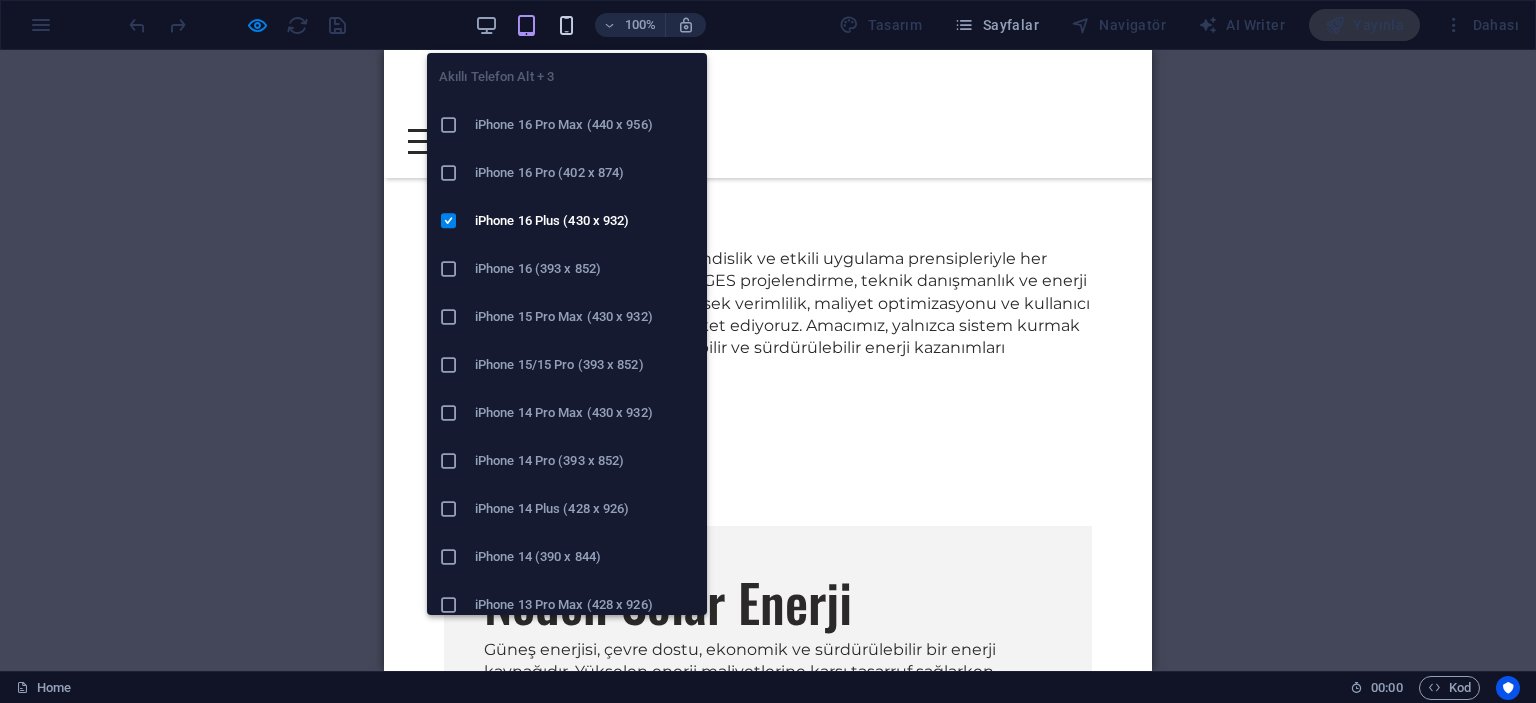 click at bounding box center (566, 25) 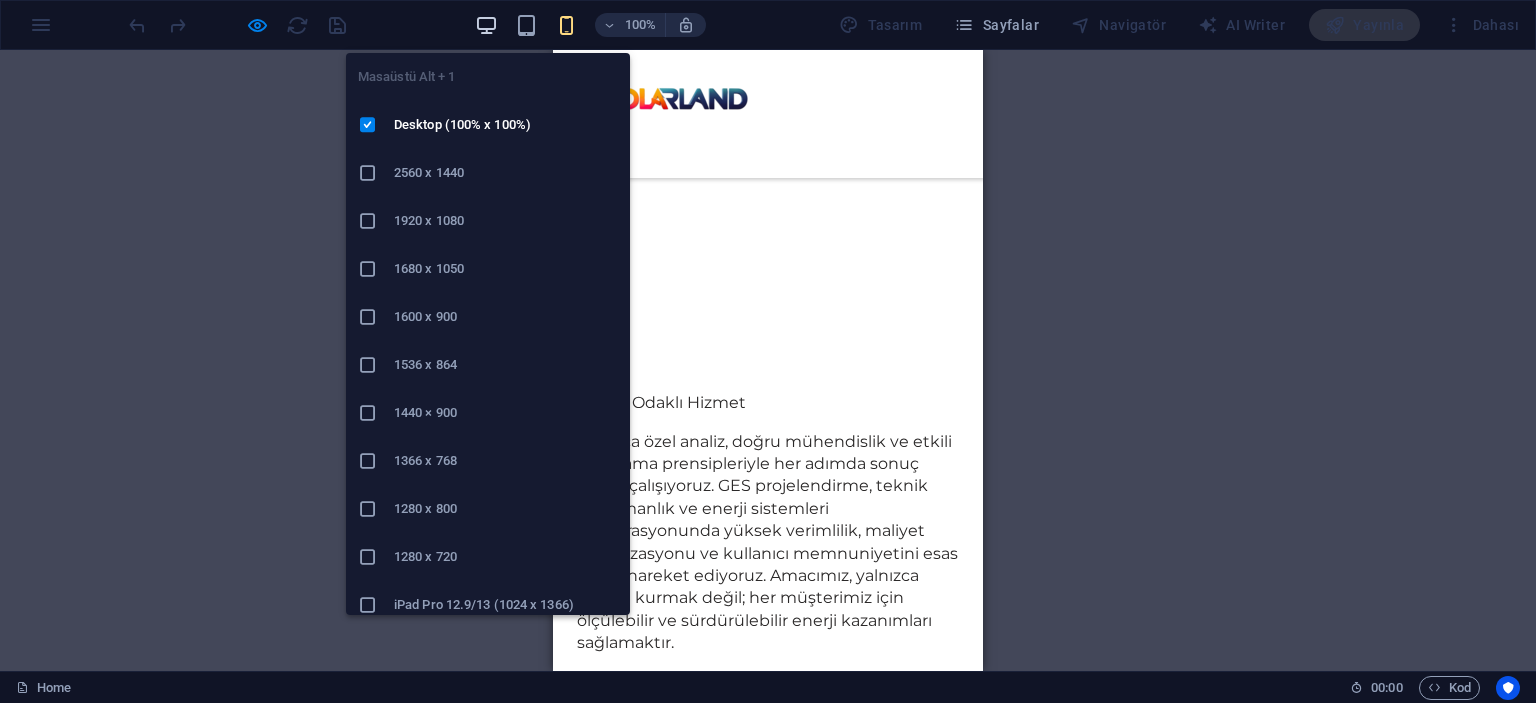 click at bounding box center [486, 25] 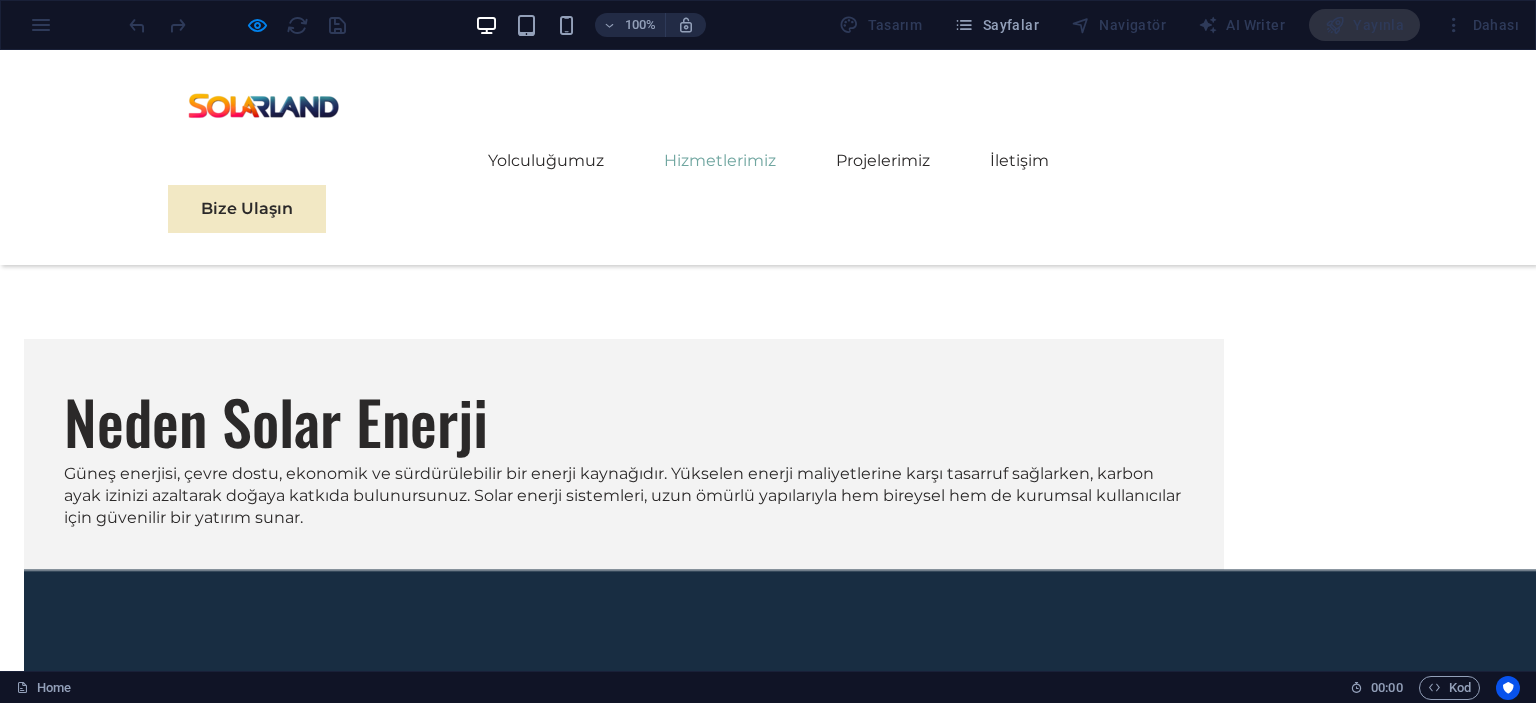 click on "Sıkça Sorulan Sorular On-Grid Sistem Nedir? On-Grid, yani şebeke bağlantılı sistemler, güneş panelleriyle üretilen enerjinin doğrudan elektrik şebekesine aktarıldığı sistemlerdir. Gündüz üretilen fazla enerji şebekeye verilir, gece ise ihtiyaç halinde şebekeden elektrik çekilir. Şehir içindeki evler, iş yerleri ve fabrikalarda yaygın olarak kullanılır. Off-Grid Sistem Nedir? Off-Grid, yani şebekeden bağımsız sistemler, üretilen enerjinin bataryalarda depolandığı sistemlerdir. Elektrik şebekesinin bulunmadığı yerlerde veya enerji kesintisine karşı bağımsız çalışmak isteyenler için idealdir.  Dağ evleri, yaylalar, karavanlar, tekneler ve enerji altyapısı olmayan bölgelerde kullanılır. Lityum Batarya ile Jel Akünün Farkları Nelerdir? Özellik Lityum Batarya Jel Akü Ömür 3000+ şarj döngüsü 500-1000 şarj döngüsü Ağırlık ve Boyut Hafif ve kompakt Ağır ve büyük Şarj Hızı Hızlı şarj Daha yavaş şarj Maliyet Daha yüksek fiyatlı" at bounding box center (768, 3594) 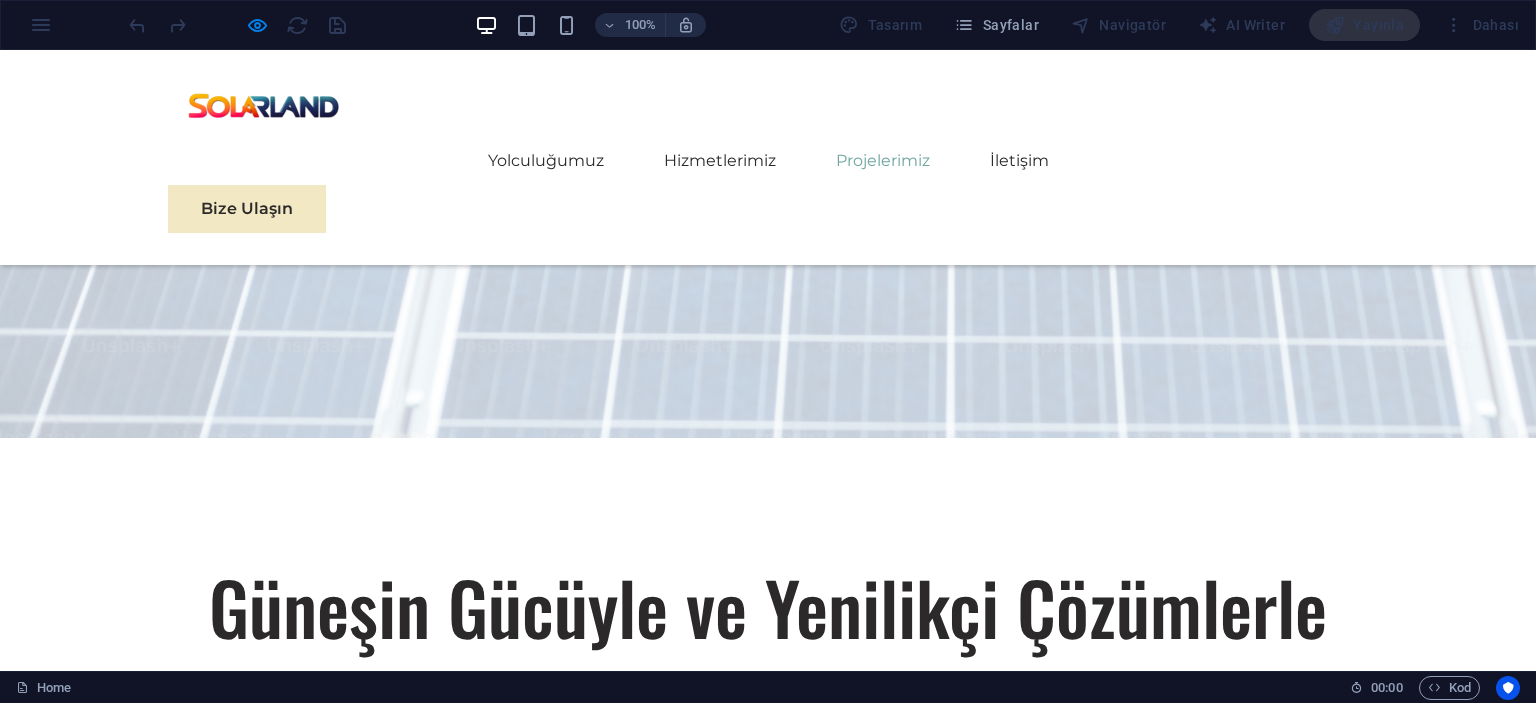 click on "Projelerimiz" at bounding box center (883, 161) 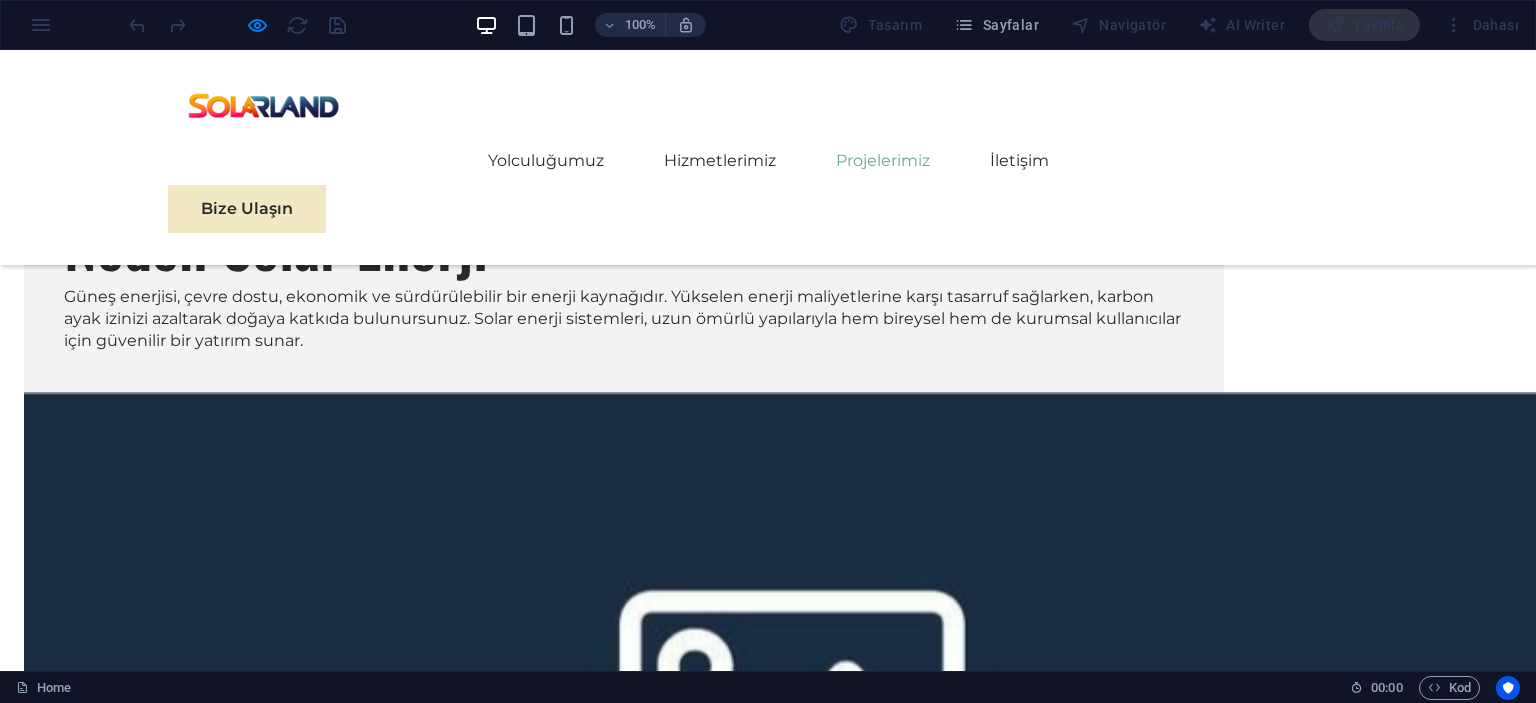 scroll, scrollTop: 3733, scrollLeft: 0, axis: vertical 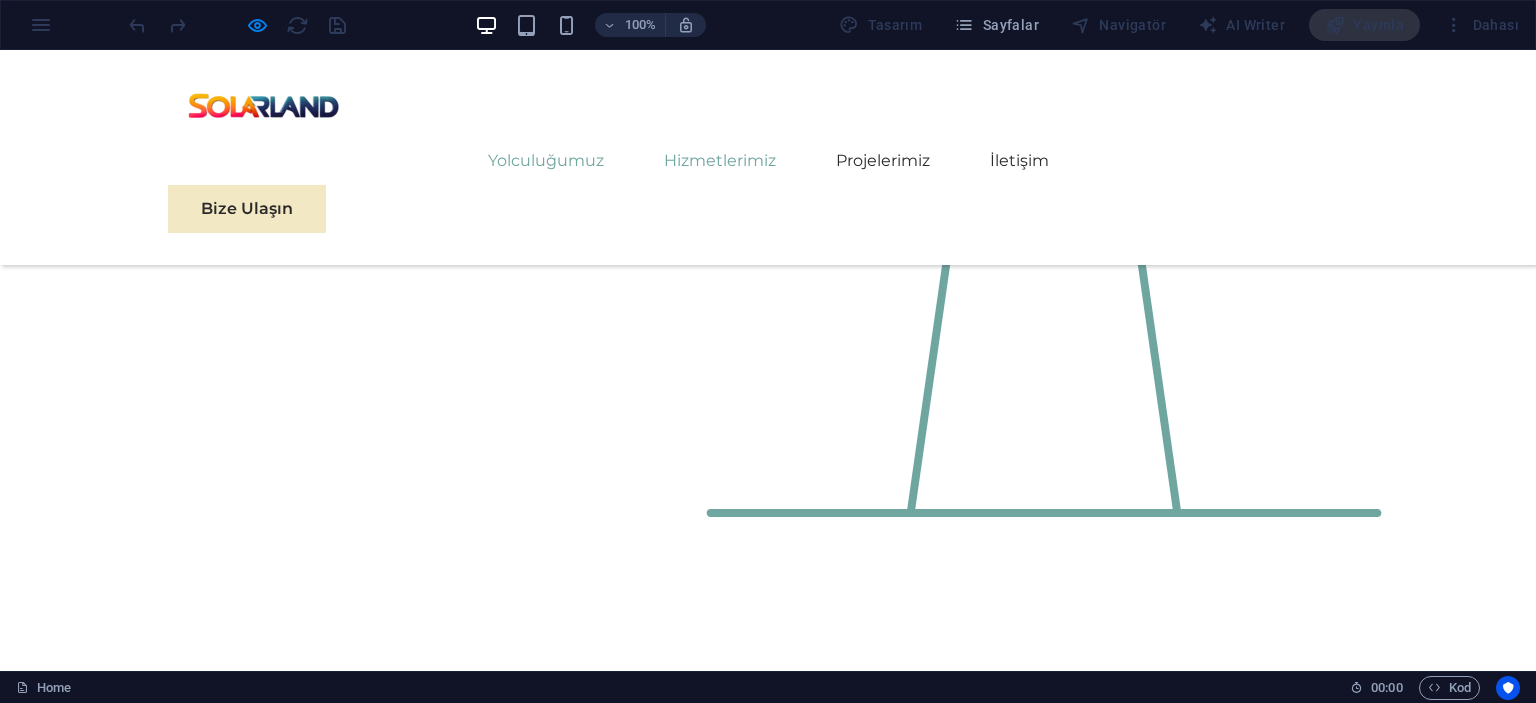 click on "Yolculuğumuz" at bounding box center (546, 161) 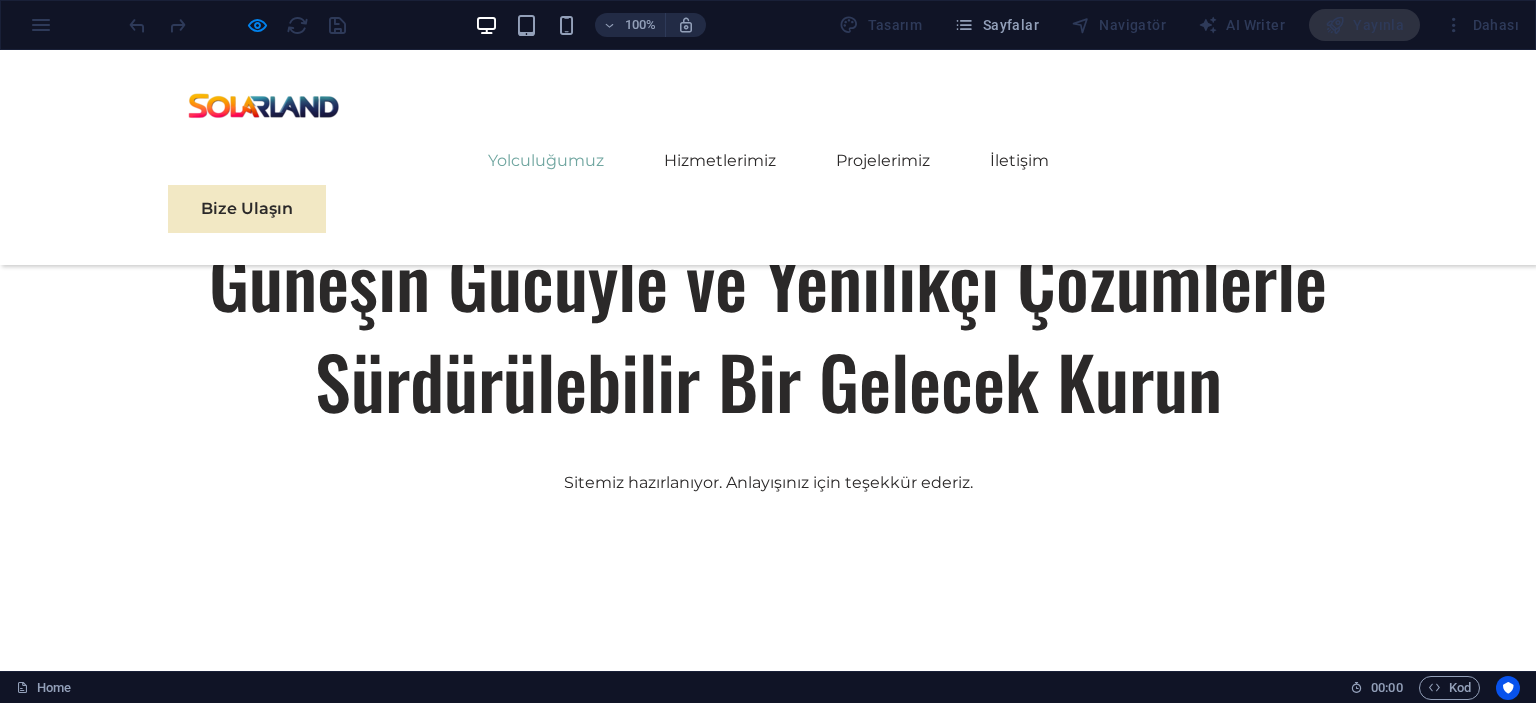 scroll, scrollTop: 780, scrollLeft: 0, axis: vertical 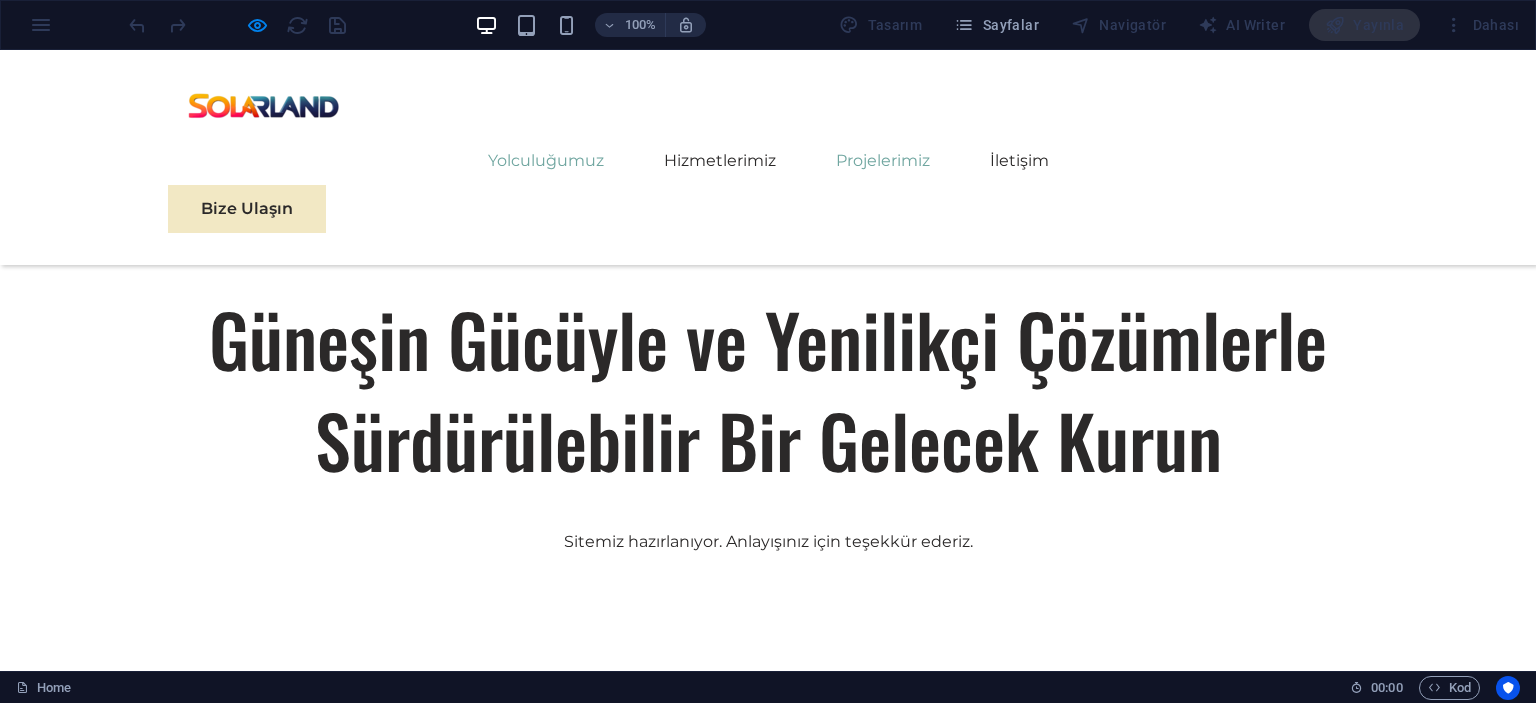 click on "Projelerimiz" at bounding box center [883, 161] 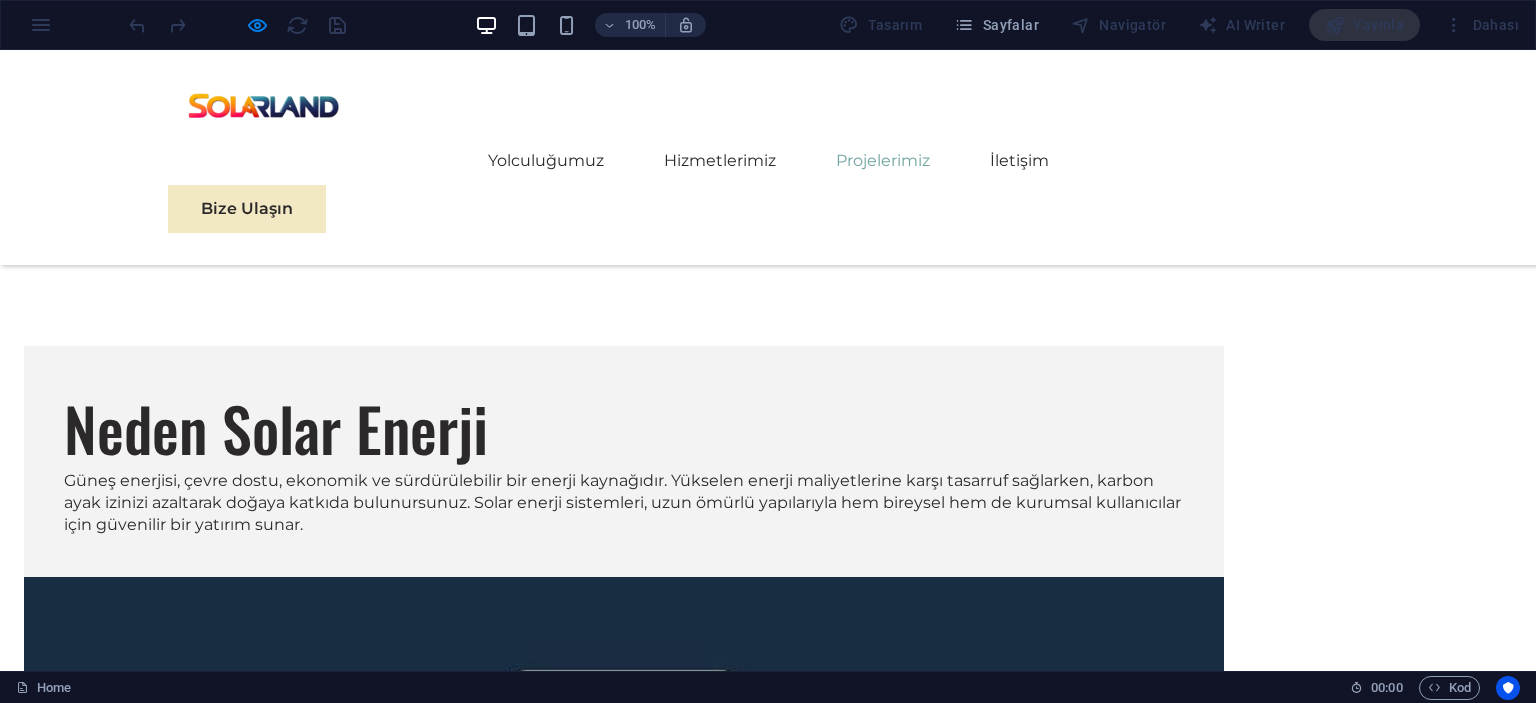 scroll, scrollTop: 3533, scrollLeft: 0, axis: vertical 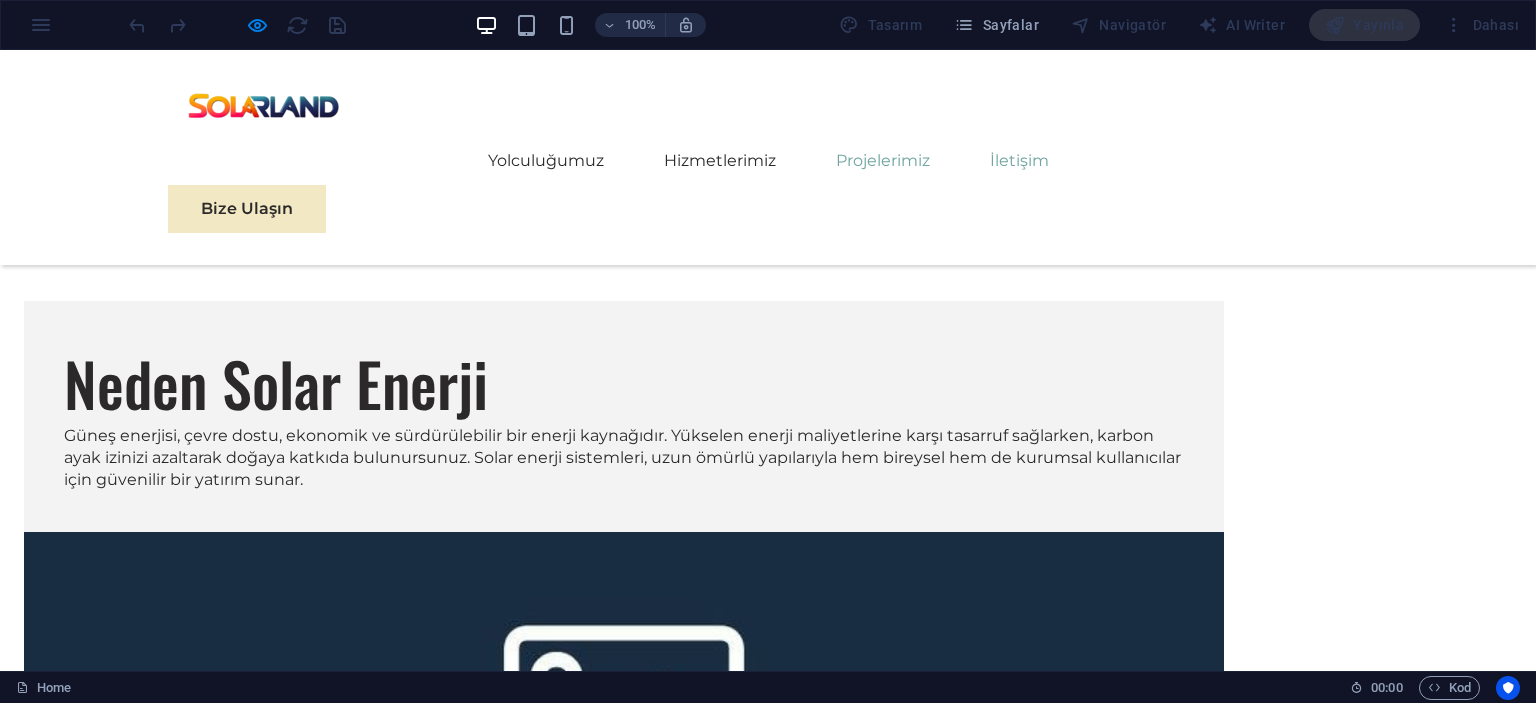 click on "İletişim" at bounding box center (1019, 161) 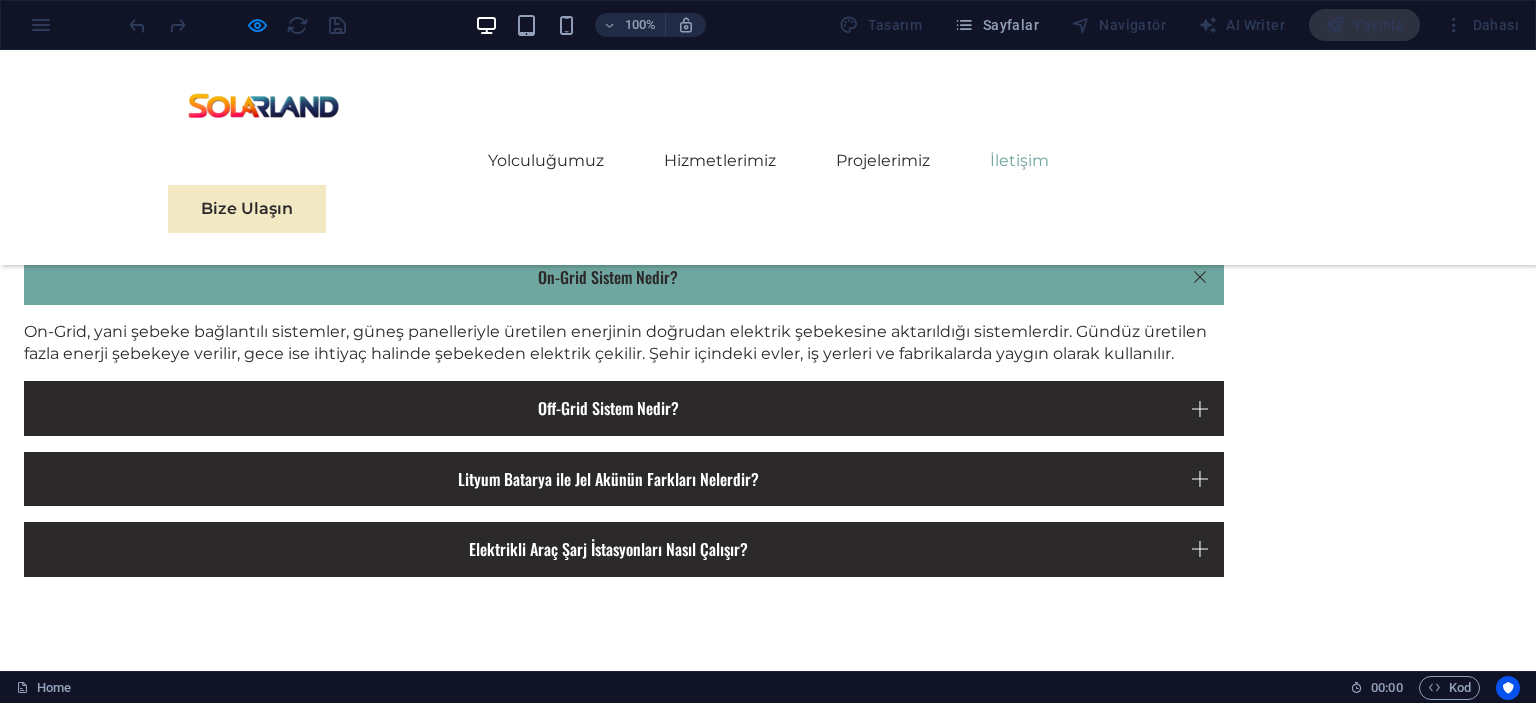 scroll, scrollTop: 6948, scrollLeft: 0, axis: vertical 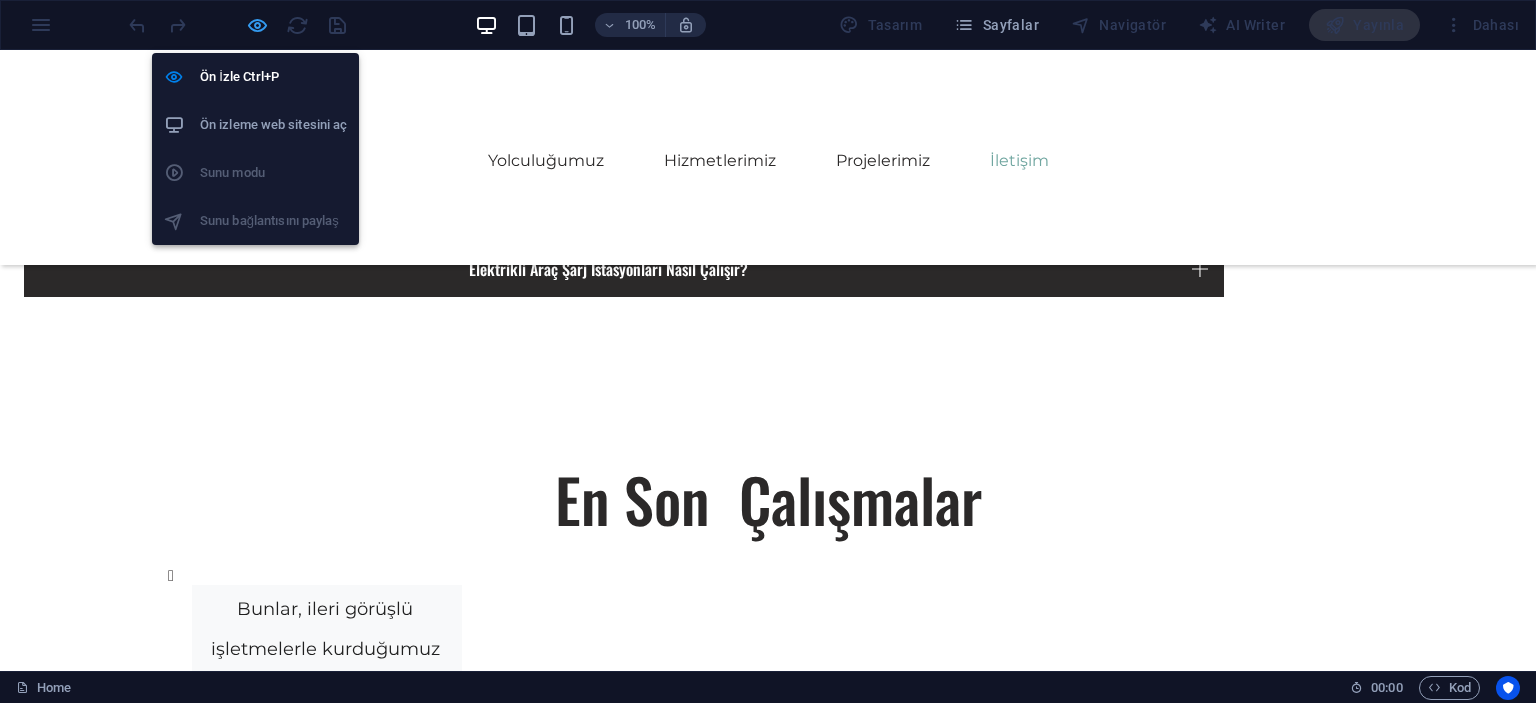 click at bounding box center (257, 25) 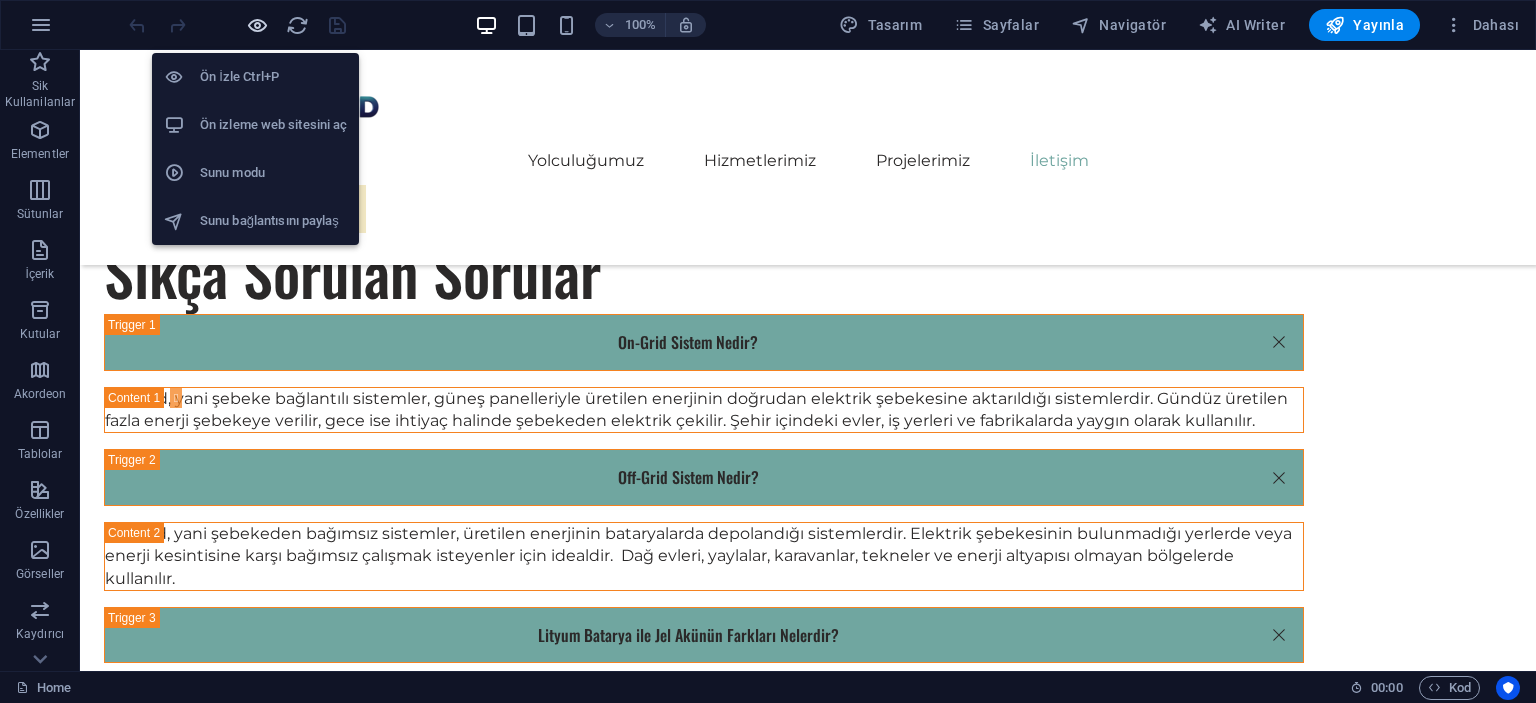 scroll, scrollTop: 11198, scrollLeft: 0, axis: vertical 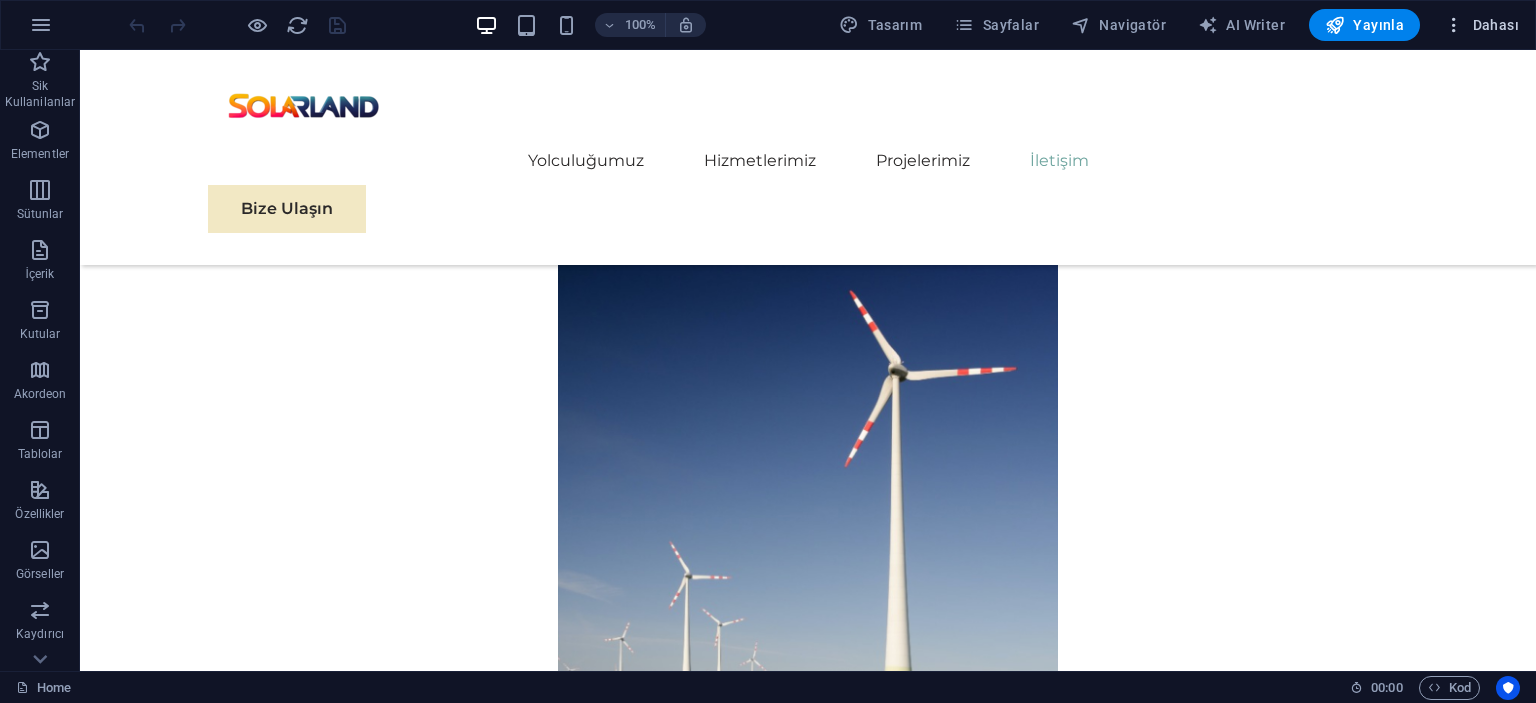 click on "Dahası" at bounding box center [1481, 25] 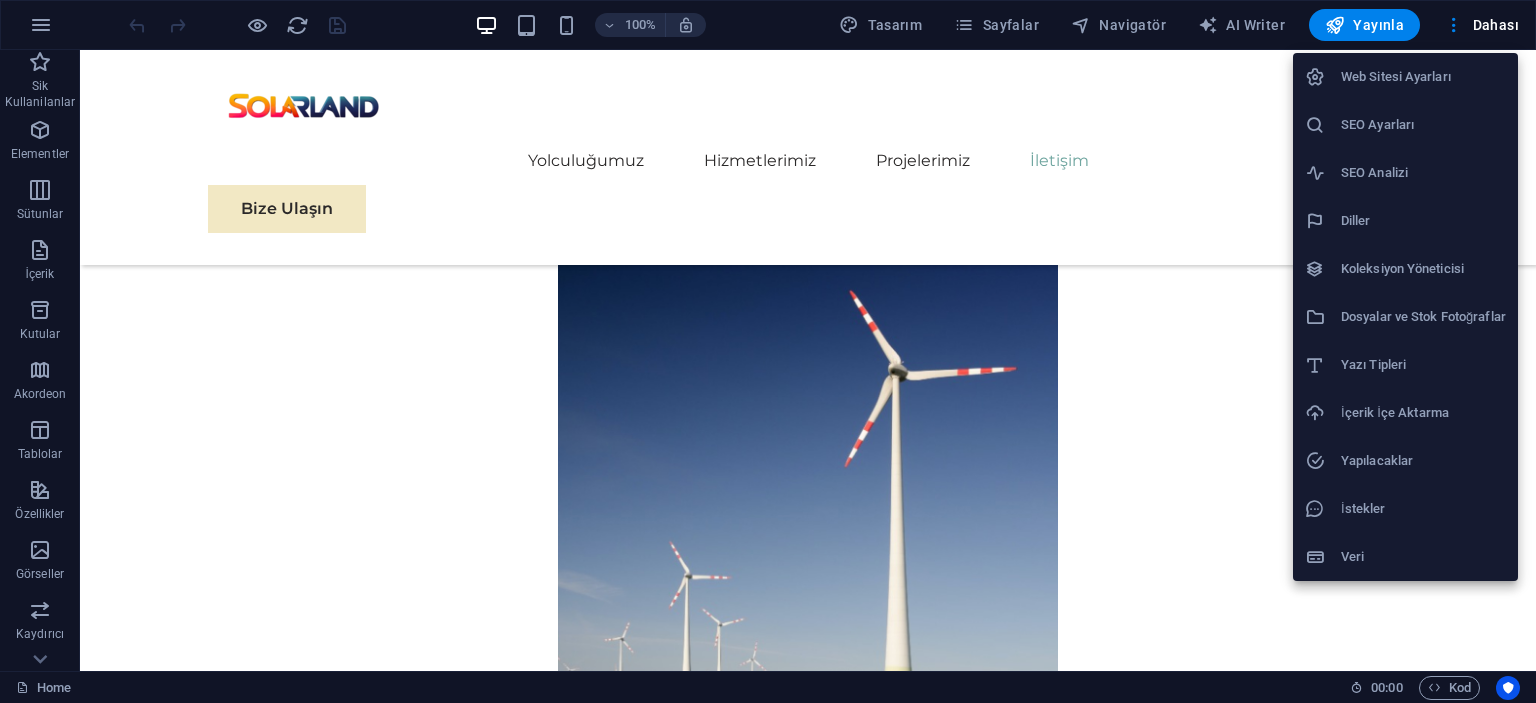 click on "Web Sitesi Ayarları" at bounding box center (1423, 77) 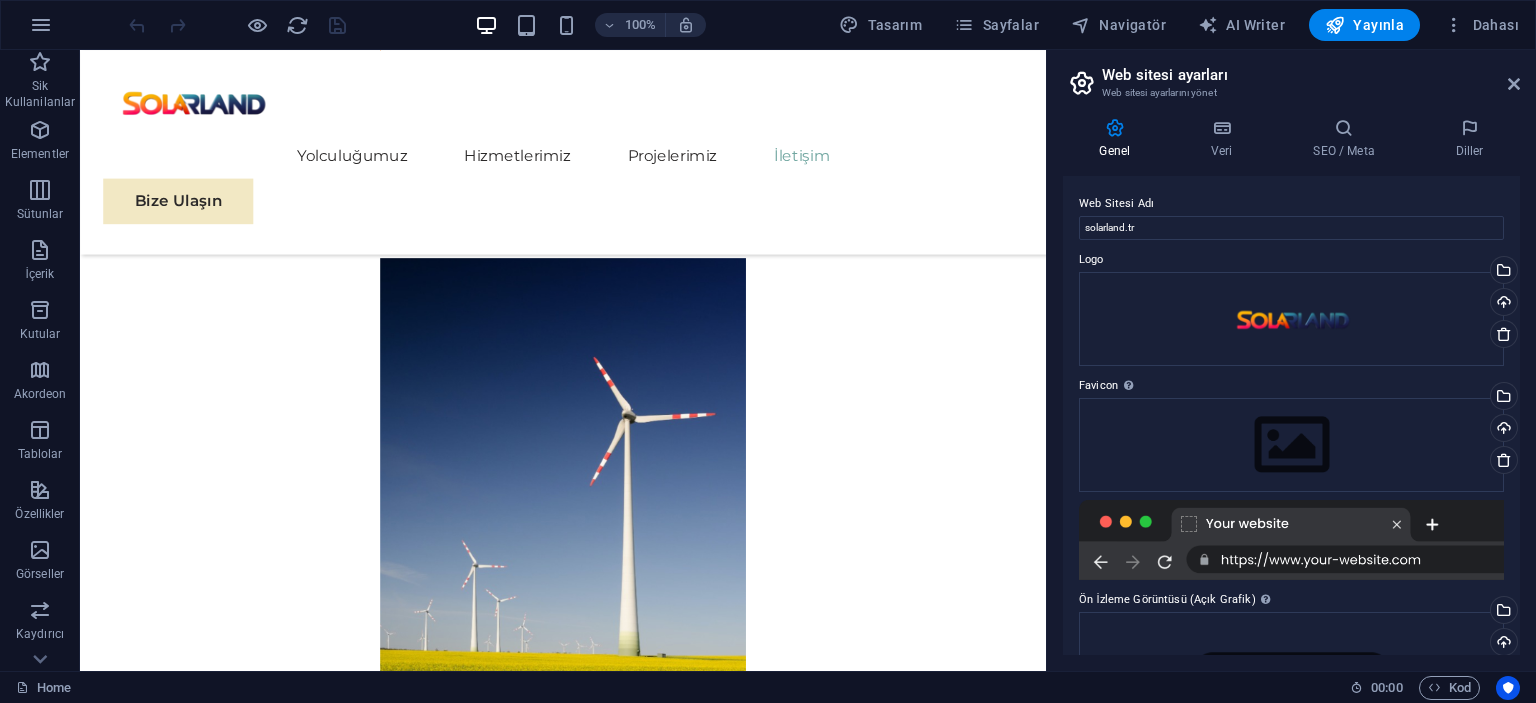 scroll, scrollTop: 11056, scrollLeft: 0, axis: vertical 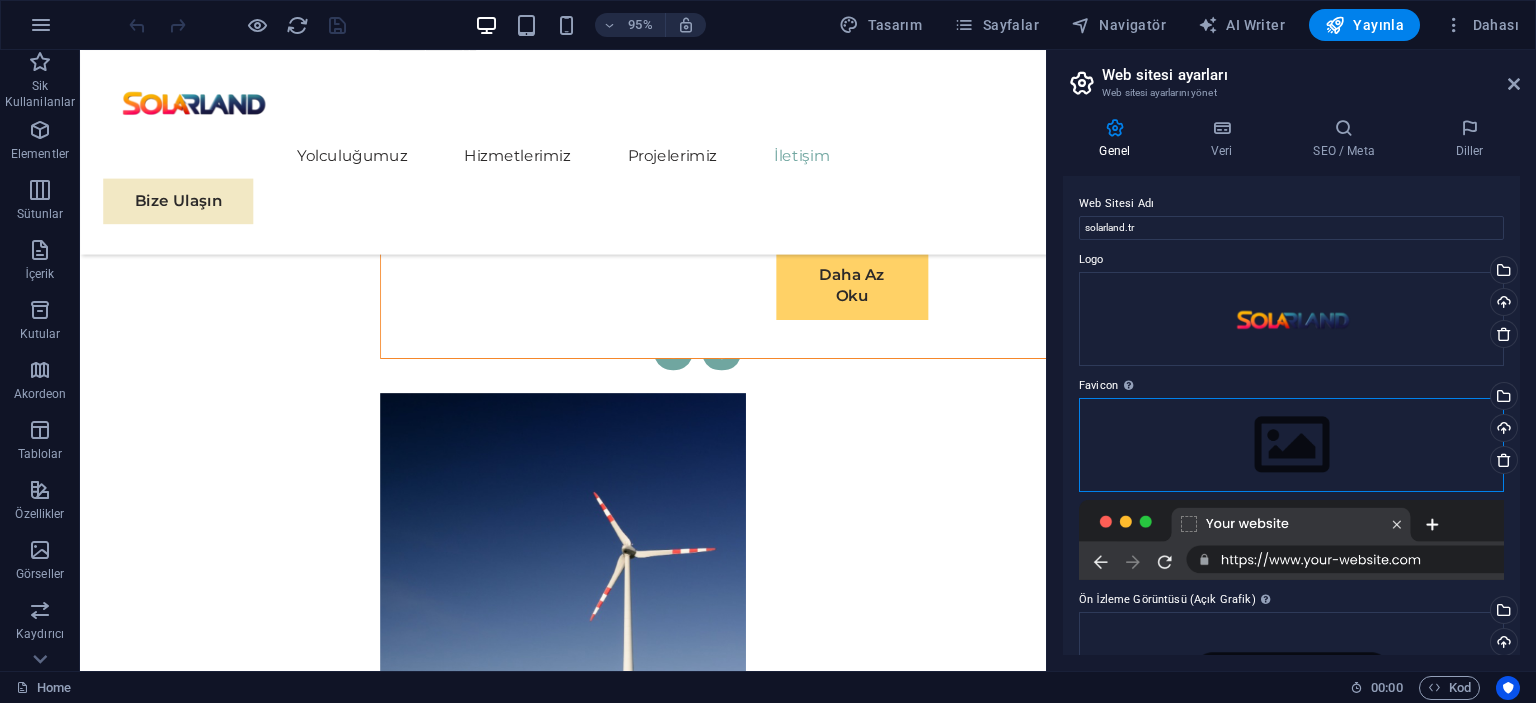 click on "Dosyaları buraya sürükleyin, dosyaları seçmek için tıklayın veya Dosyalardan ya da ücretsiz stok fotoğraf ve videolarımızdan dosyalar seçin" at bounding box center (1291, 445) 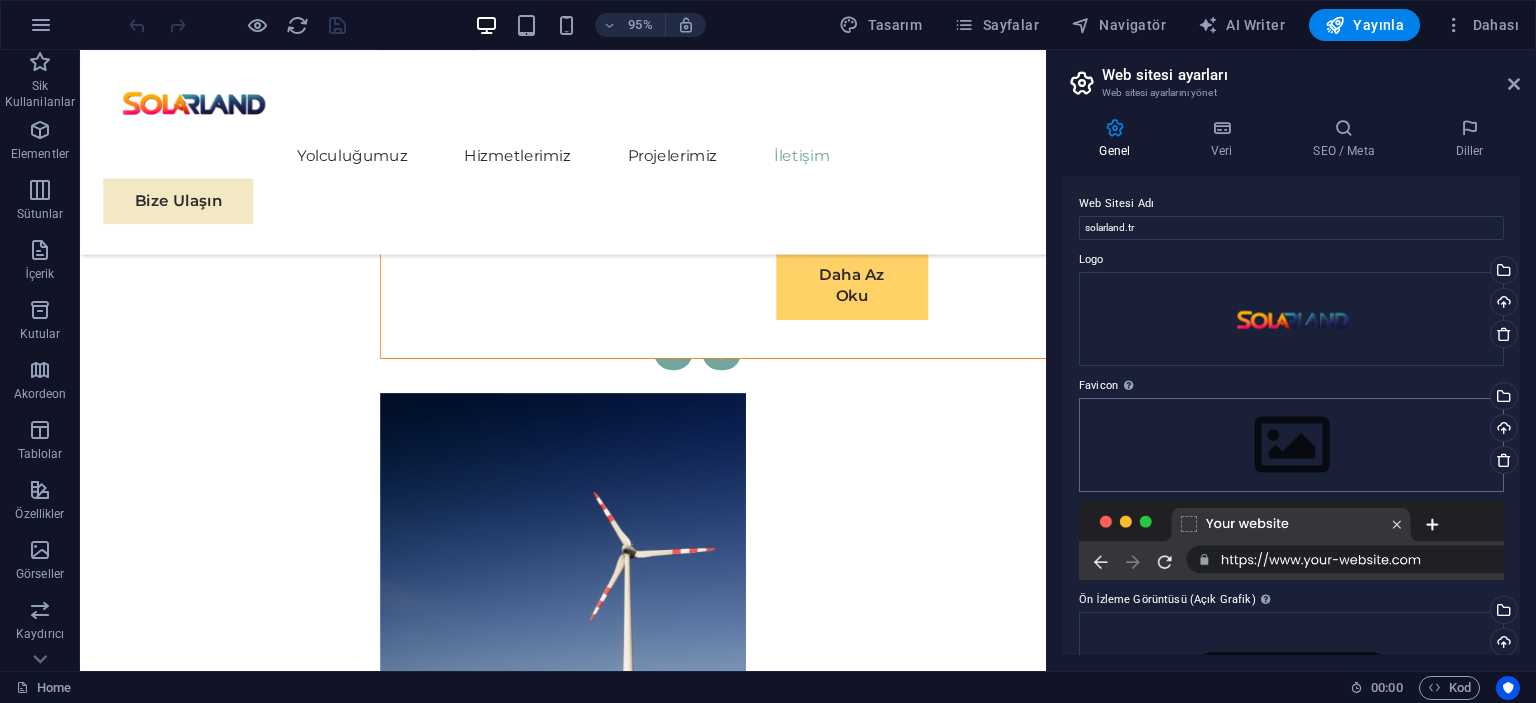 scroll, scrollTop: 10436, scrollLeft: 0, axis: vertical 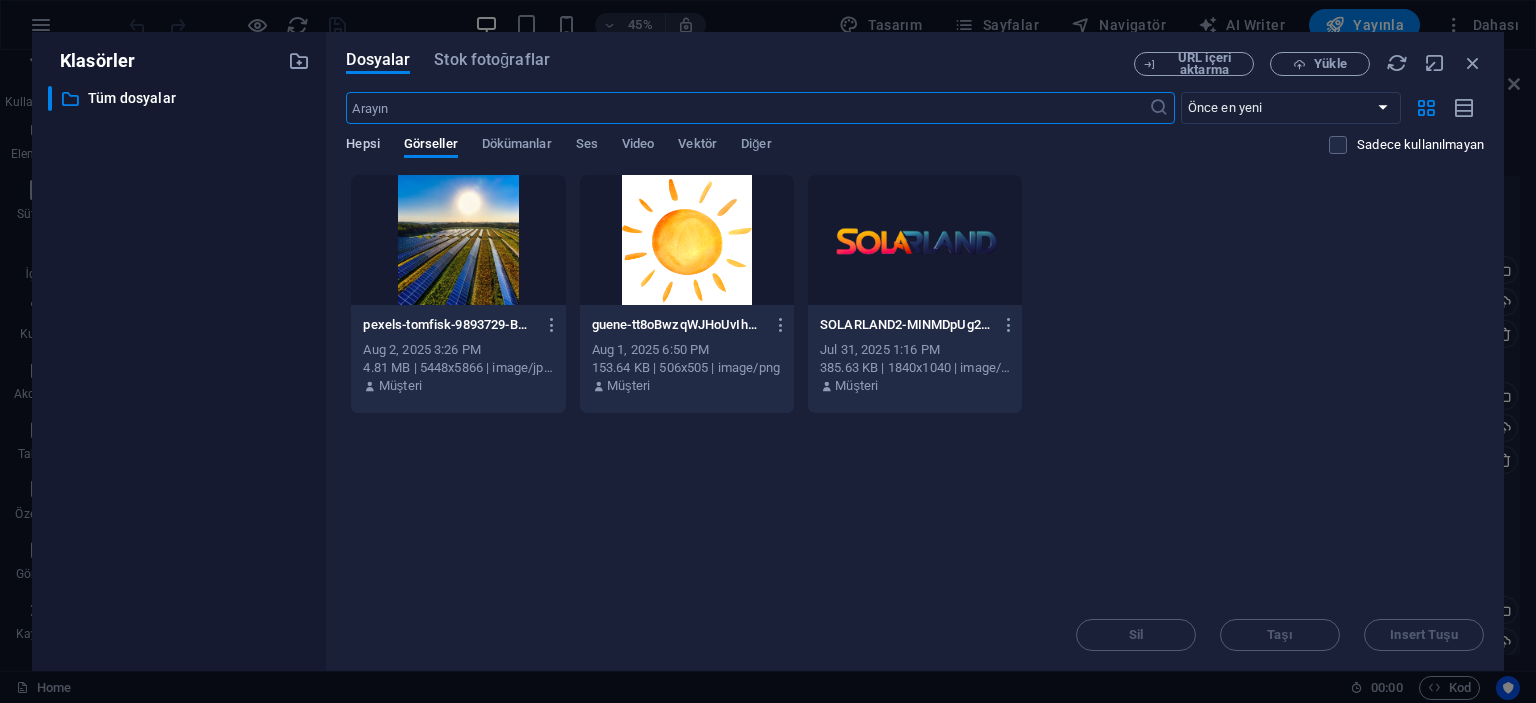 click on "Hepsi" at bounding box center [362, 146] 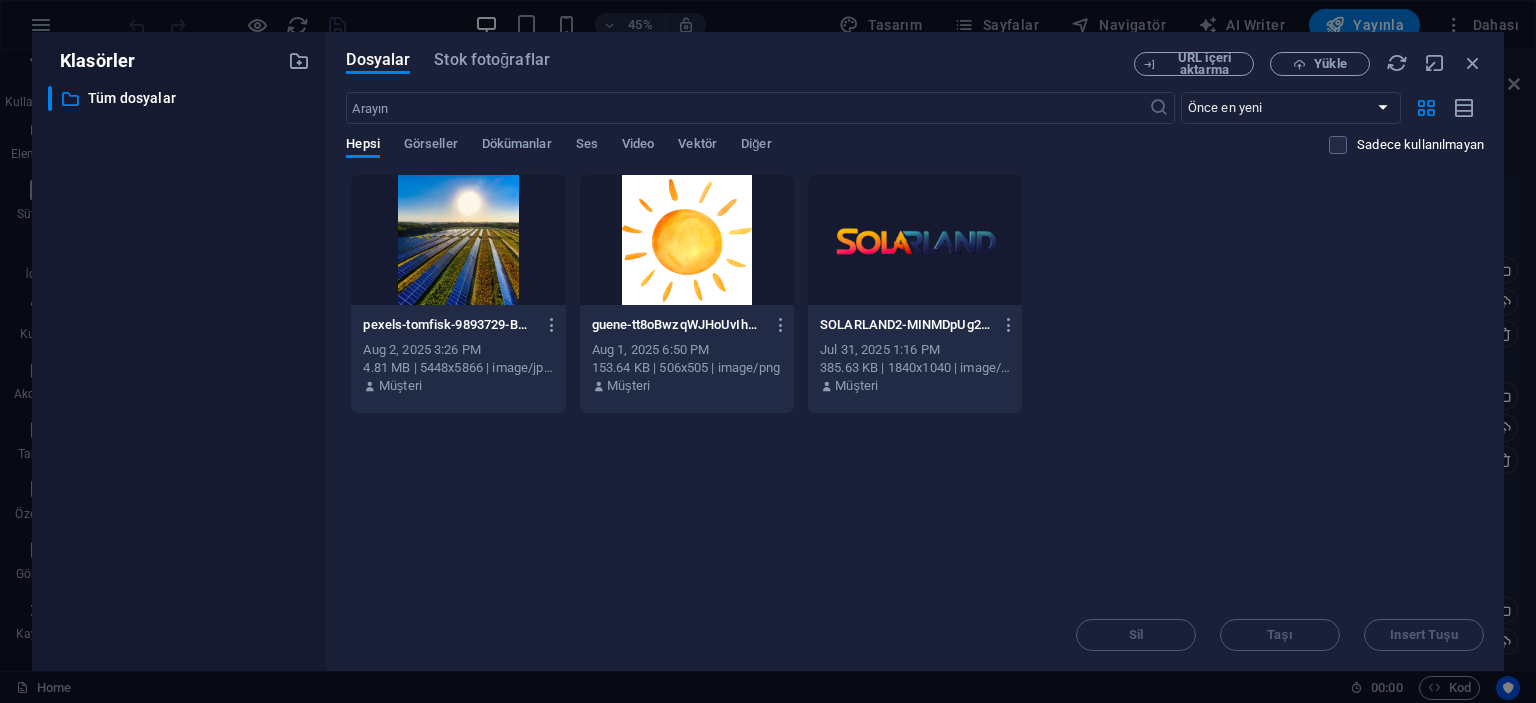 click on "​ Tüm dosyalar Tüm dosyalar" at bounding box center [179, 370] 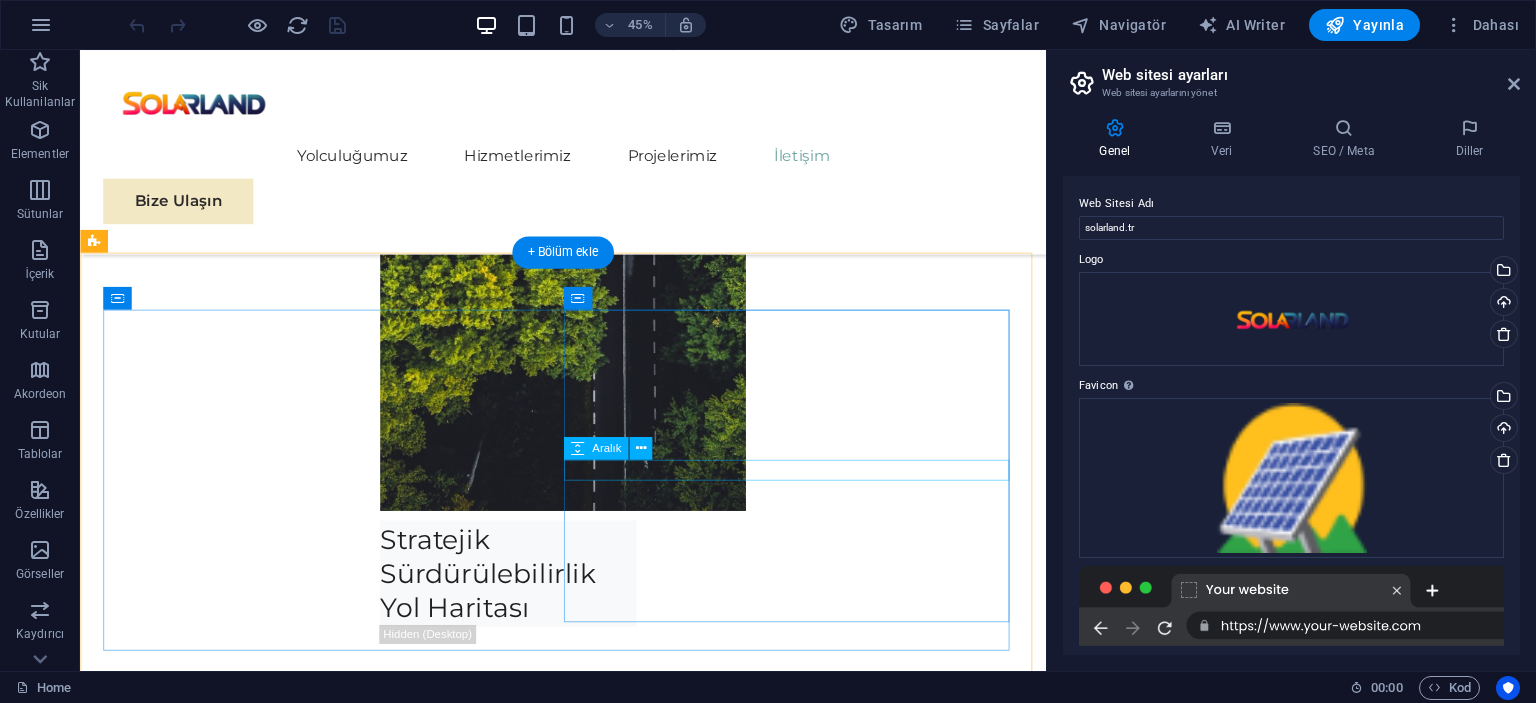 scroll, scrollTop: 11056, scrollLeft: 0, axis: vertical 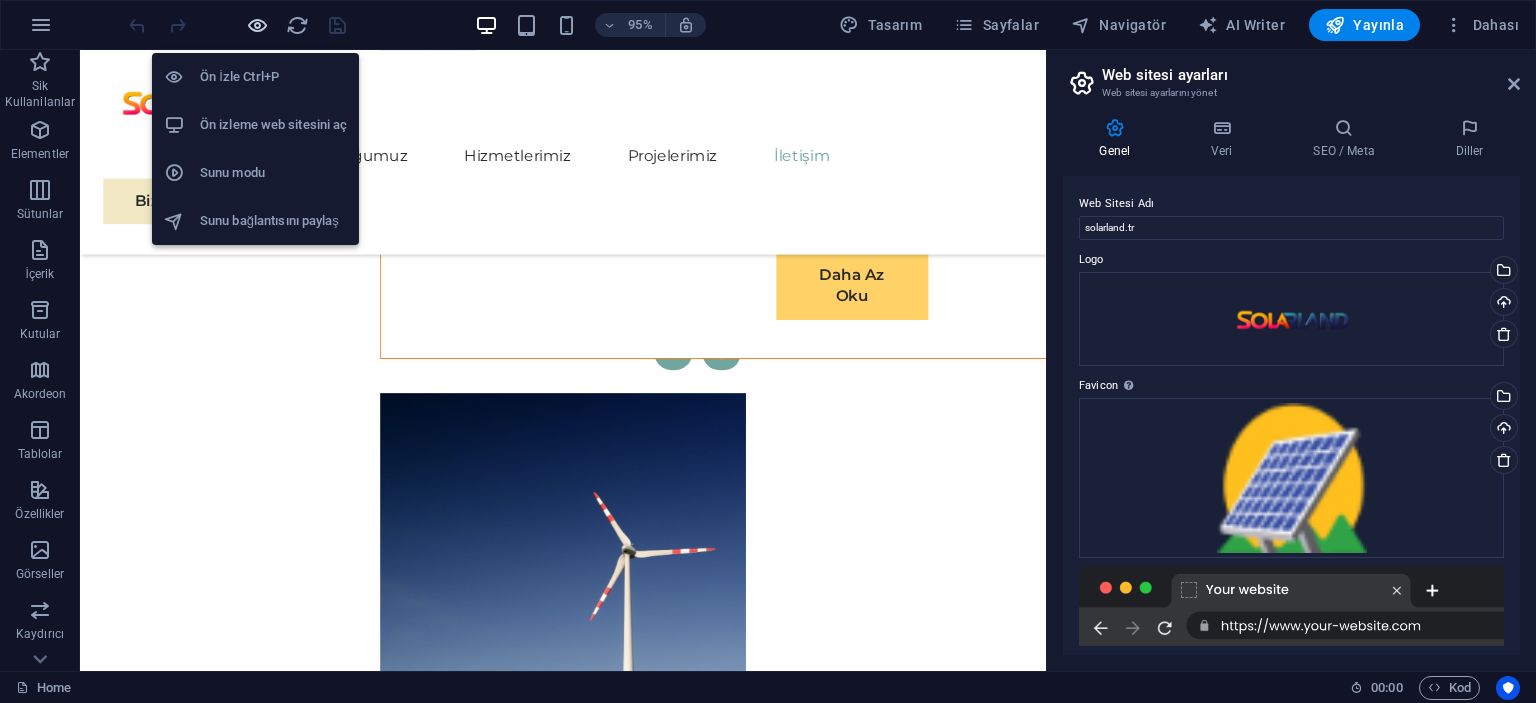click at bounding box center [257, 25] 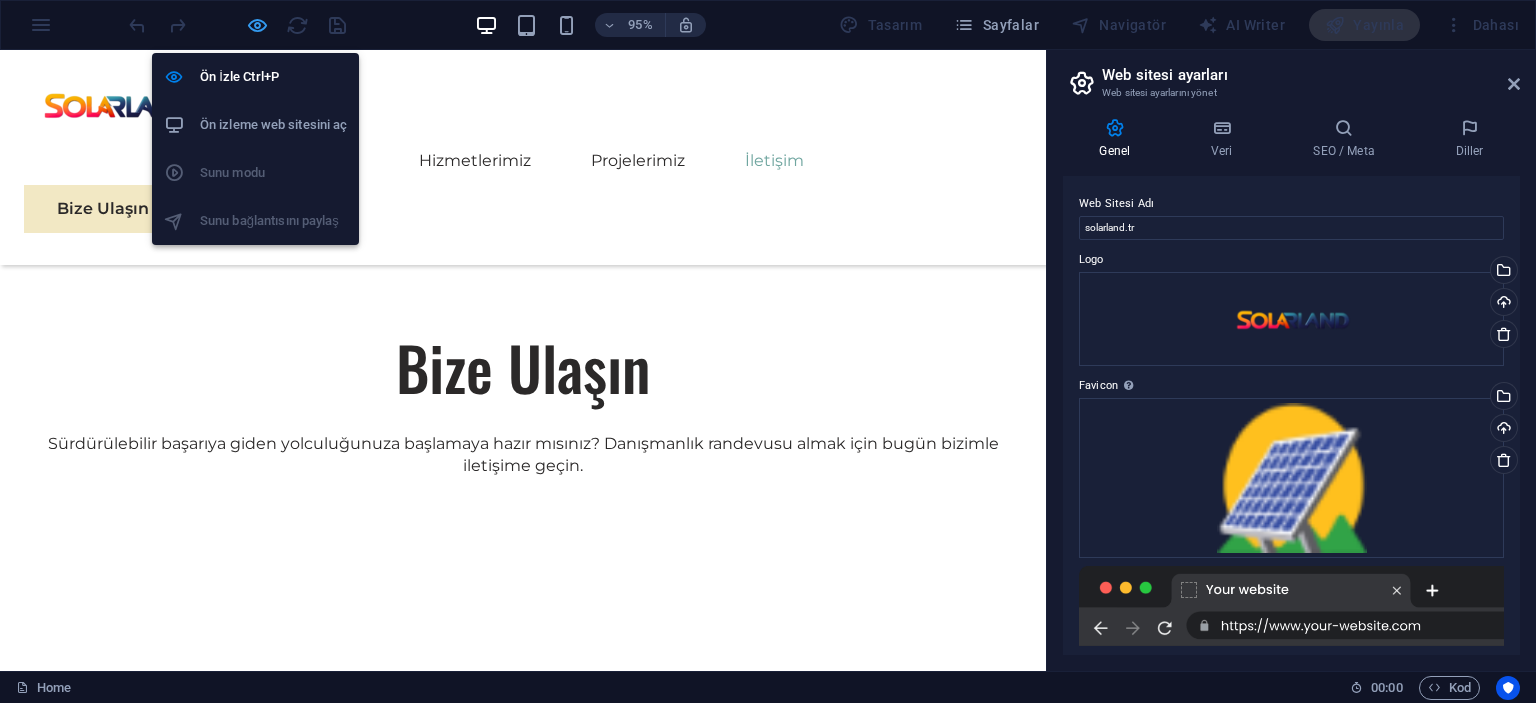 scroll, scrollTop: 6696, scrollLeft: 0, axis: vertical 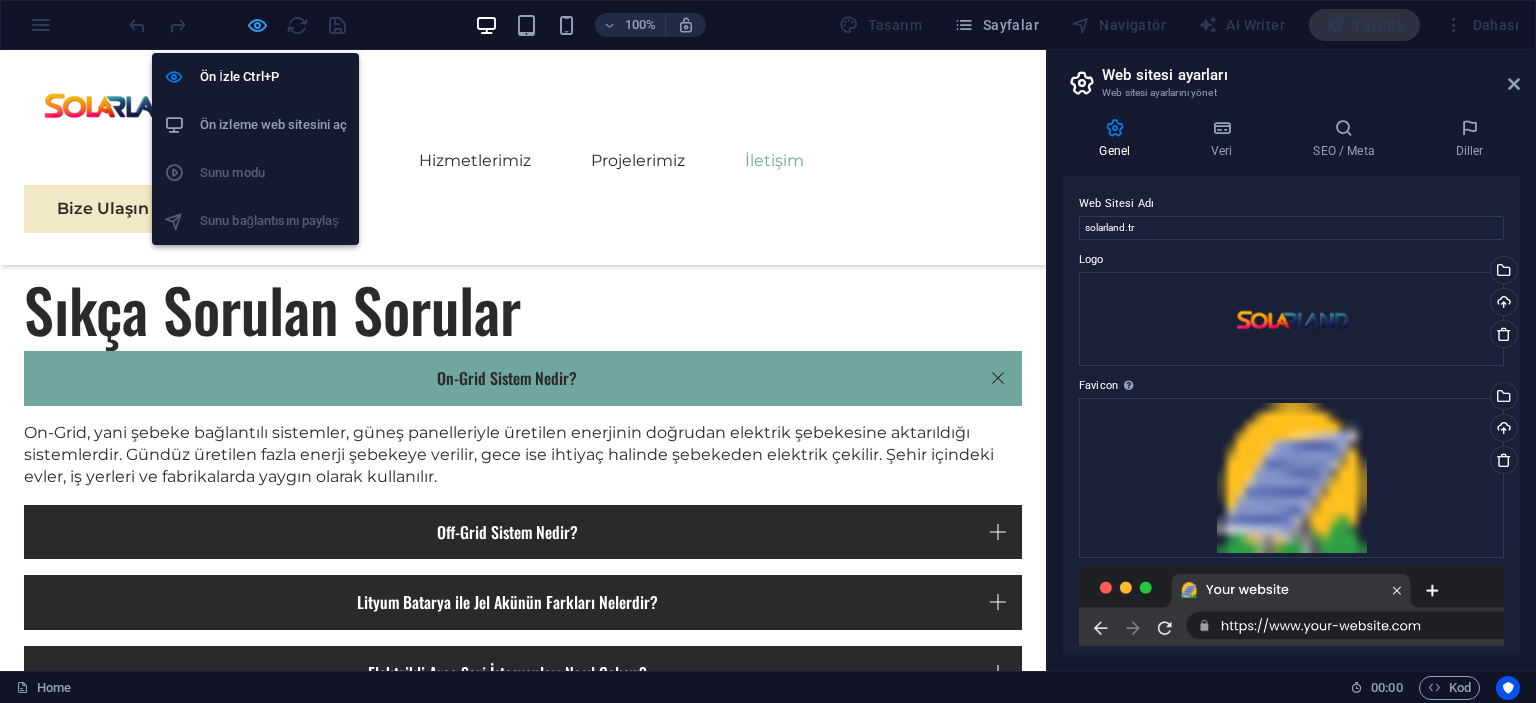 click at bounding box center (257, 25) 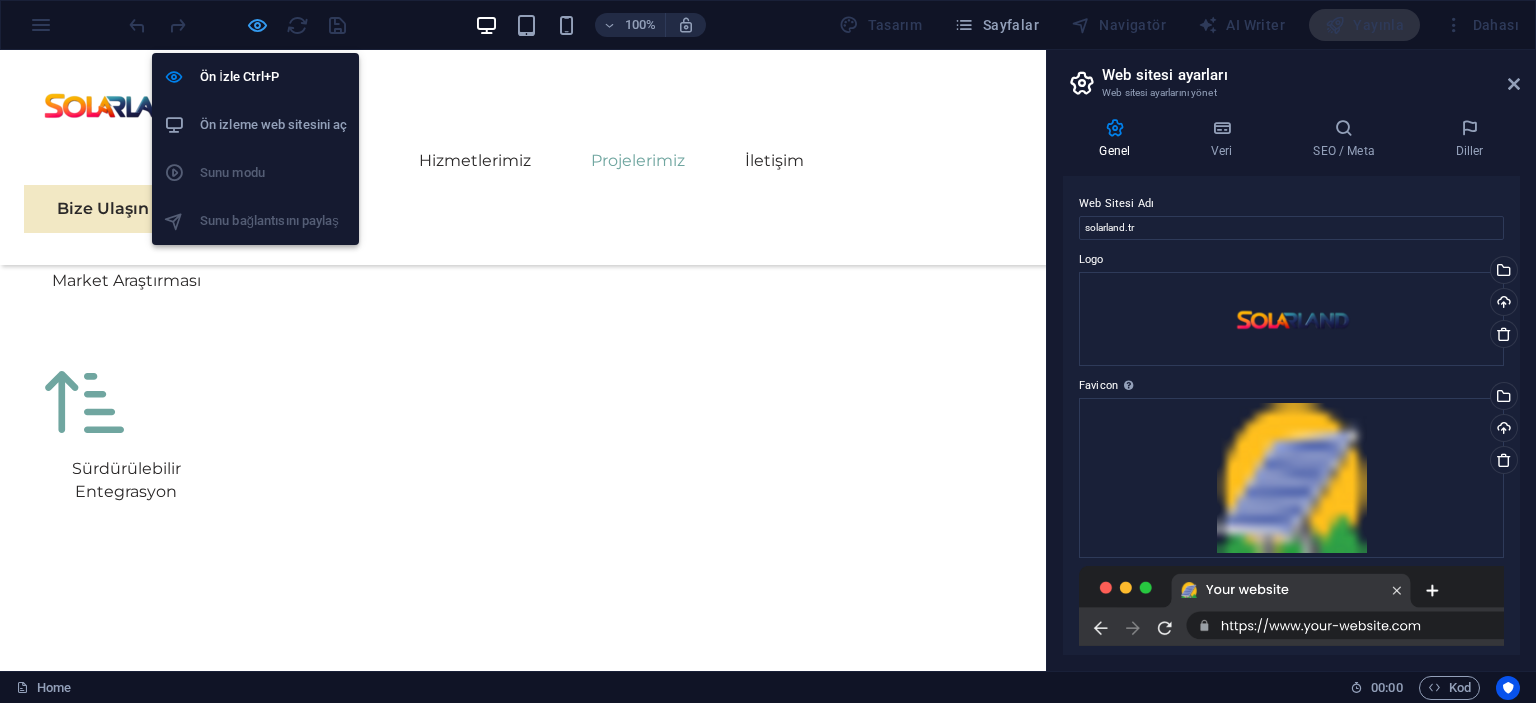 scroll, scrollTop: 7039, scrollLeft: 0, axis: vertical 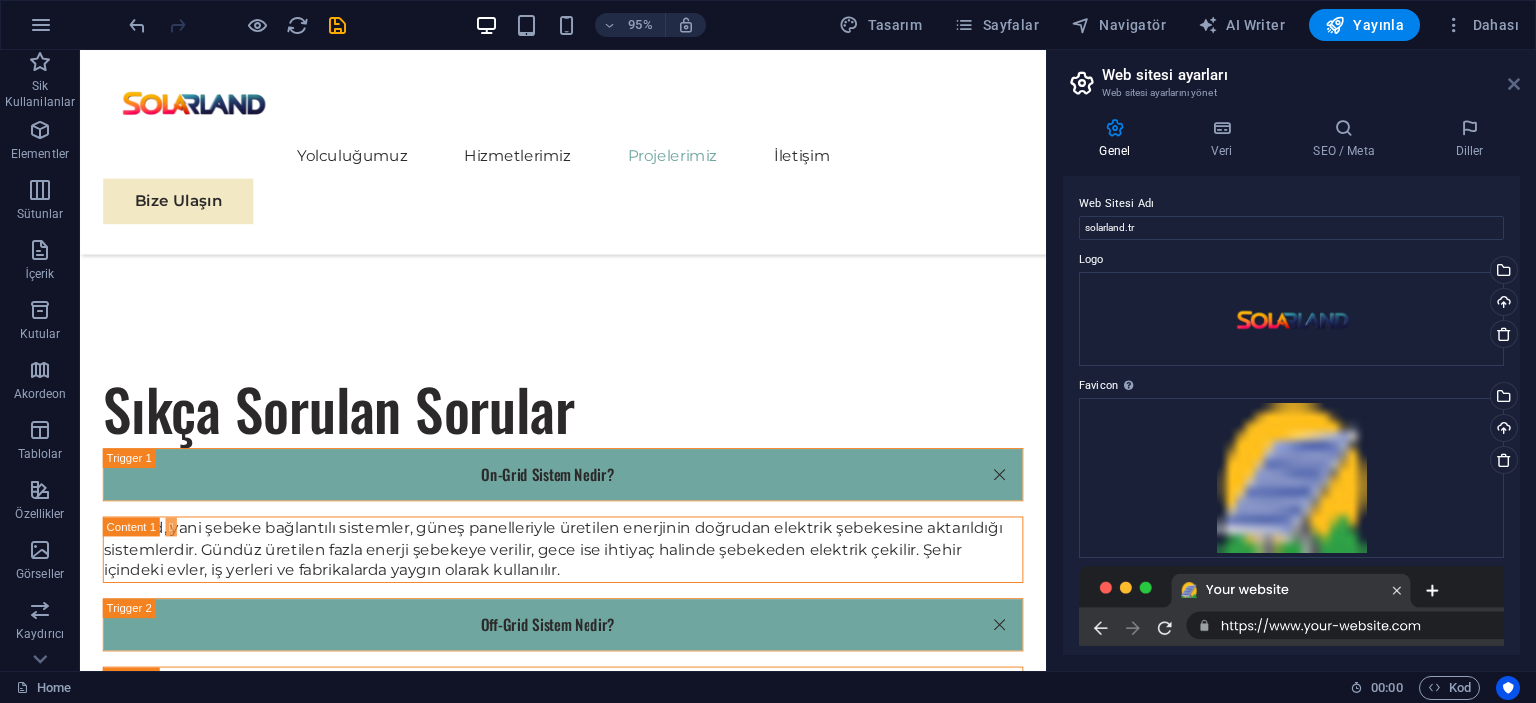 click at bounding box center (1514, 84) 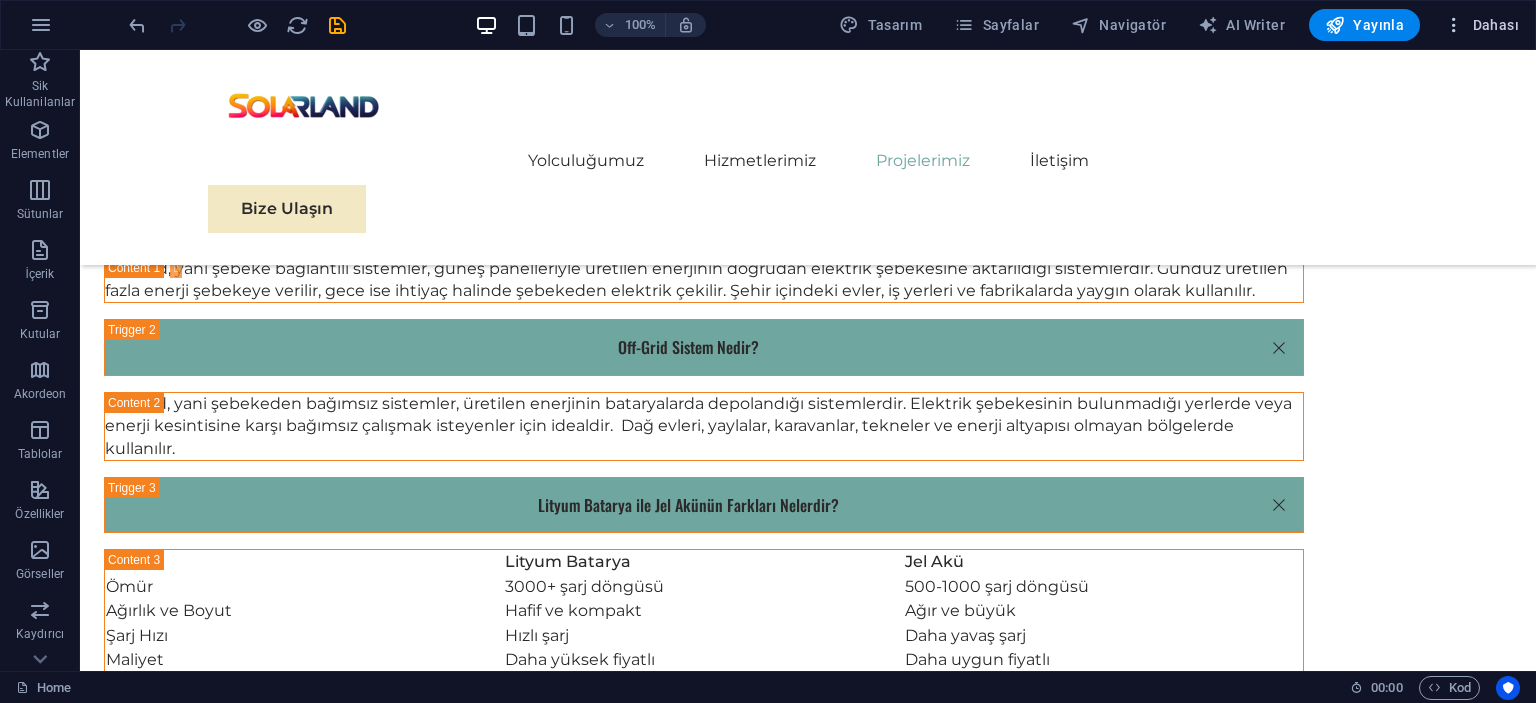 click on "Dahası" at bounding box center (1481, 25) 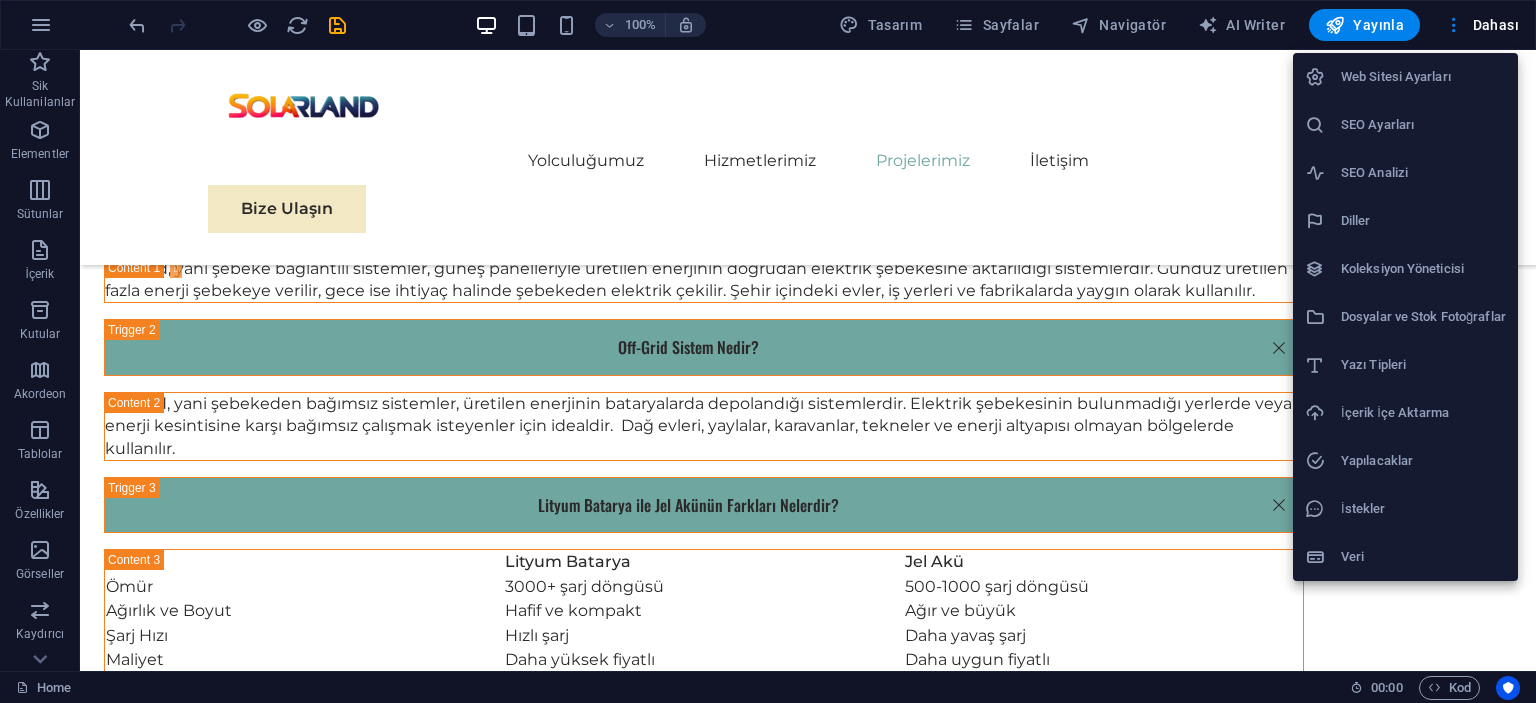 click on "Web Sitesi Ayarları" at bounding box center [1423, 77] 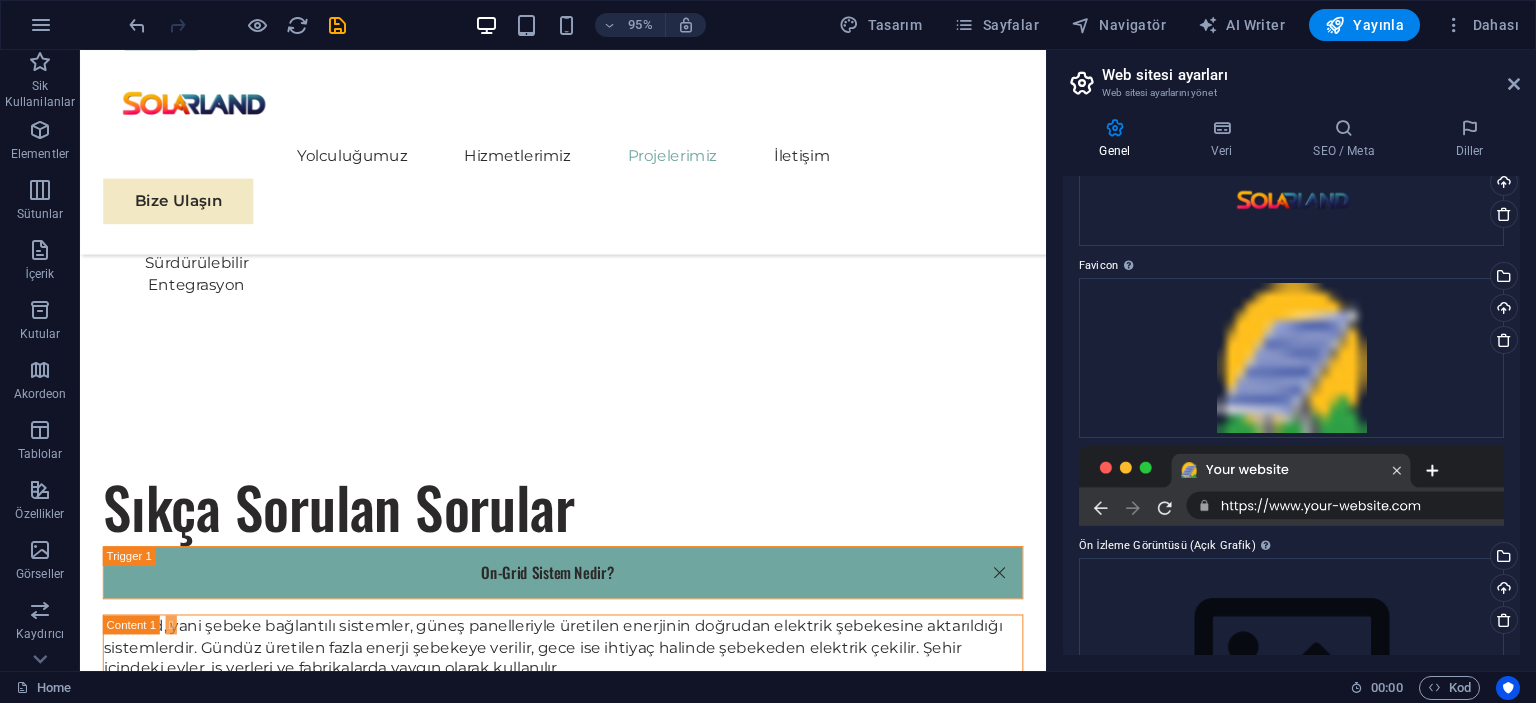 scroll, scrollTop: 268, scrollLeft: 0, axis: vertical 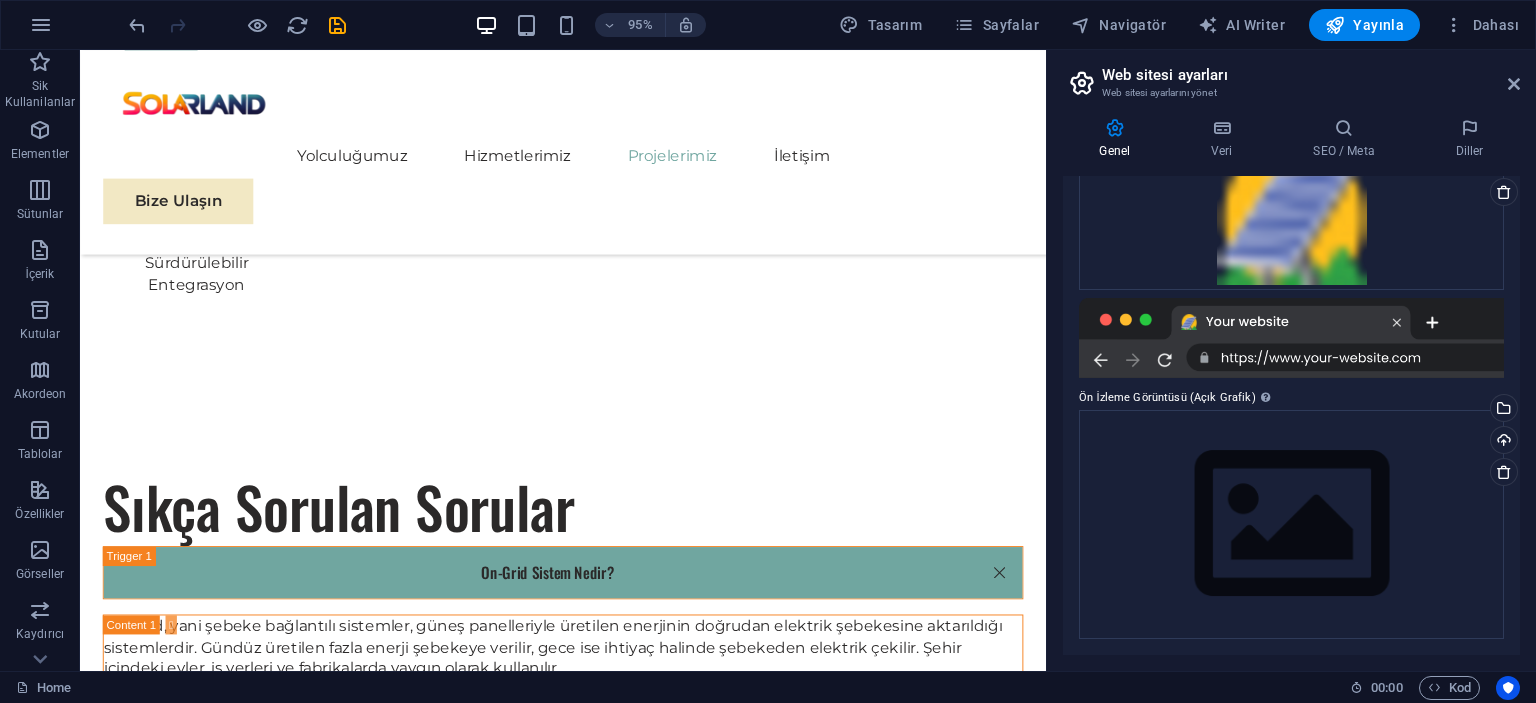 click at bounding box center [1291, 338] 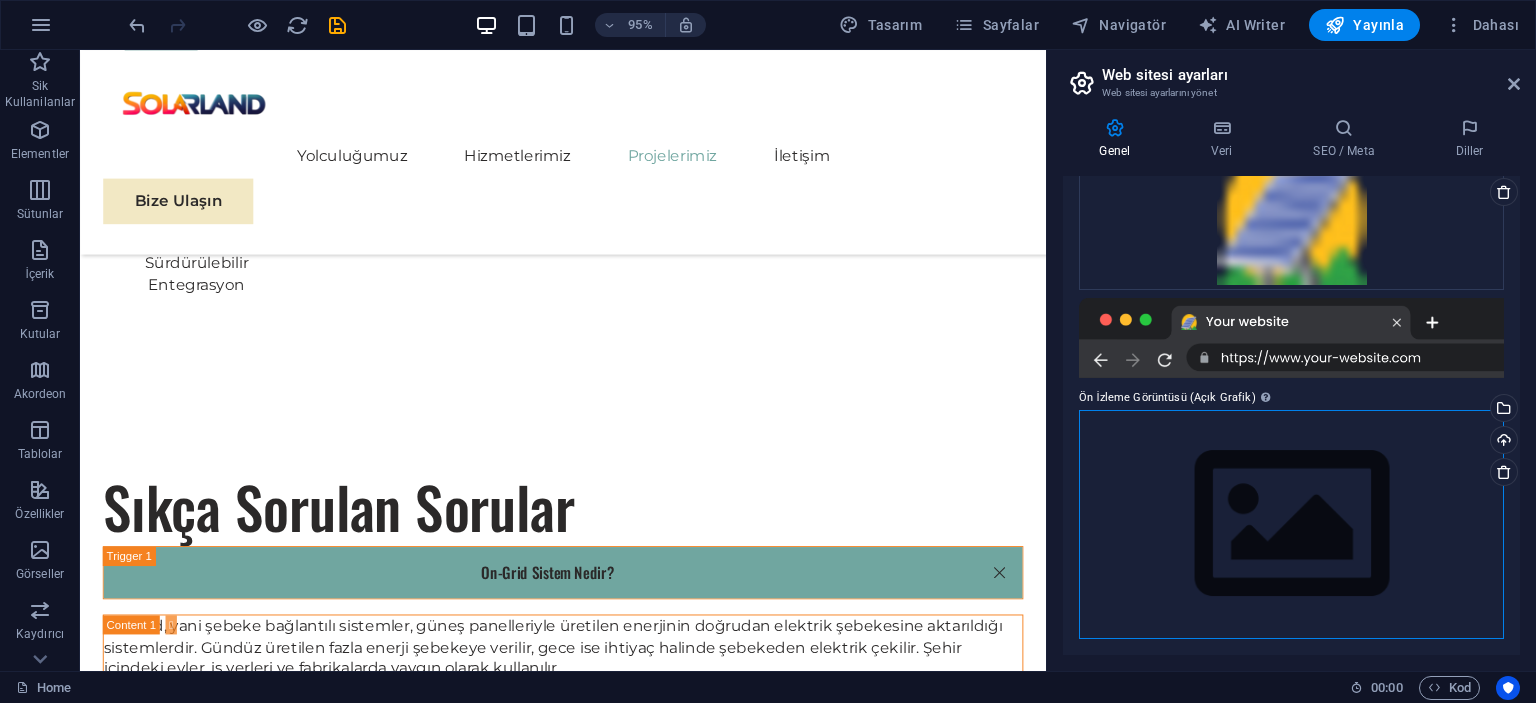click on "Dosyaları buraya sürükleyin, dosyaları seçmek için tıklayın veya Dosyalardan ya da ücretsiz stok fotoğraf ve videolarımızdan dosyalar seçin" at bounding box center (1291, 524) 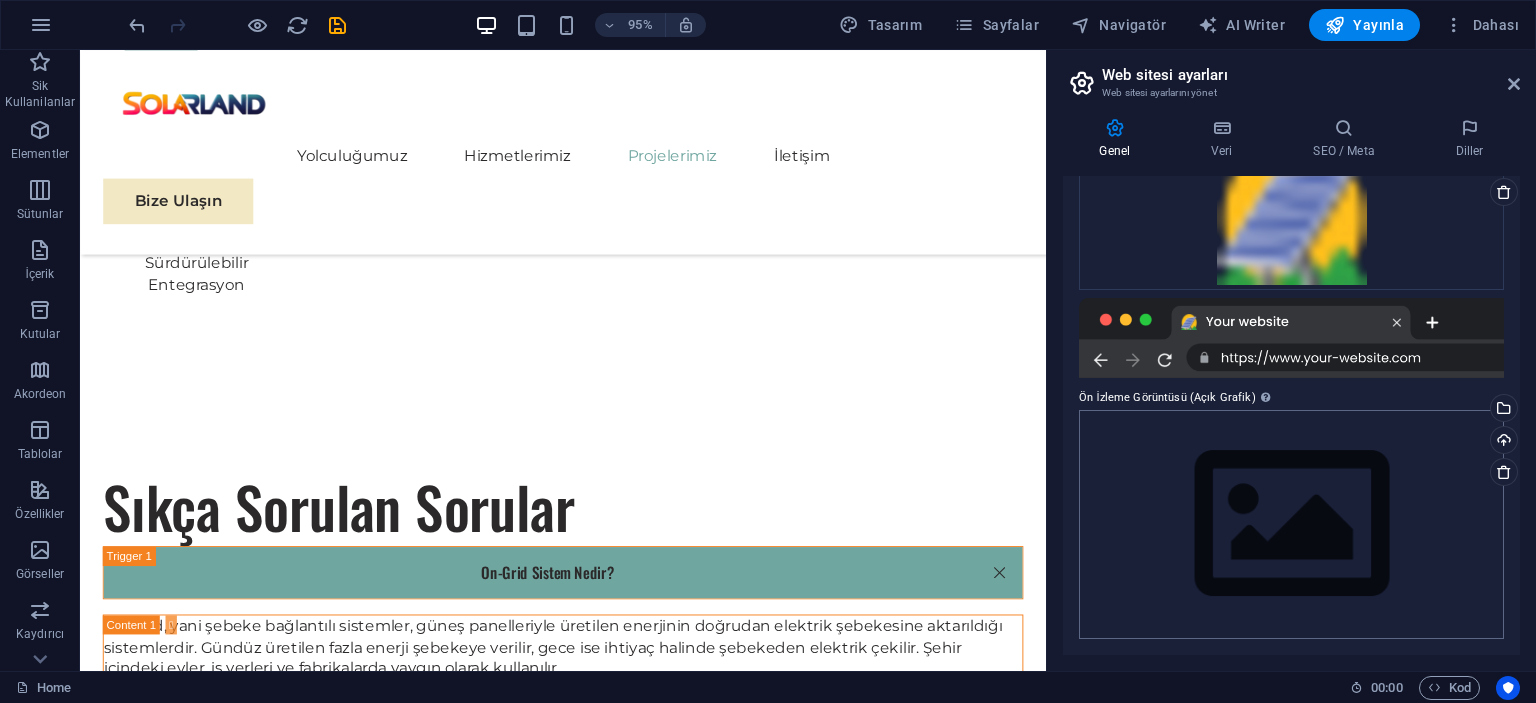 scroll, scrollTop: 6963, scrollLeft: 0, axis: vertical 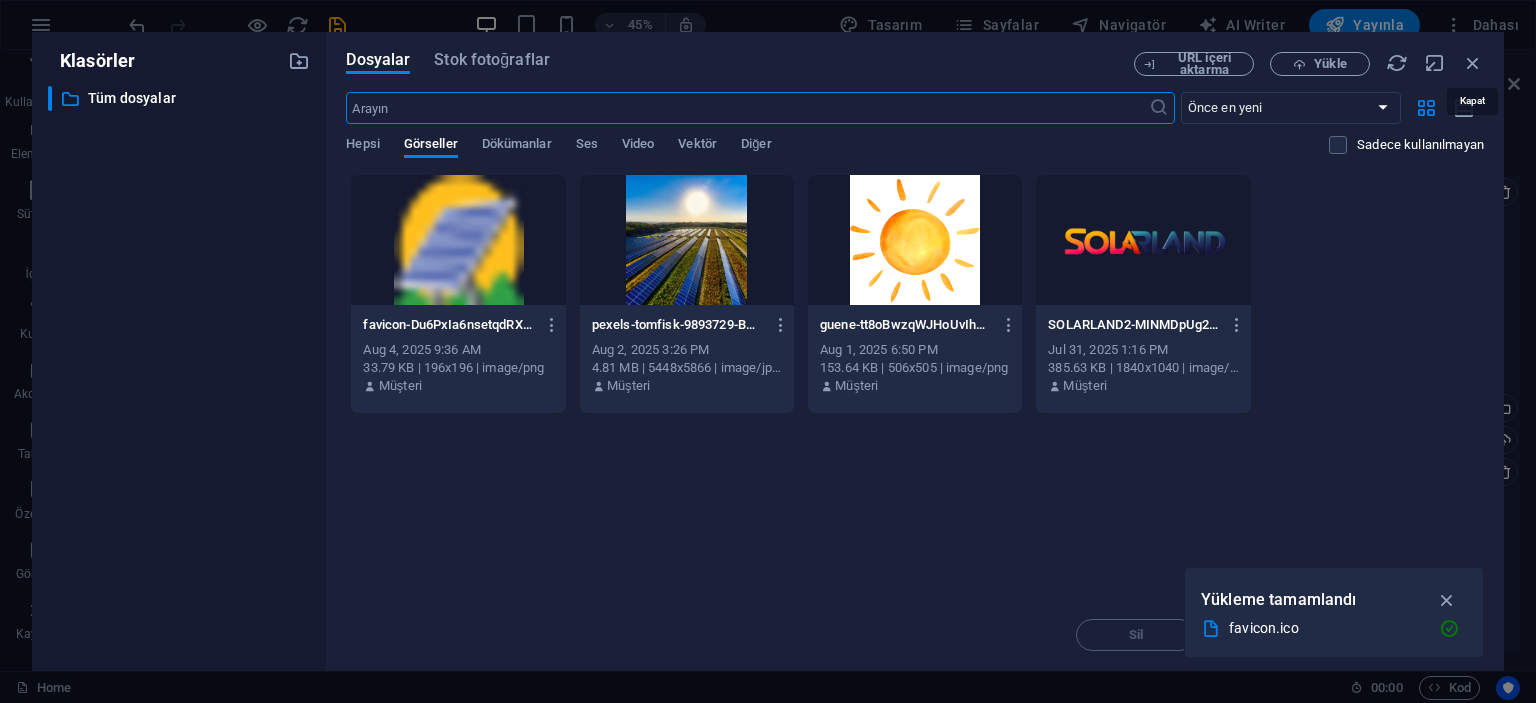 click at bounding box center [1473, 63] 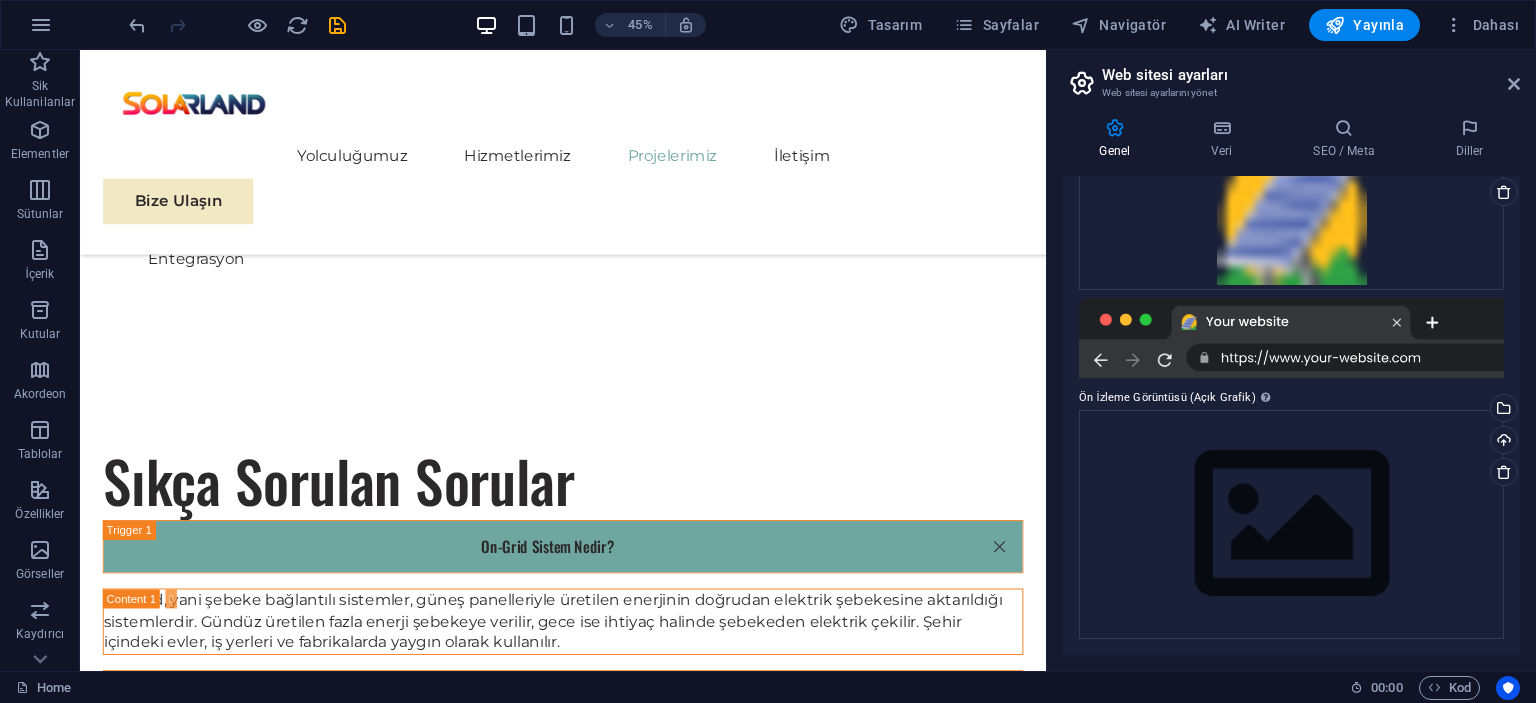 scroll, scrollTop: 6936, scrollLeft: 0, axis: vertical 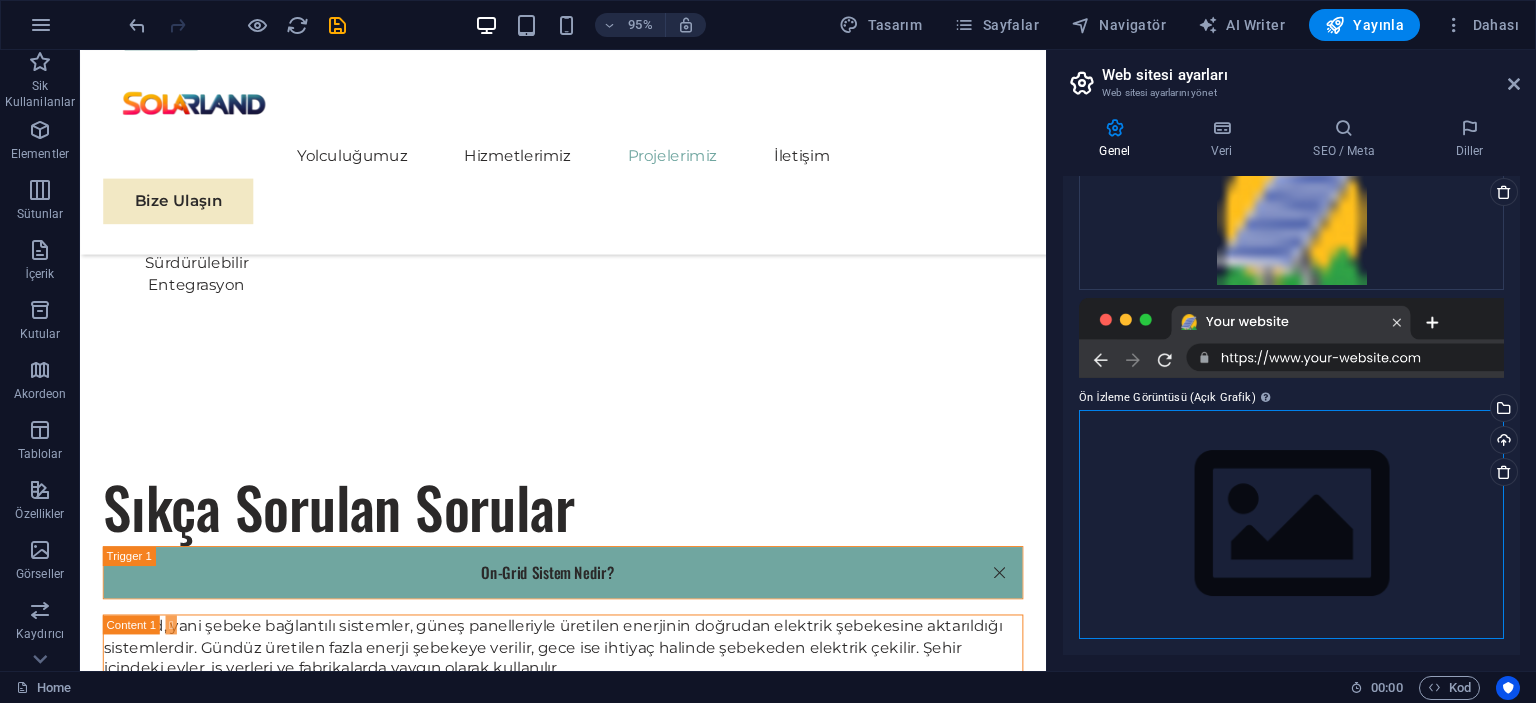 click on "Dosyaları buraya sürükleyin, dosyaları seçmek için tıklayın veya Dosyalardan ya da ücretsiz stok fotoğraf ve videolarımızdan dosyalar seçin" at bounding box center (1291, 524) 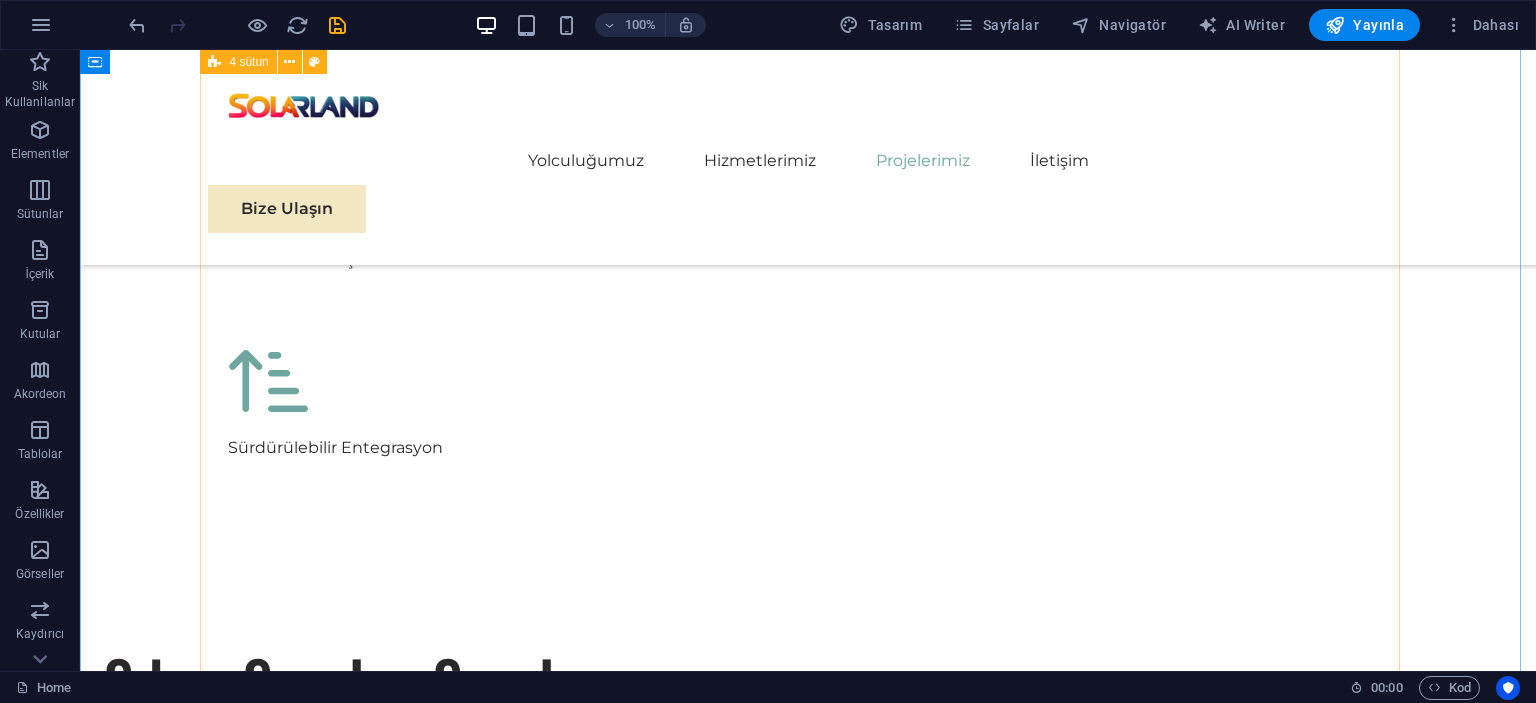 scroll, scrollTop: 5839, scrollLeft: 0, axis: vertical 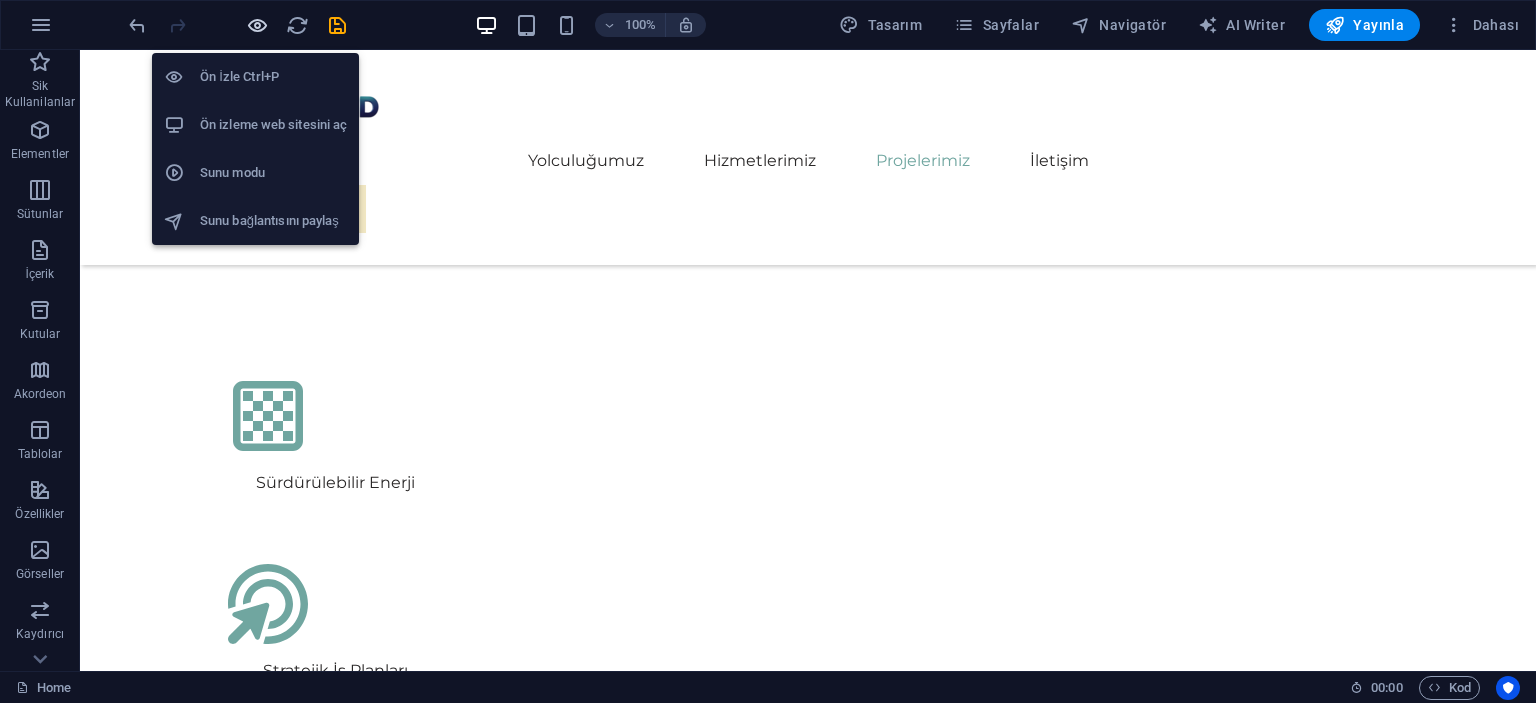 click at bounding box center (257, 25) 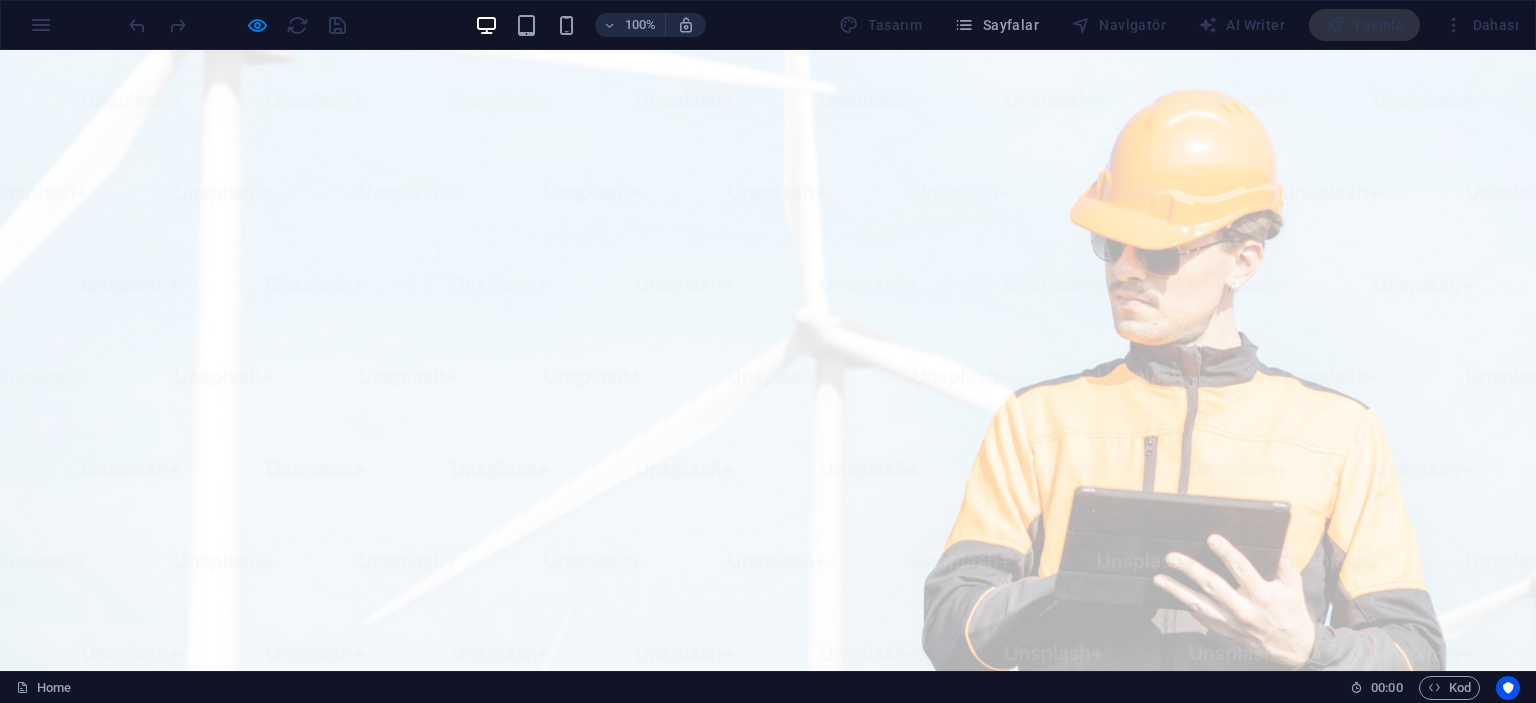 scroll, scrollTop: 0, scrollLeft: 0, axis: both 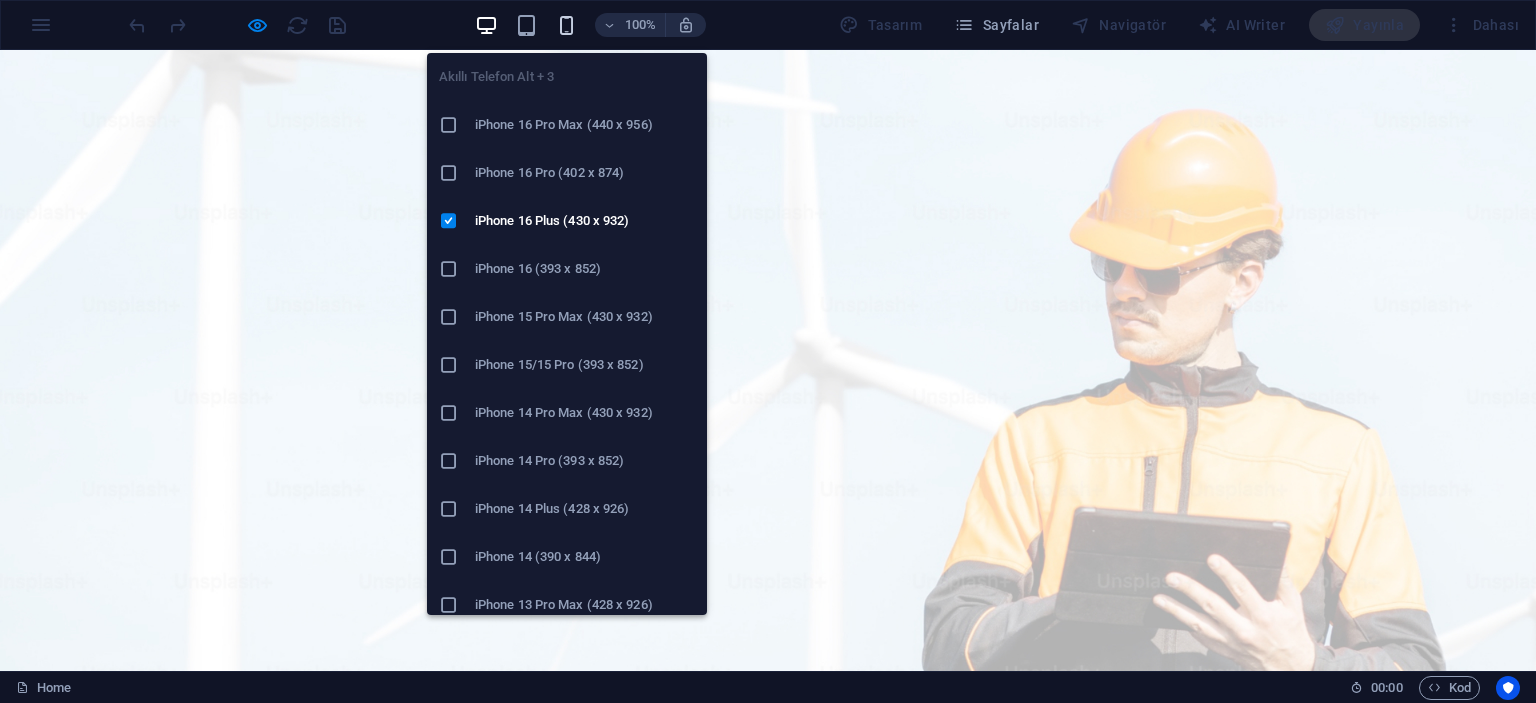 click at bounding box center [566, 25] 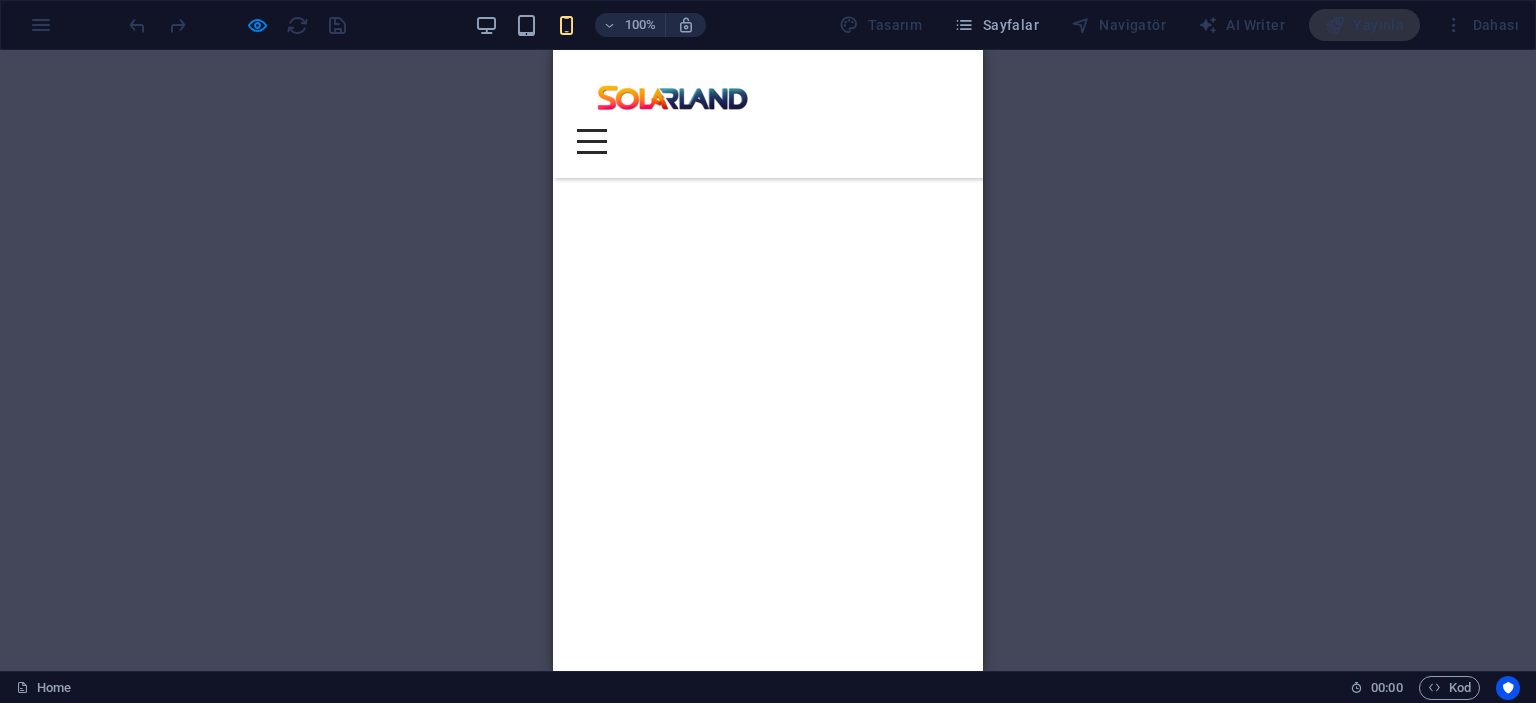scroll, scrollTop: 2100, scrollLeft: 0, axis: vertical 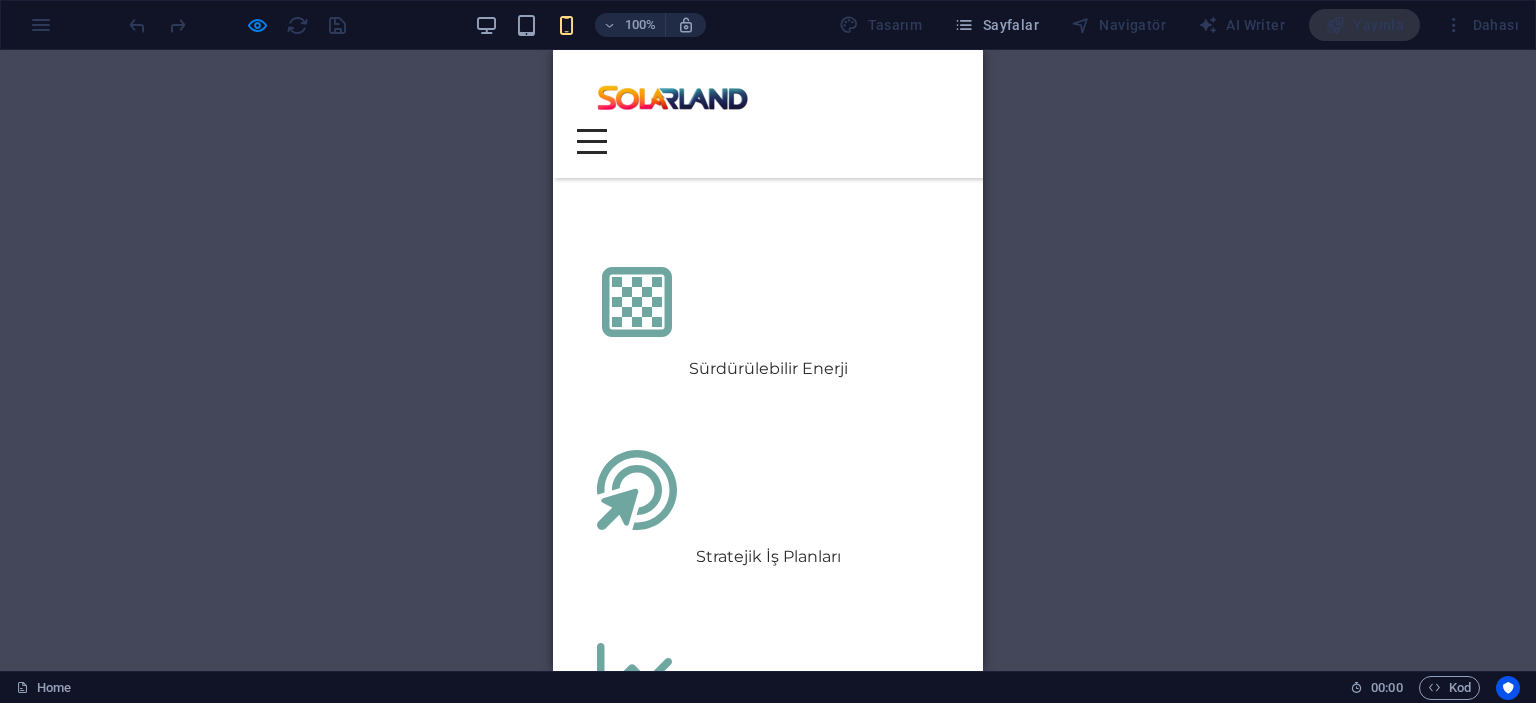 click on "EcoPower Dönüşüm Girişimi" at bounding box center [706, 2796] 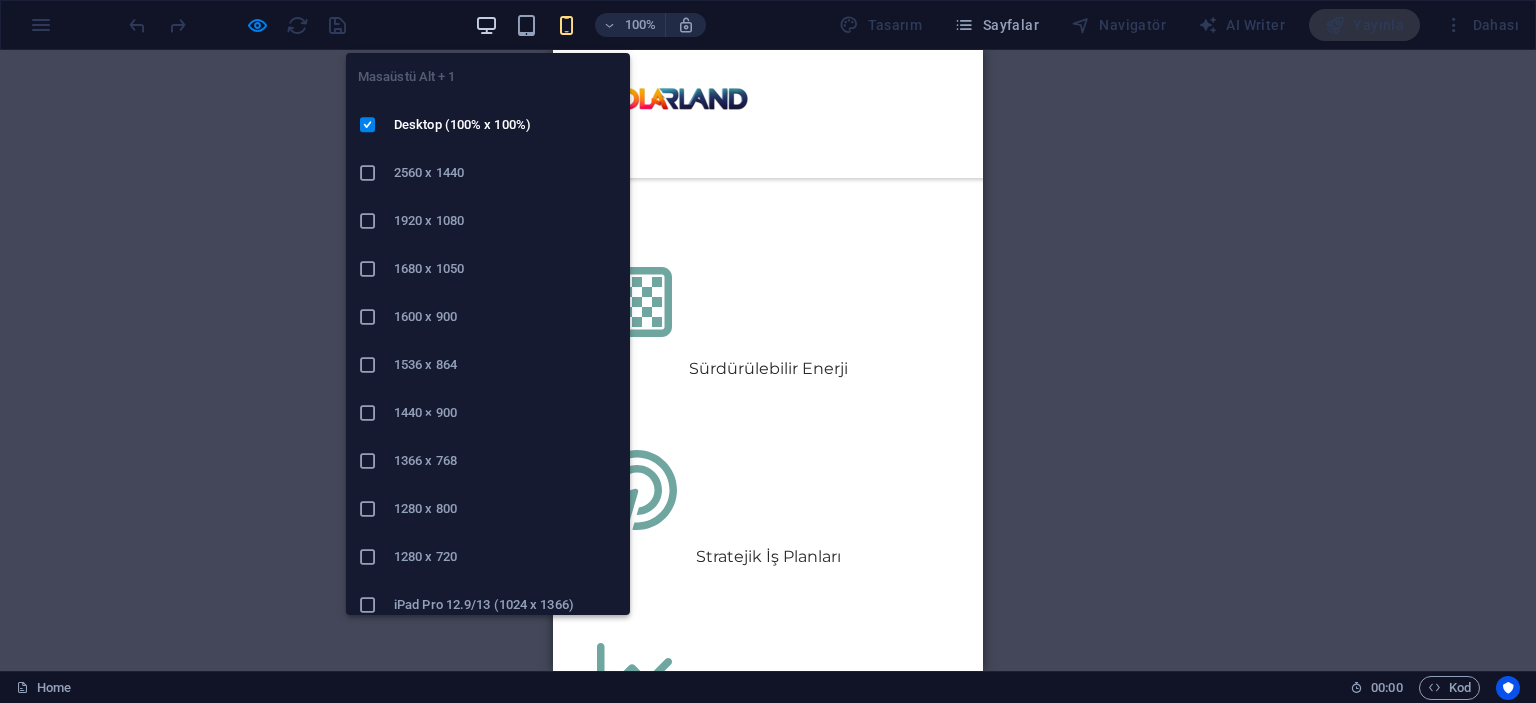 click at bounding box center (486, 25) 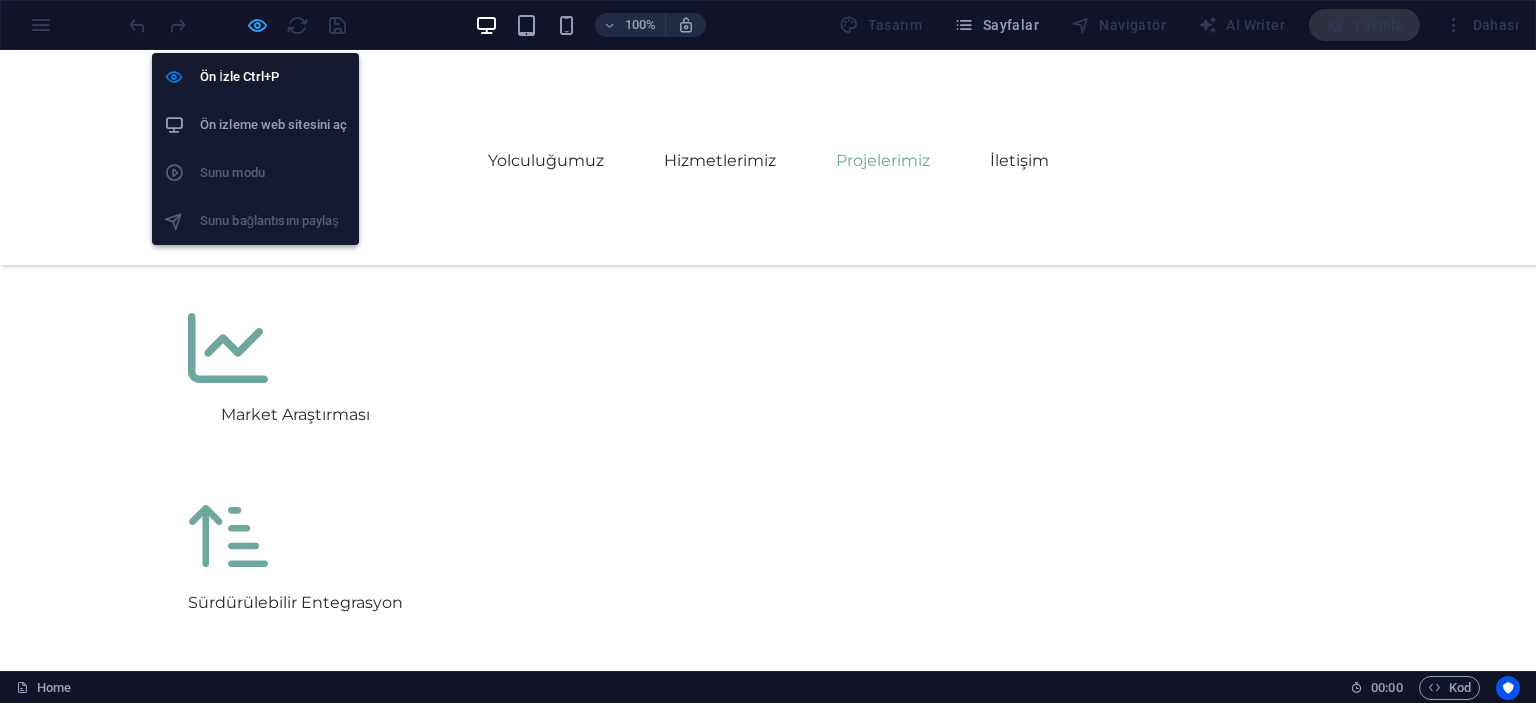 click at bounding box center [257, 25] 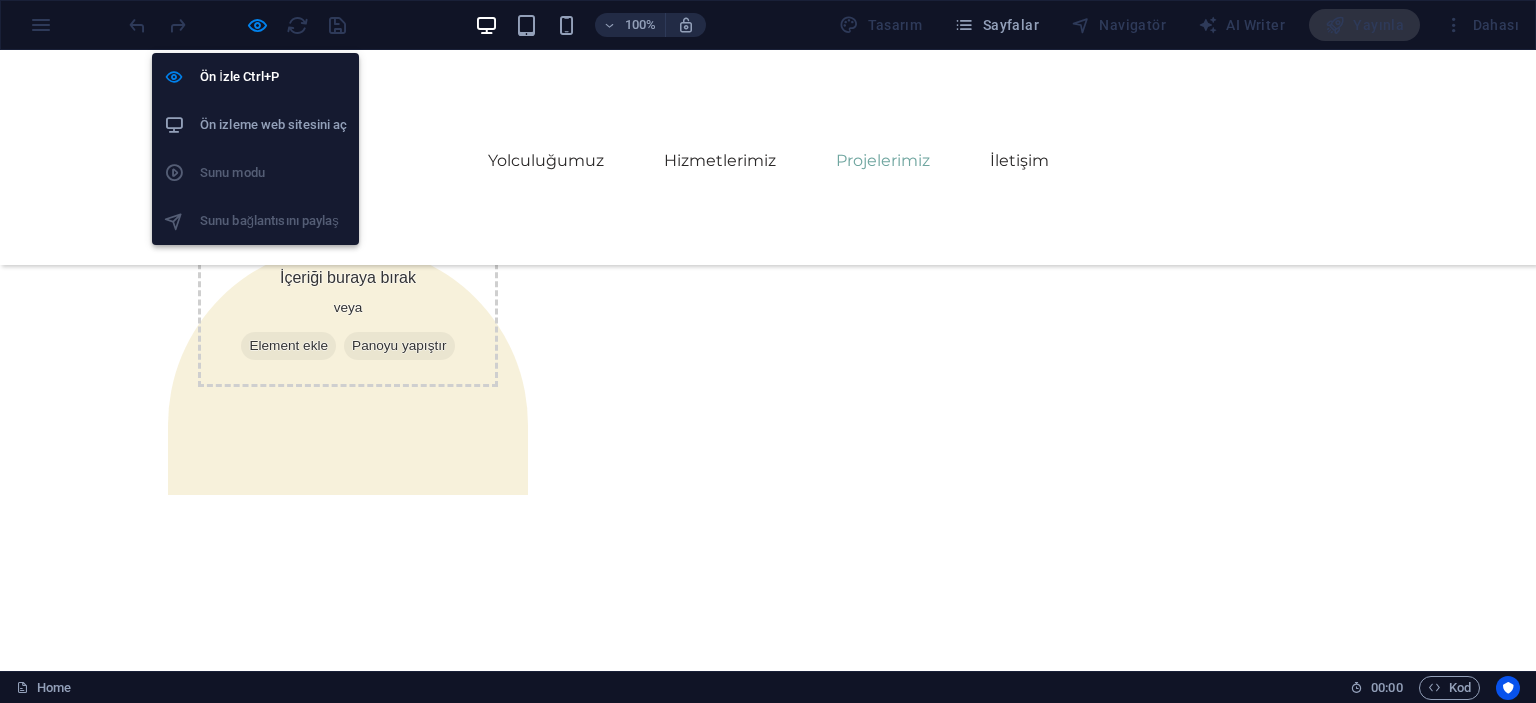scroll, scrollTop: 6512, scrollLeft: 0, axis: vertical 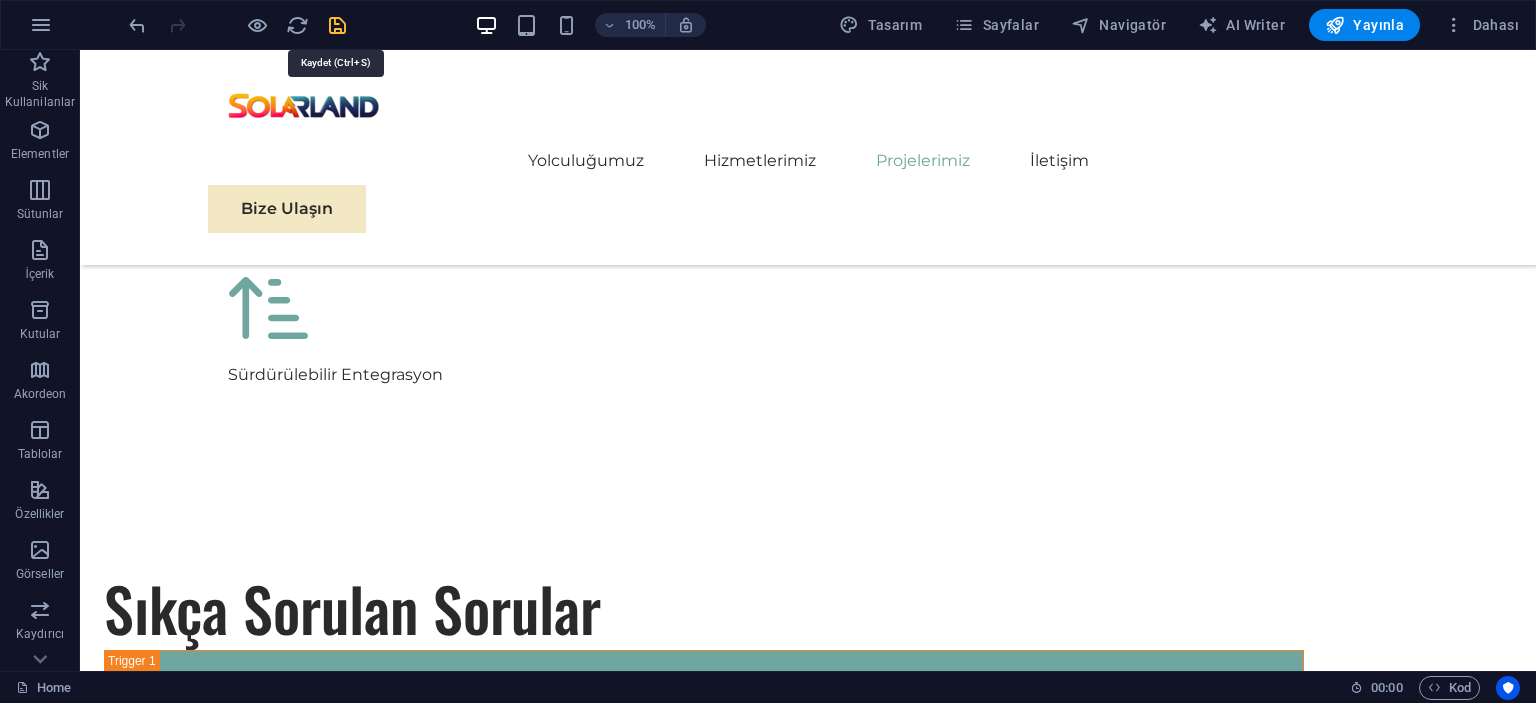 click at bounding box center [337, 25] 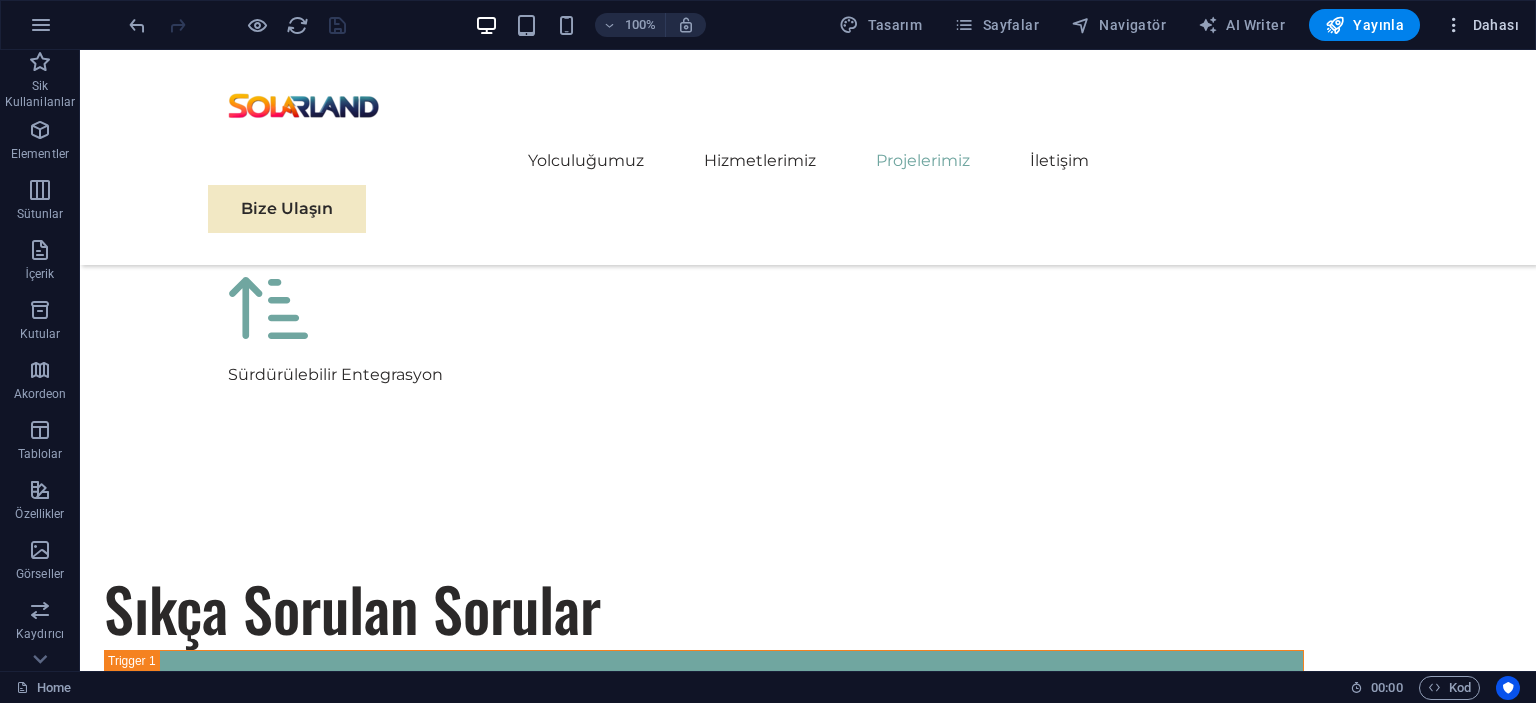 click on "Dahası" at bounding box center (1481, 25) 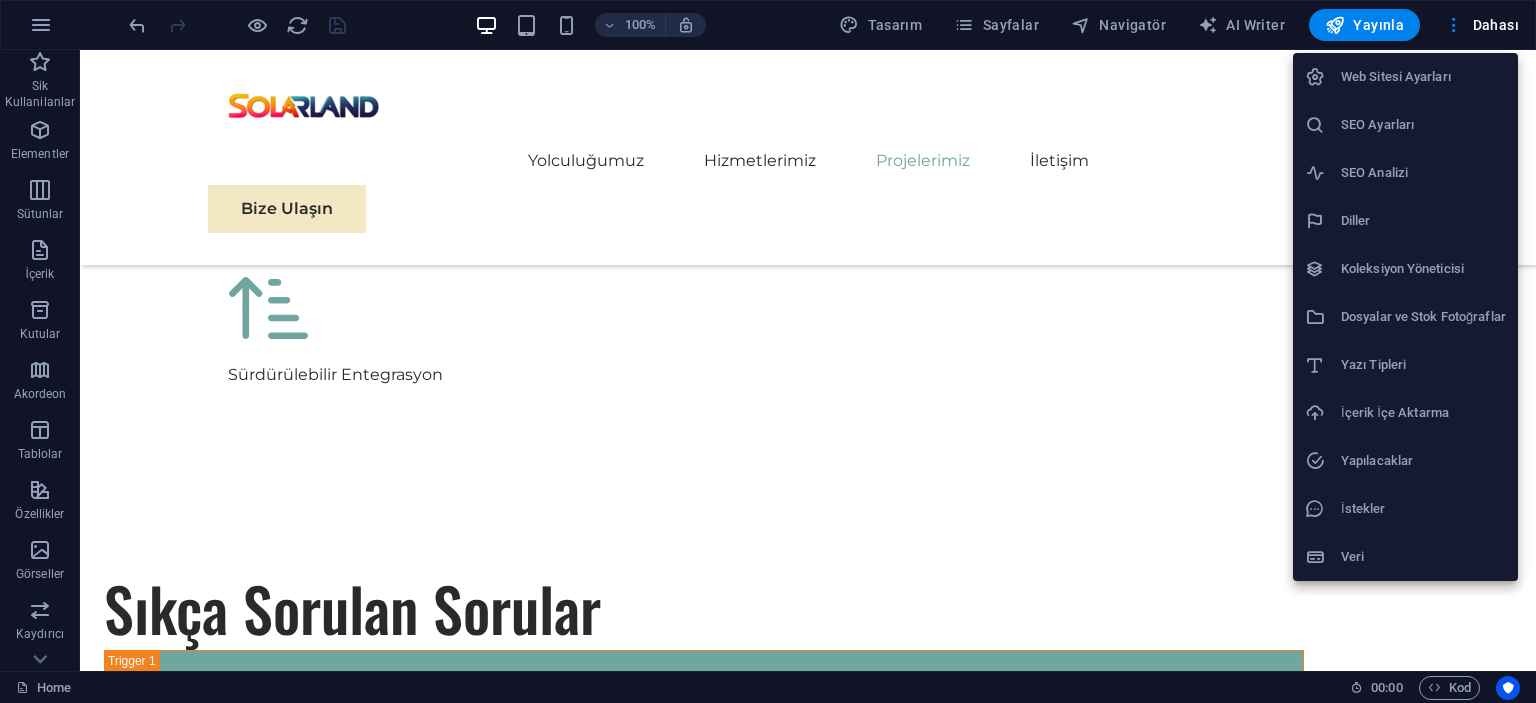 click on "Web Sitesi Ayarları" at bounding box center [1423, 77] 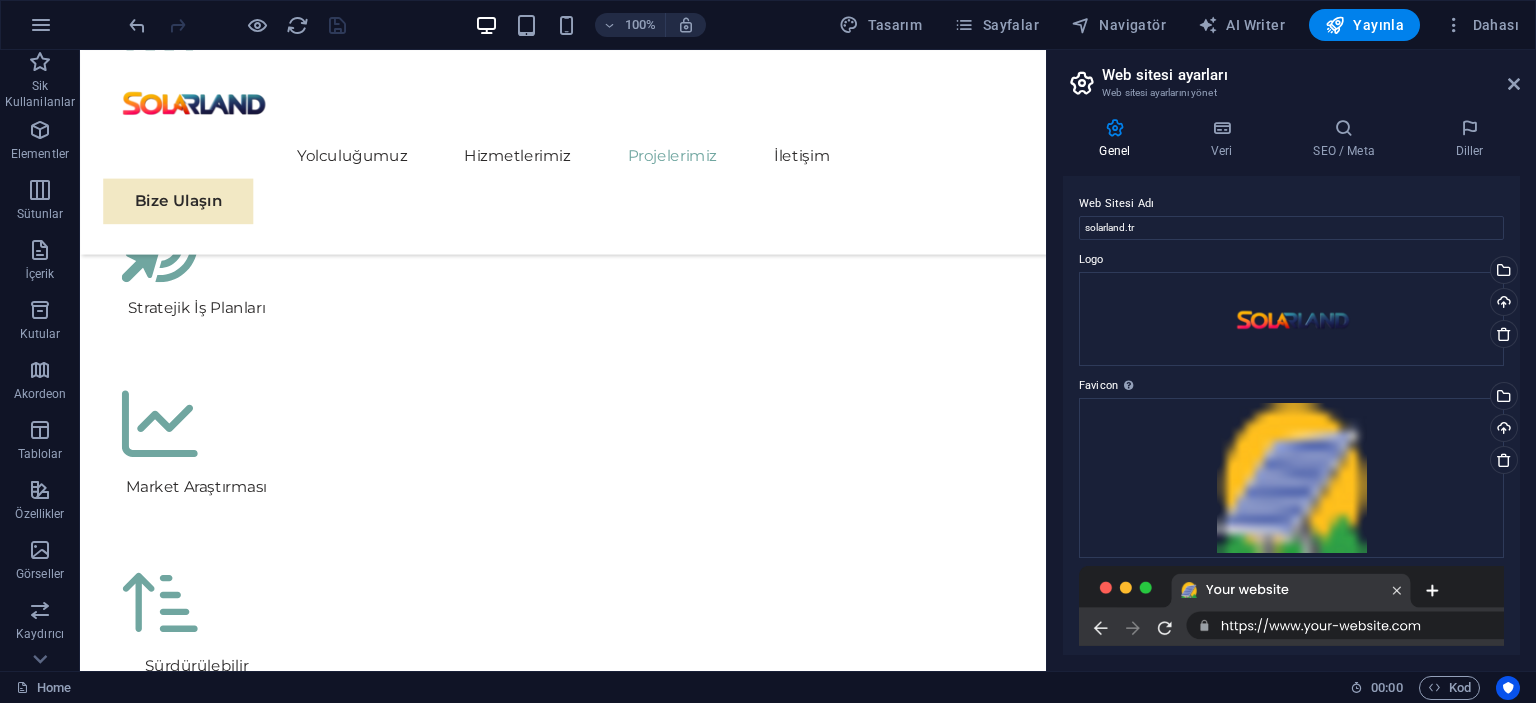 scroll, scrollTop: 6518, scrollLeft: 0, axis: vertical 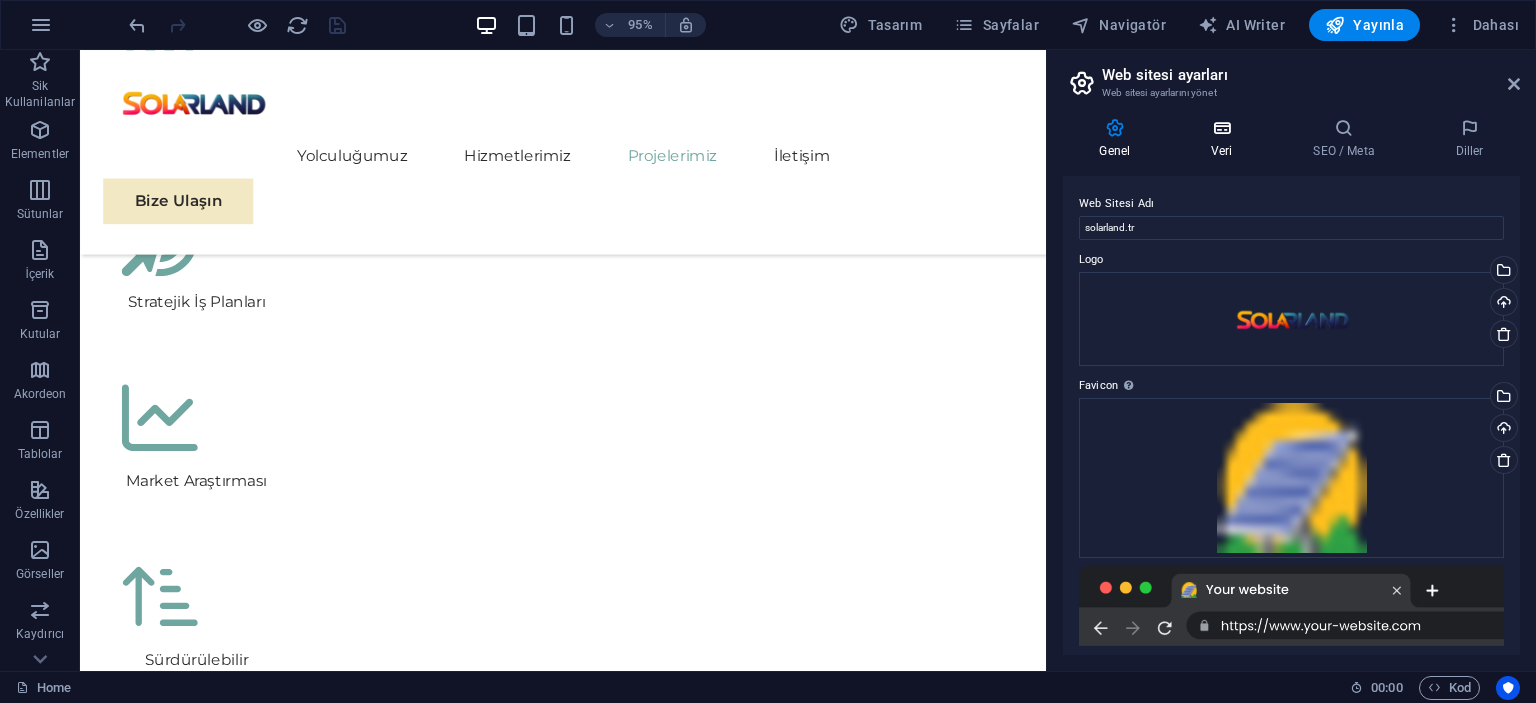 click on "Veri" at bounding box center (1226, 139) 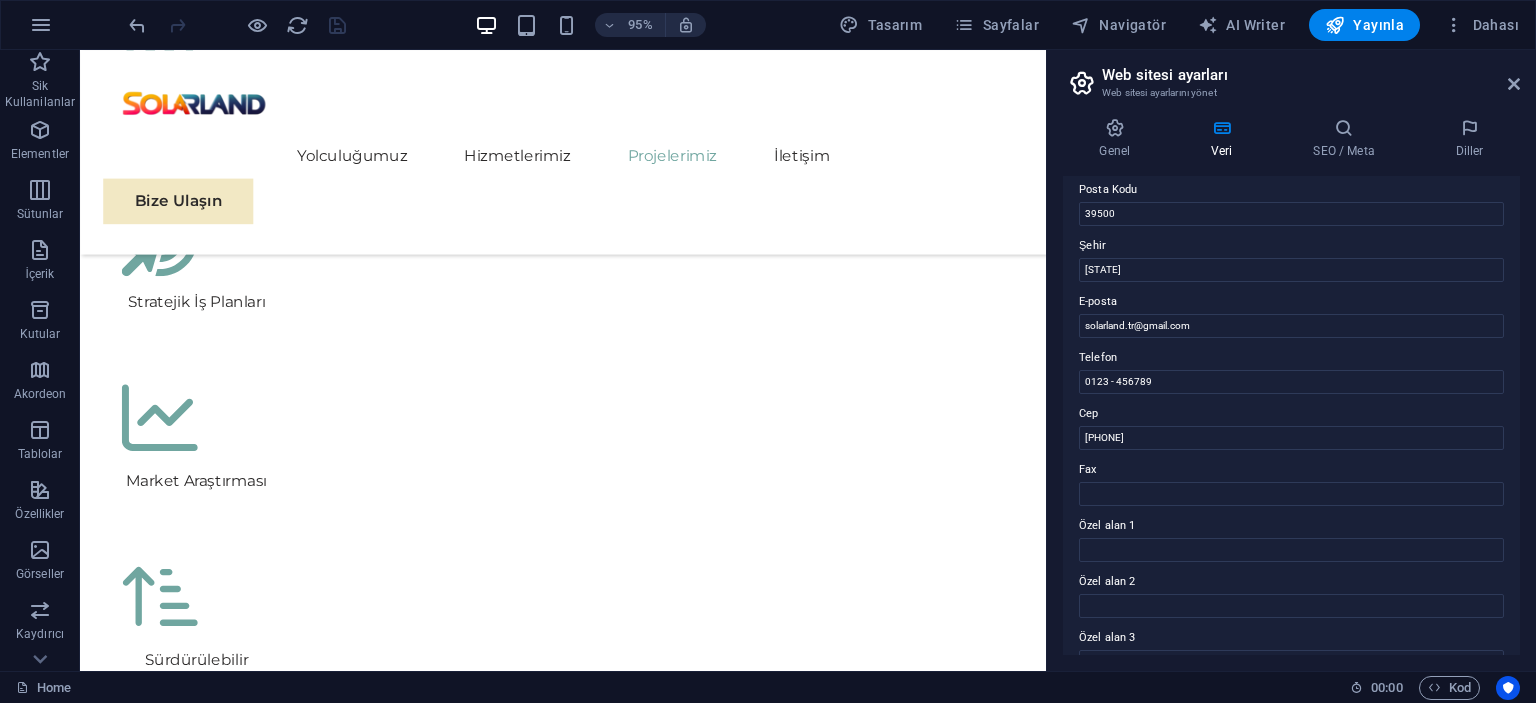 scroll, scrollTop: 300, scrollLeft: 0, axis: vertical 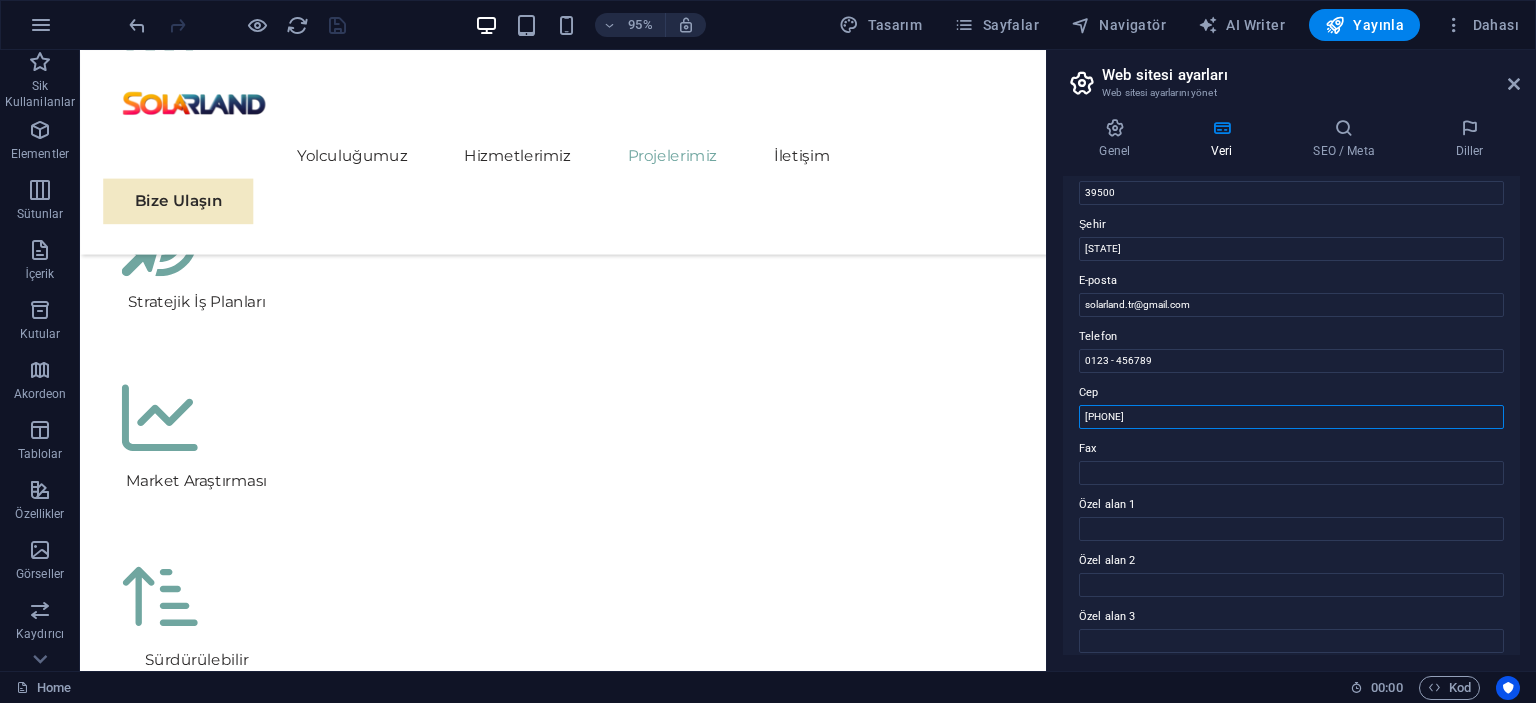 drag, startPoint x: 1257, startPoint y: 464, endPoint x: 1071, endPoint y: 435, distance: 188.24718 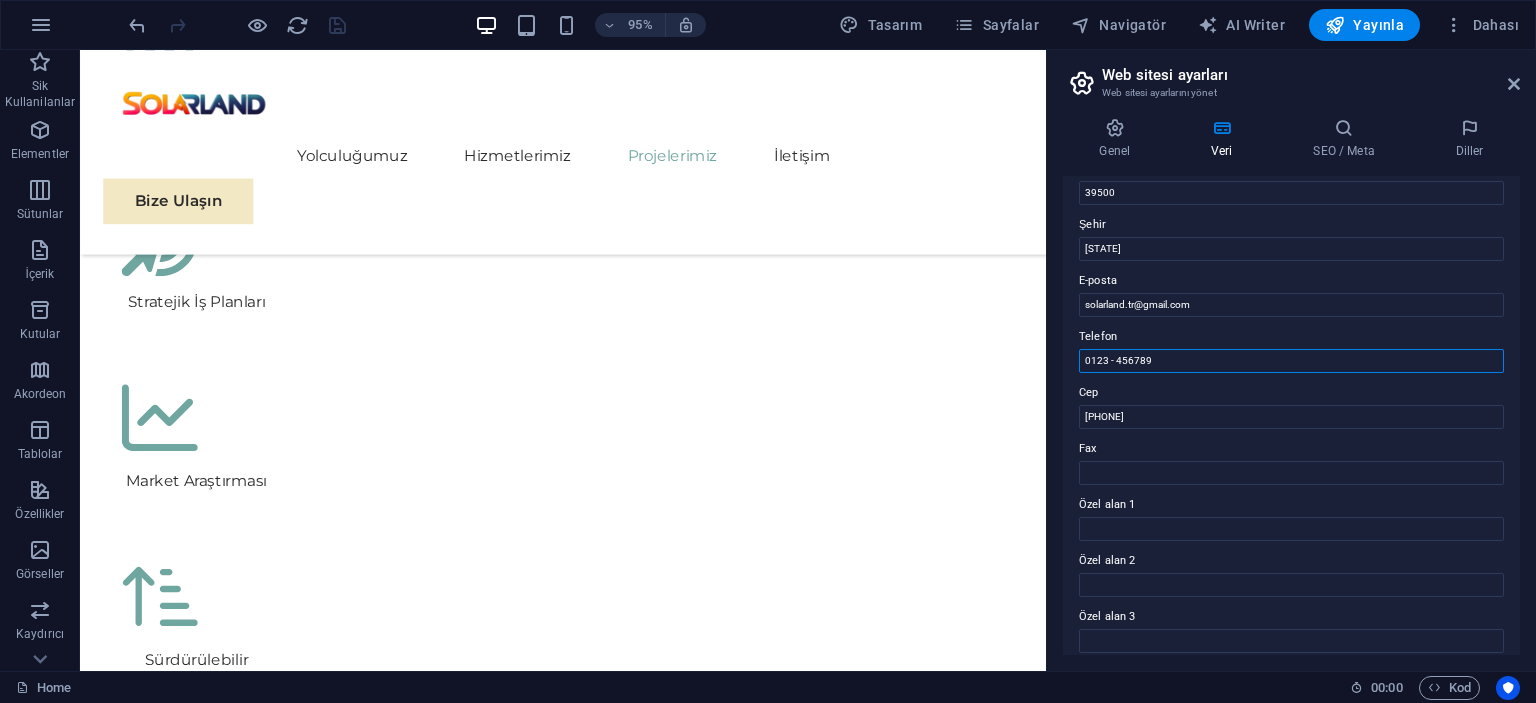 drag, startPoint x: 1267, startPoint y: 408, endPoint x: 1046, endPoint y: 376, distance: 223.30472 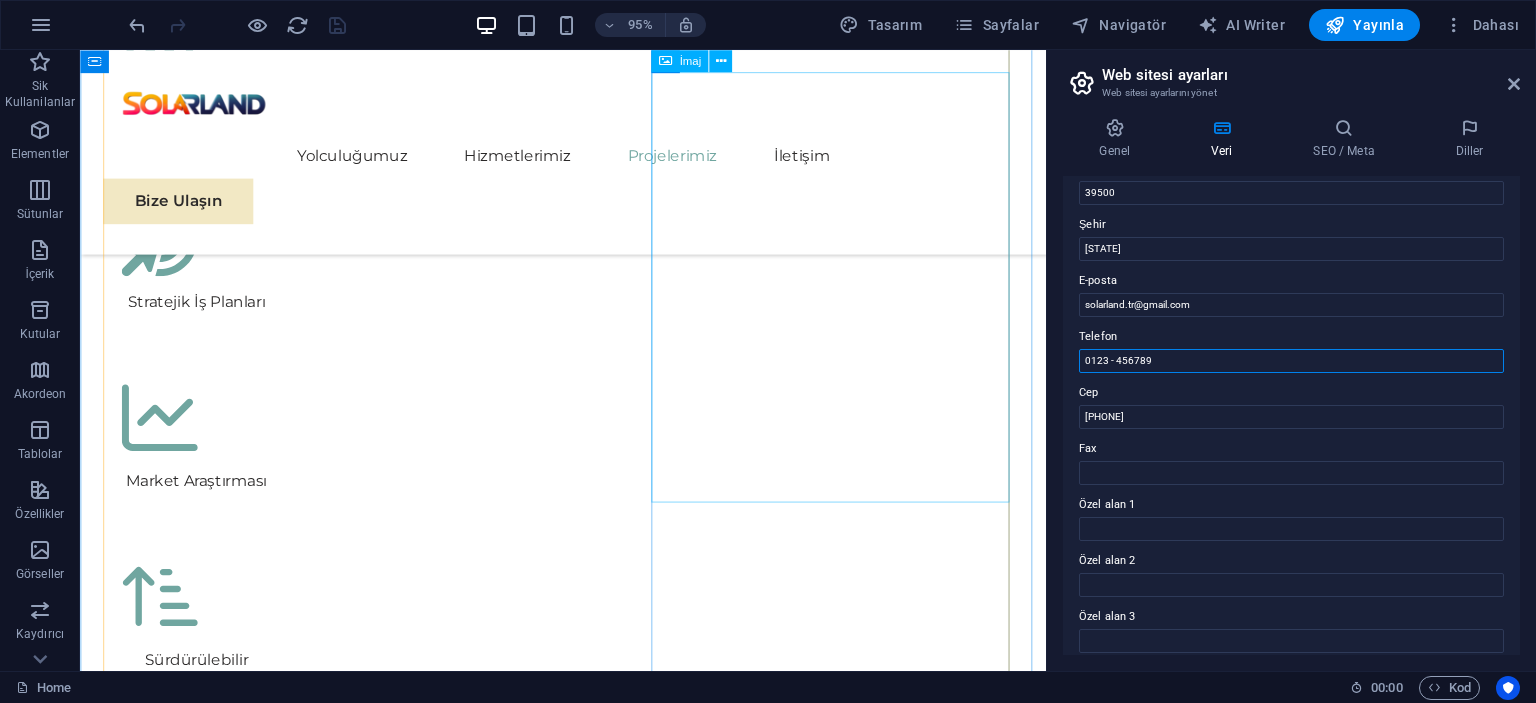 paste 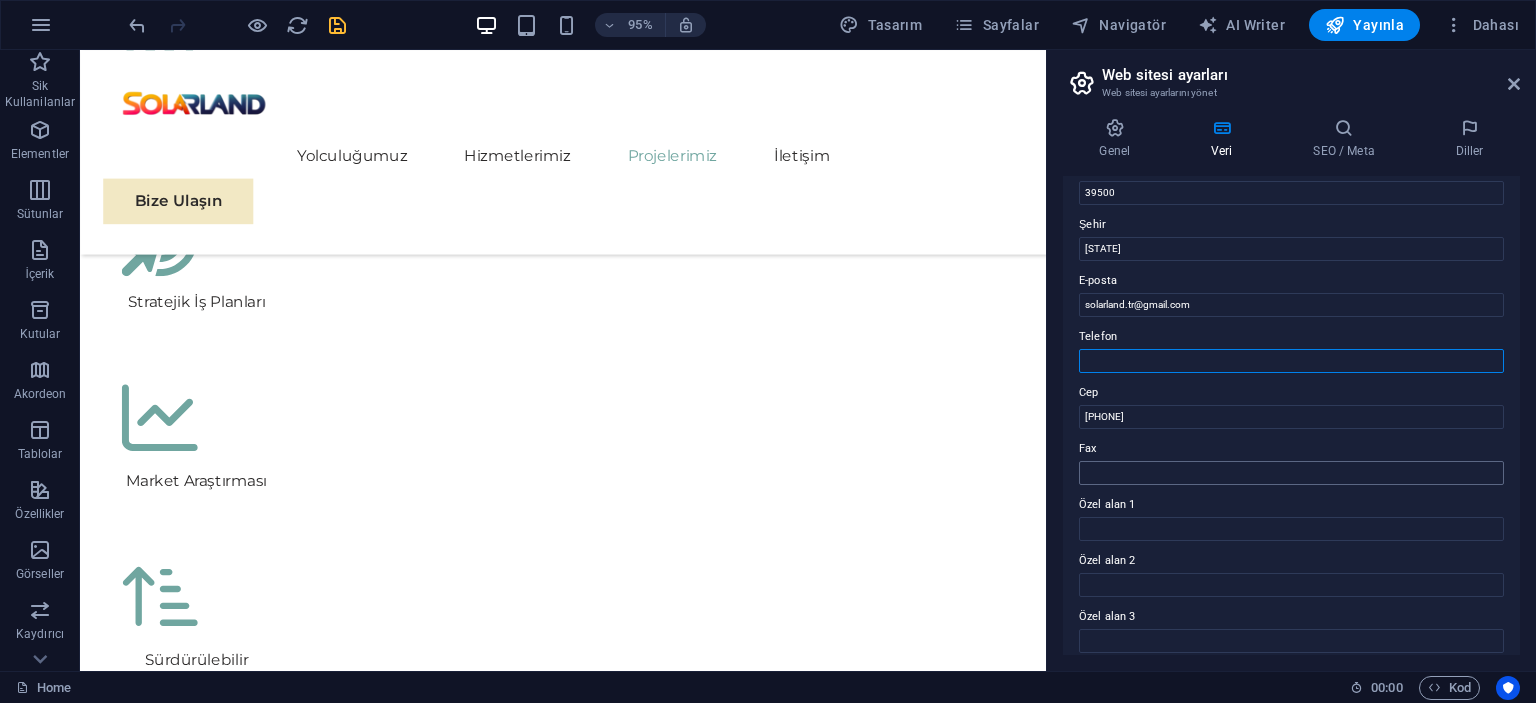 type 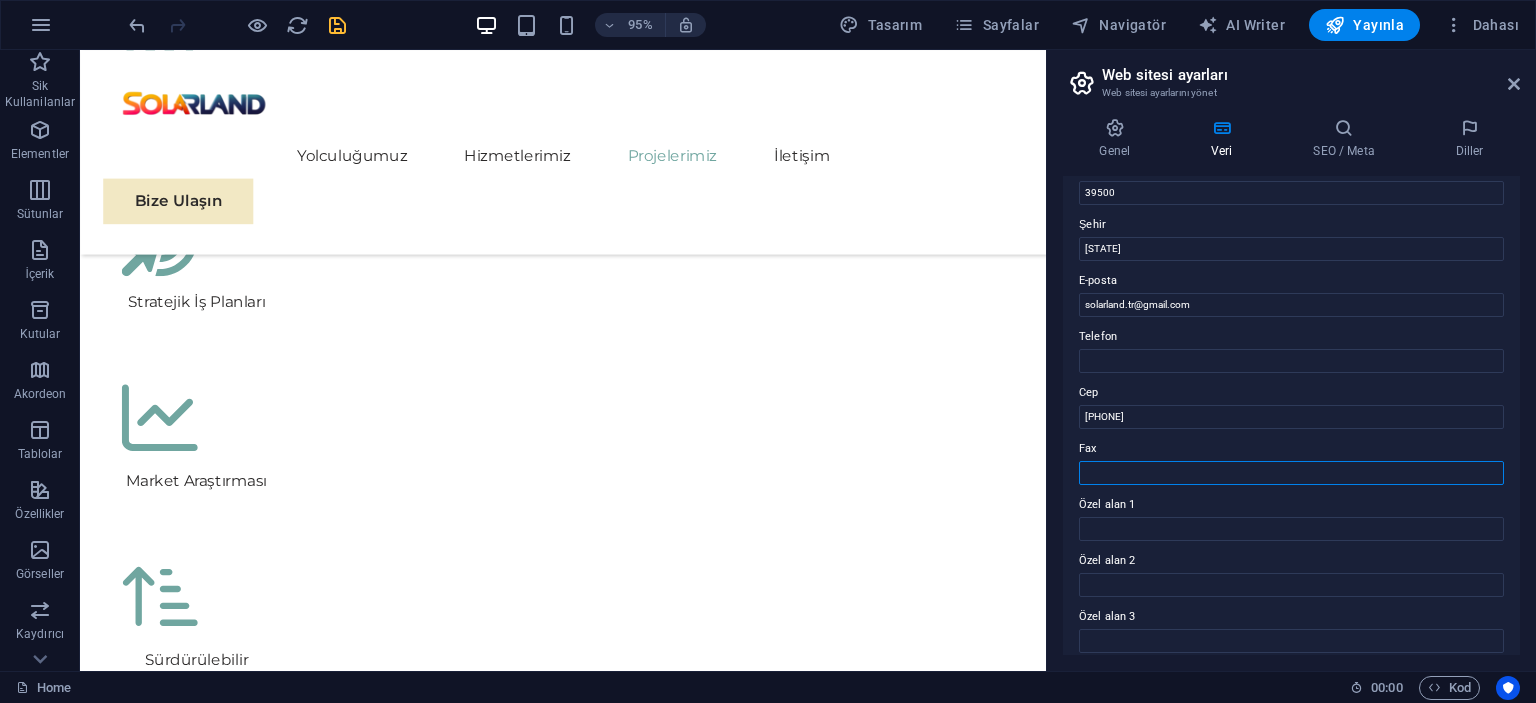 click on "Fax" at bounding box center [1291, 473] 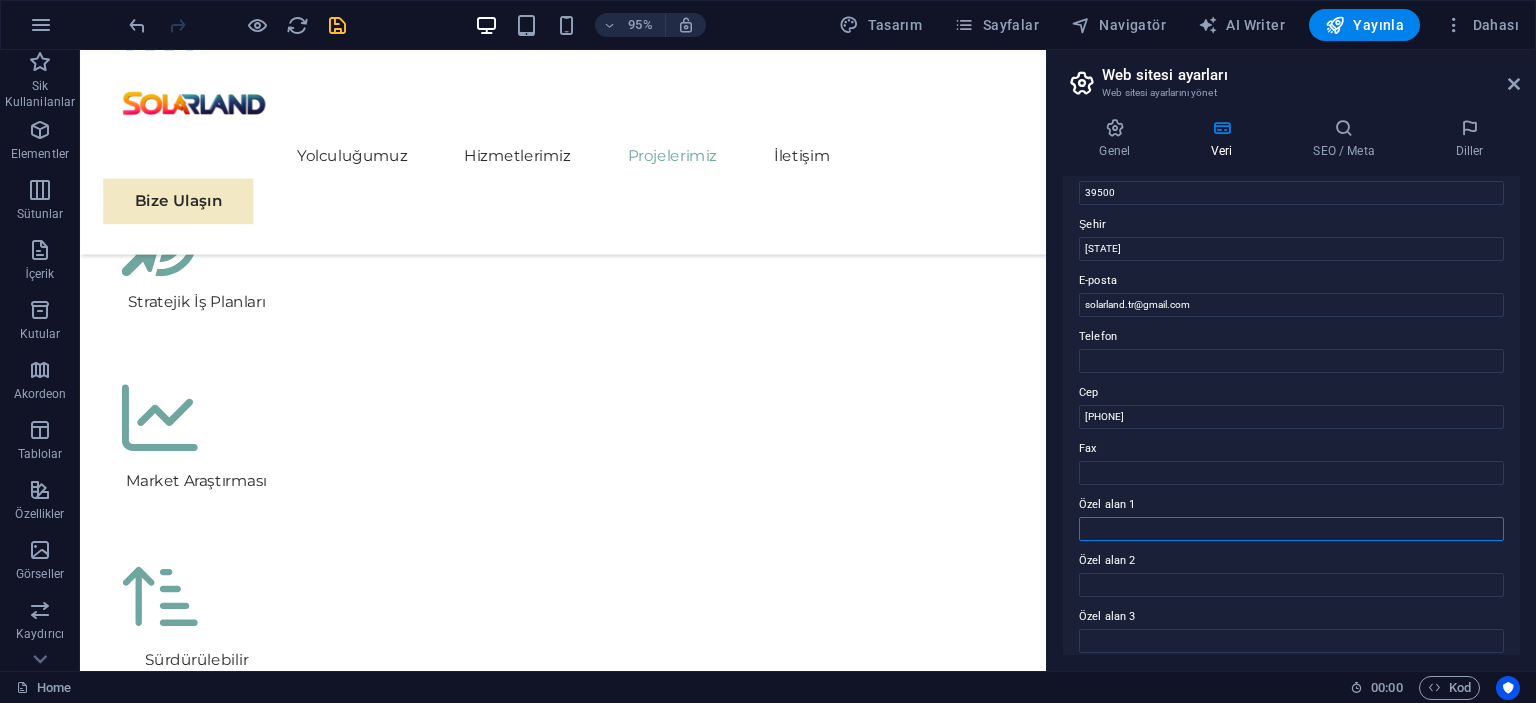 click on "Özel alan 1" at bounding box center (1291, 529) 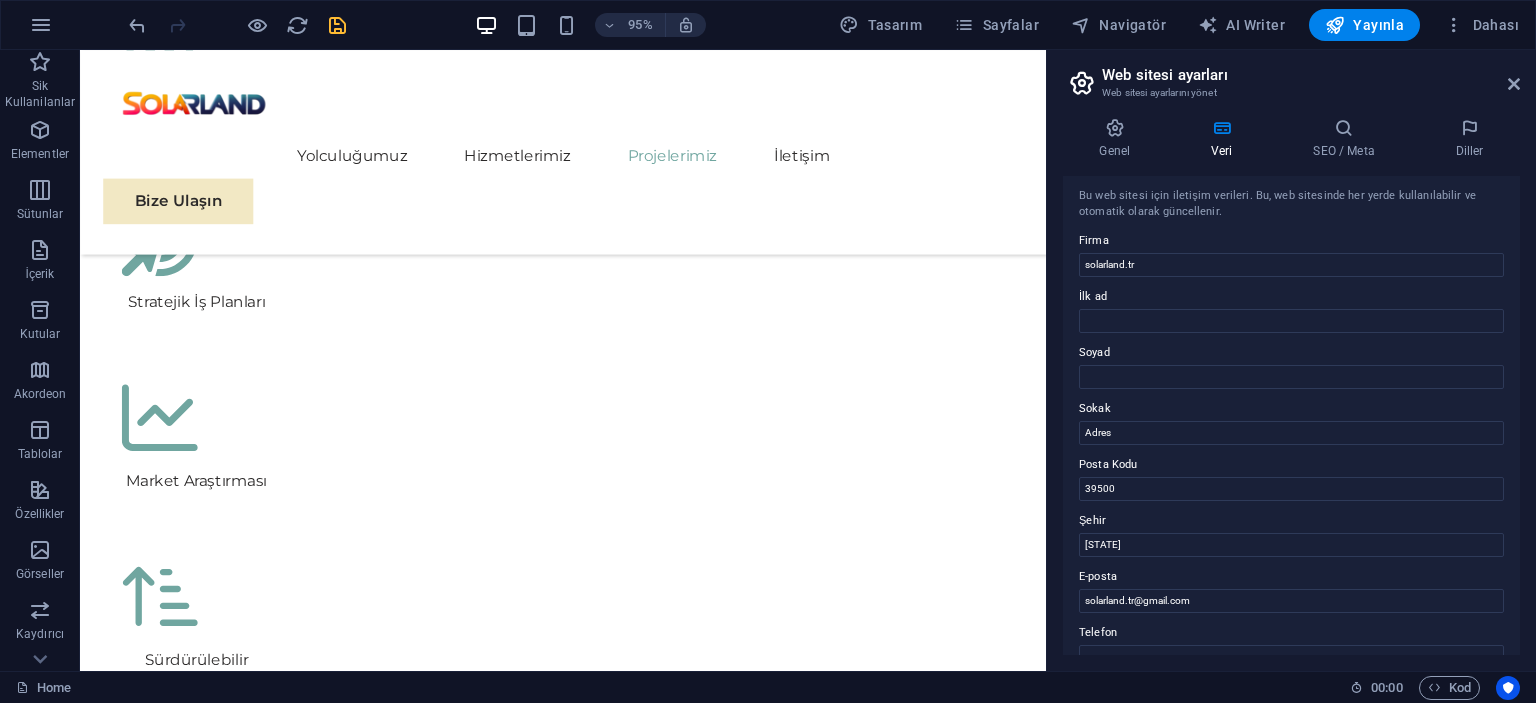scroll, scrollTop: 0, scrollLeft: 0, axis: both 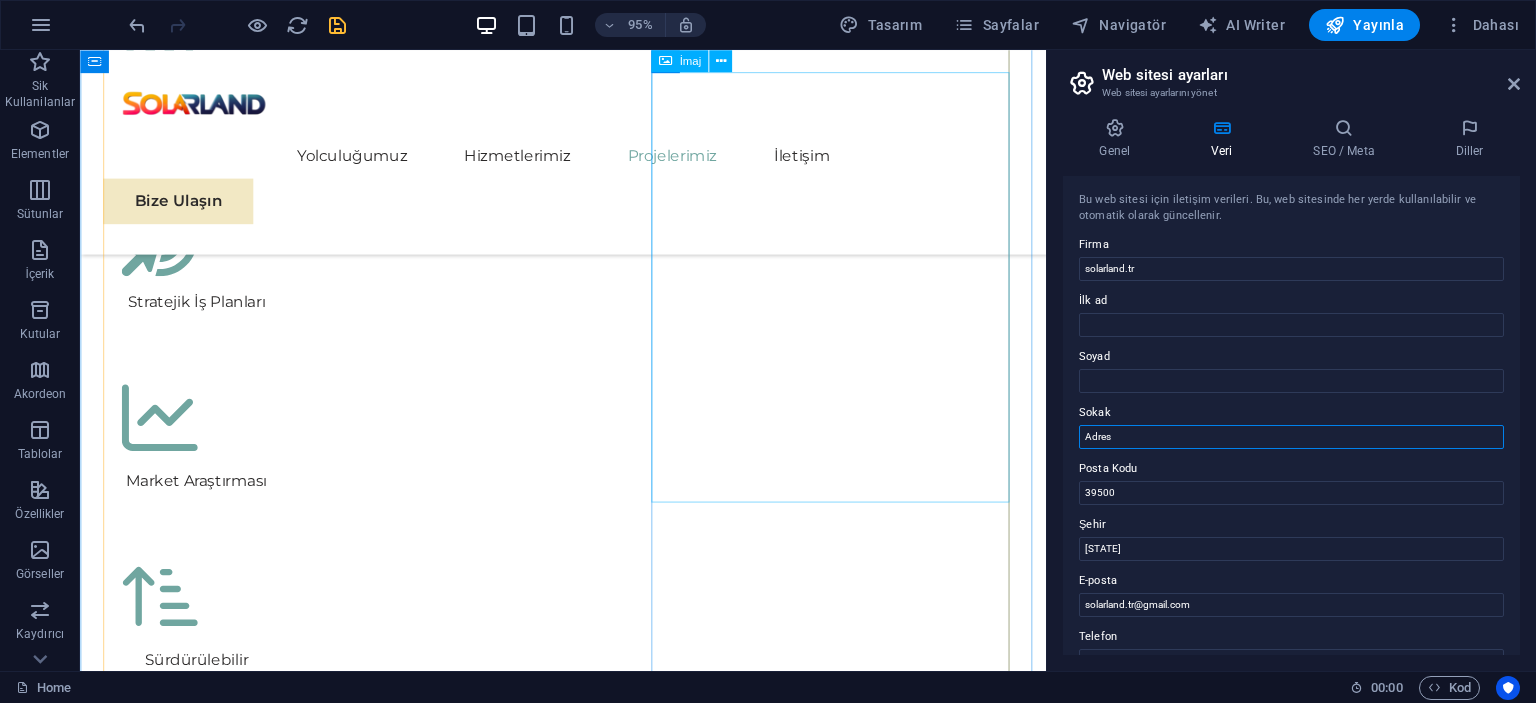 drag, startPoint x: 1221, startPoint y: 479, endPoint x: 1053, endPoint y: 463, distance: 168.76018 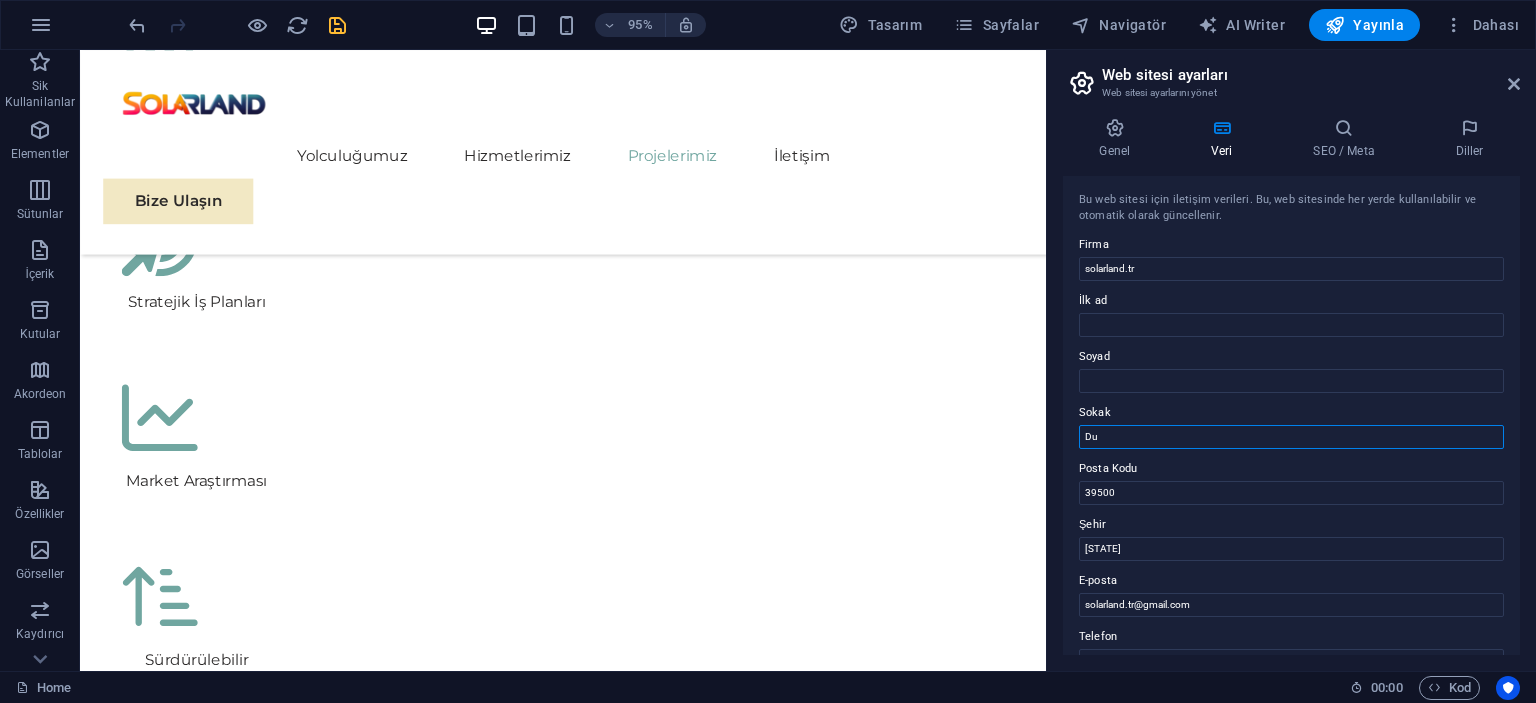 type on "D" 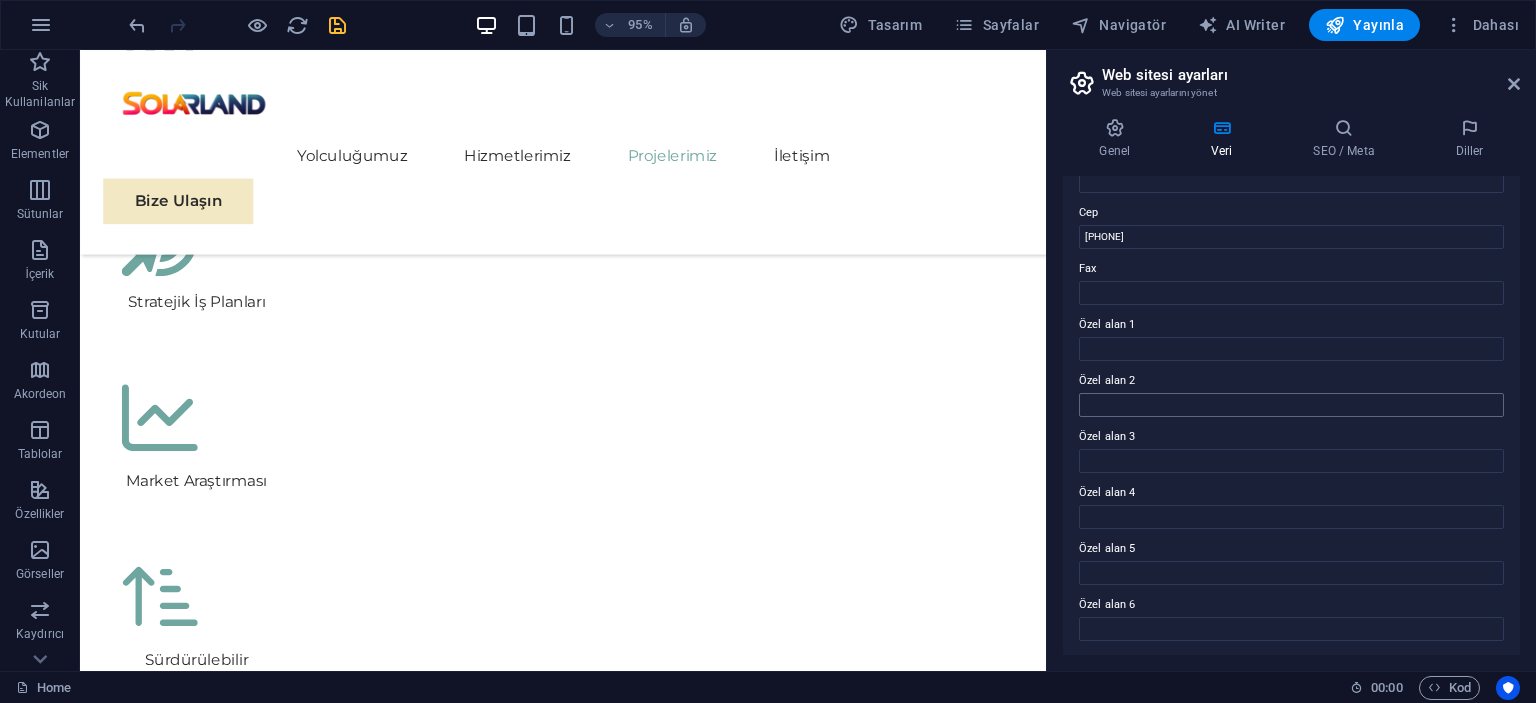 scroll, scrollTop: 0, scrollLeft: 0, axis: both 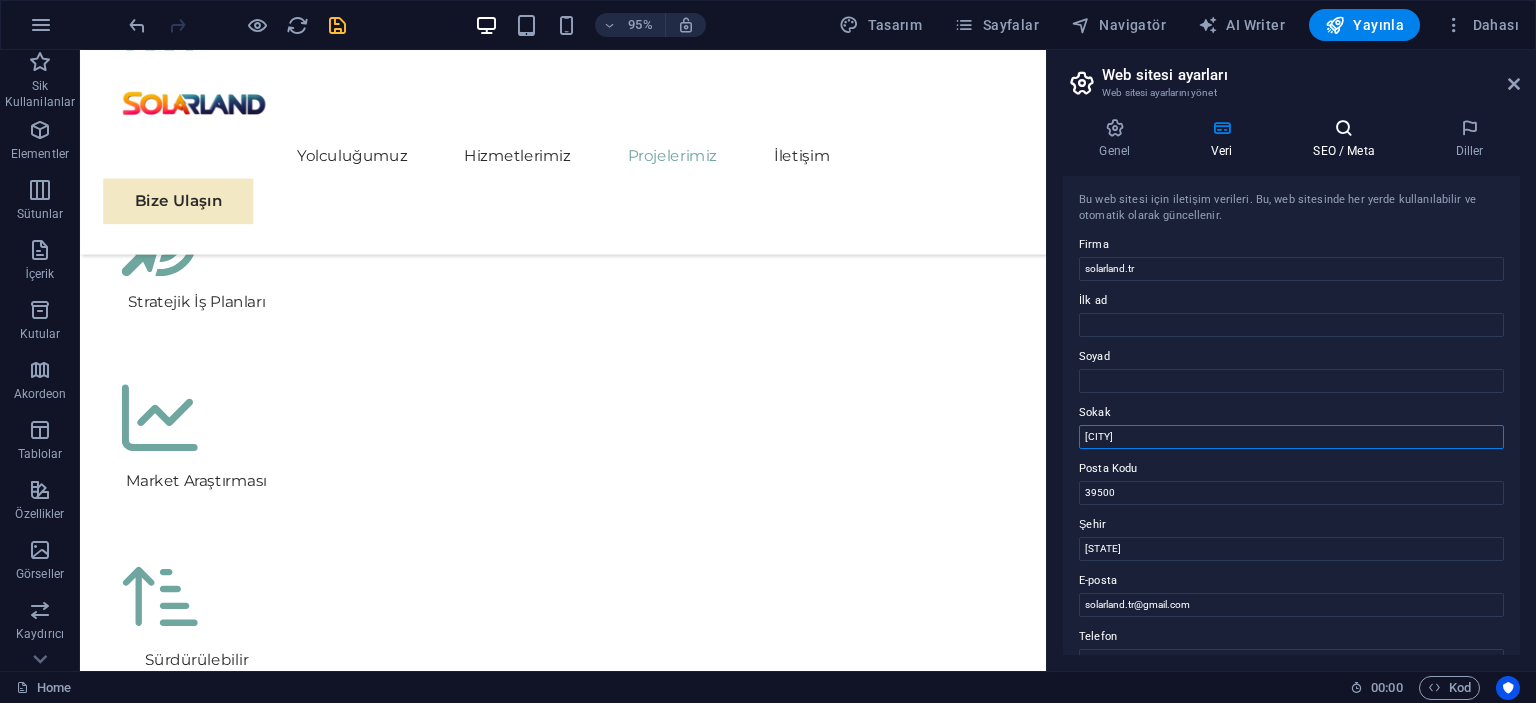 type on "[CITY]" 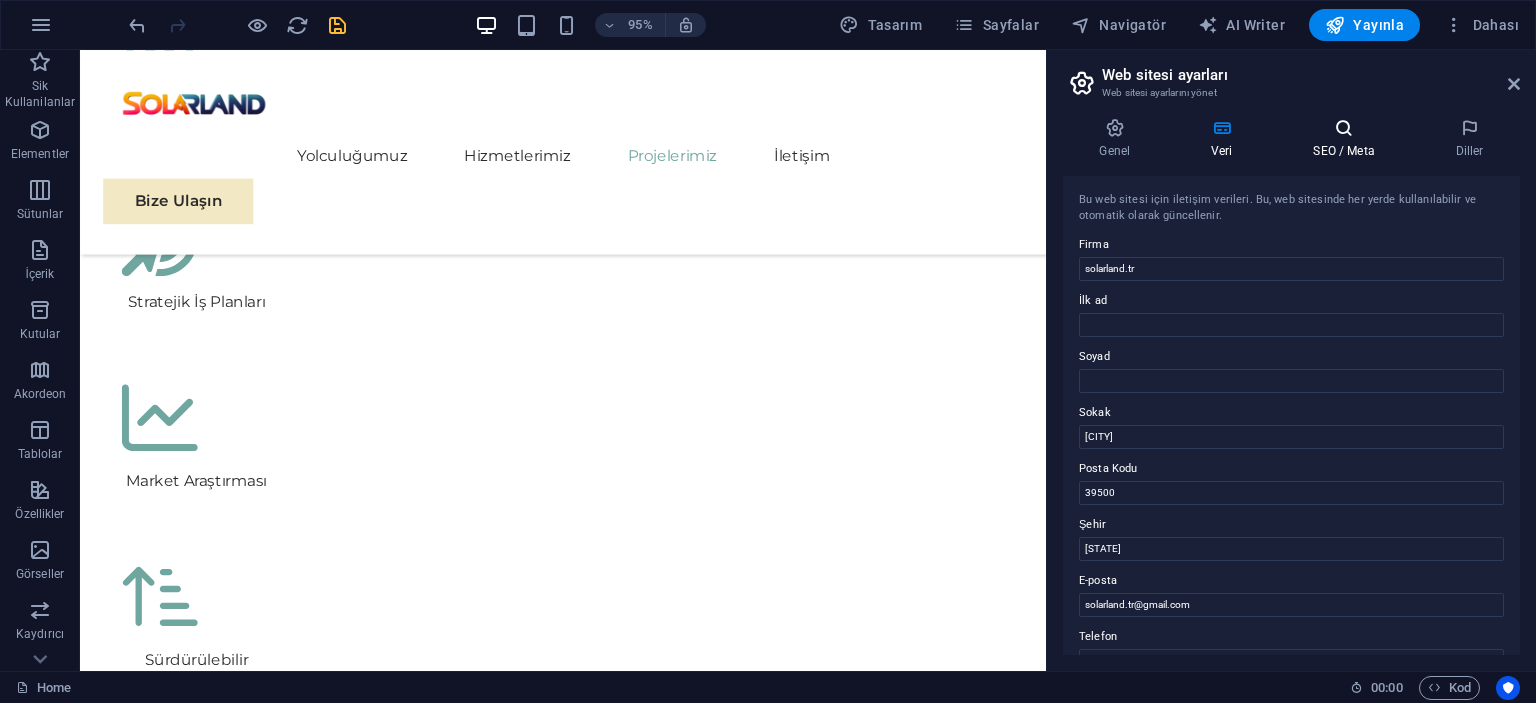 click on "SEO / Meta" at bounding box center (1348, 139) 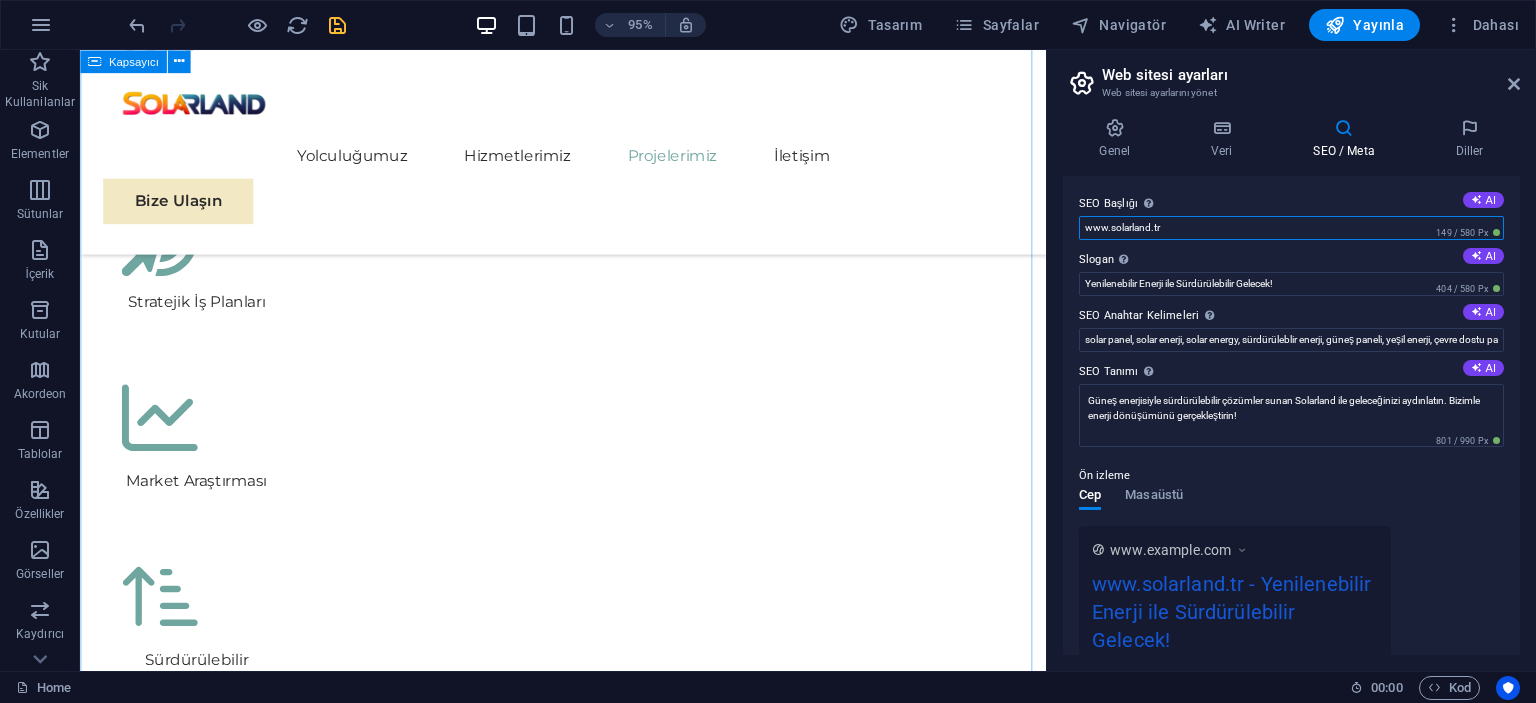 drag, startPoint x: 1188, startPoint y: 273, endPoint x: 1058, endPoint y: 257, distance: 130.98091 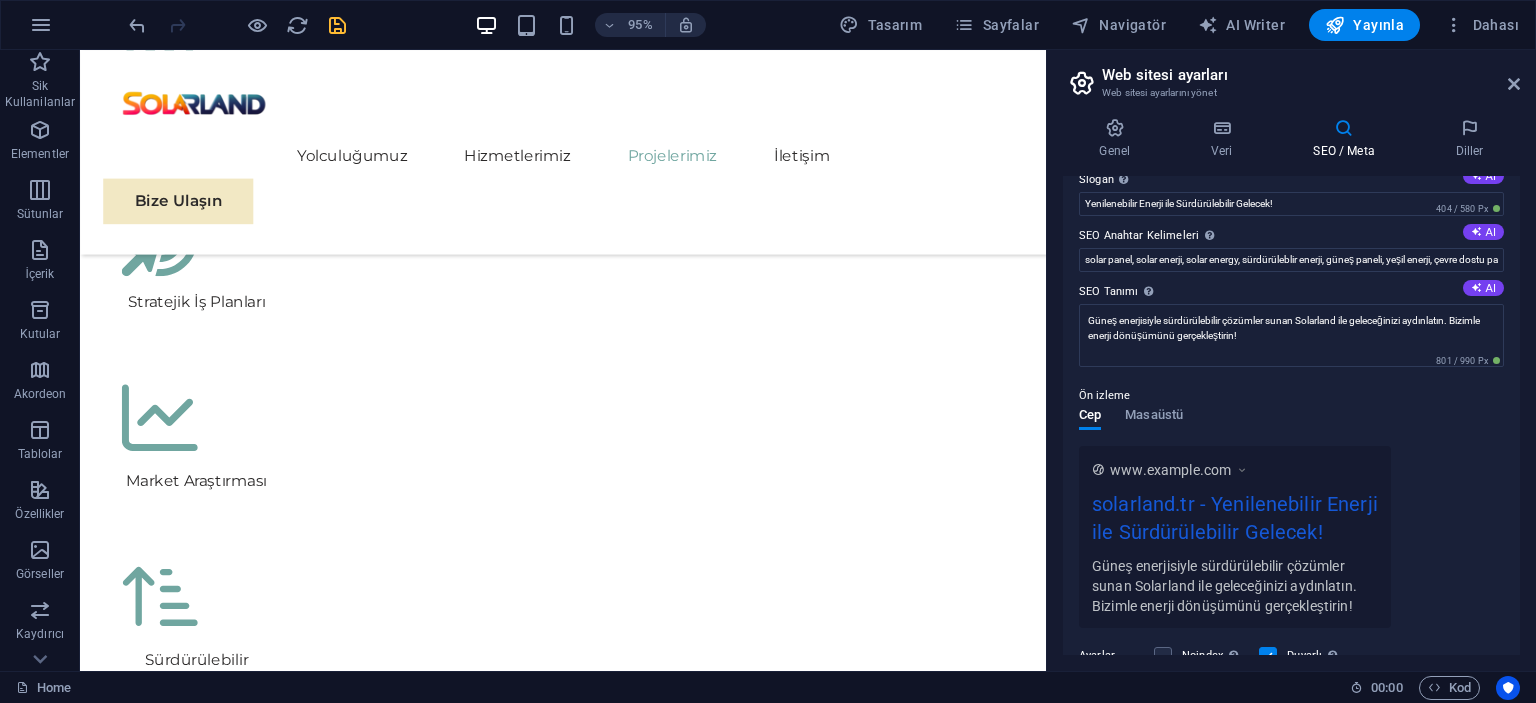 scroll, scrollTop: 0, scrollLeft: 0, axis: both 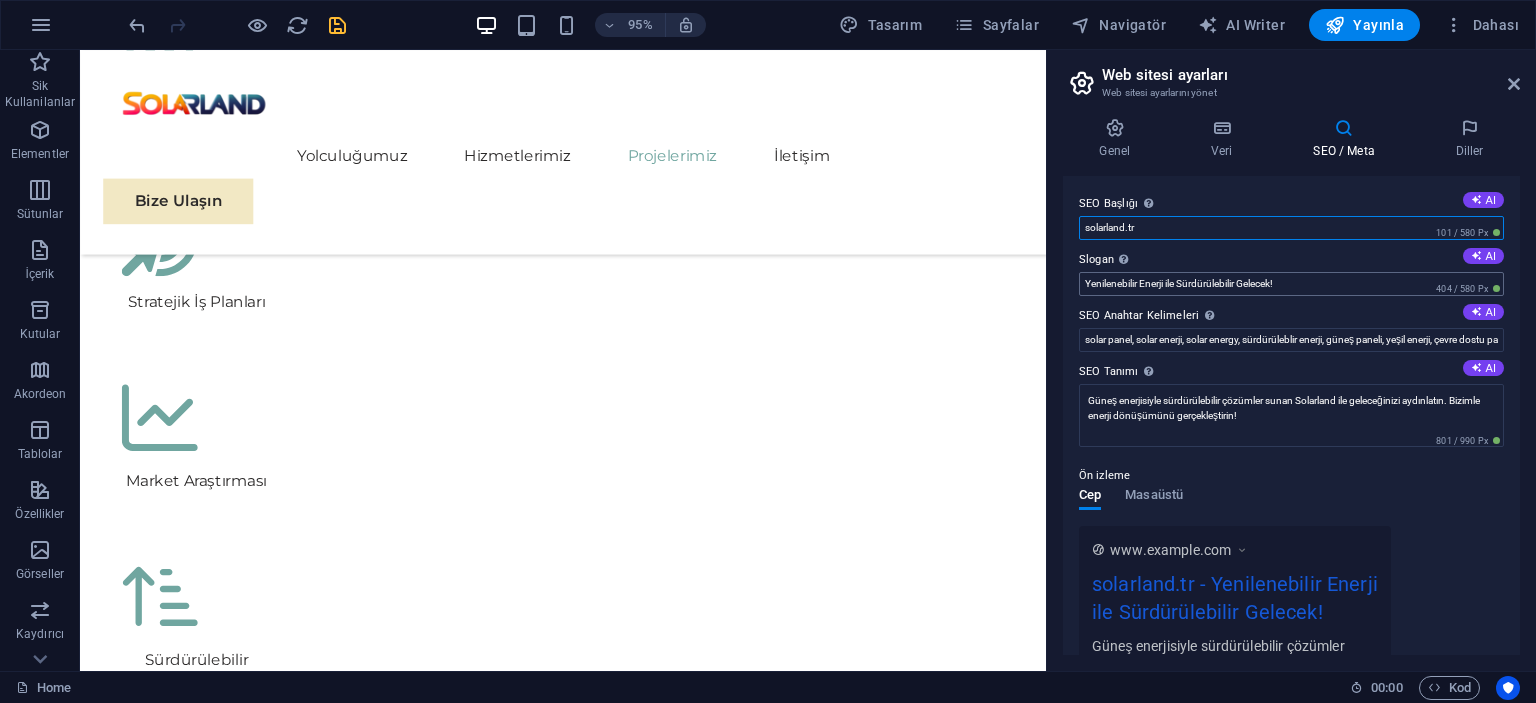 type on "solarland.tr" 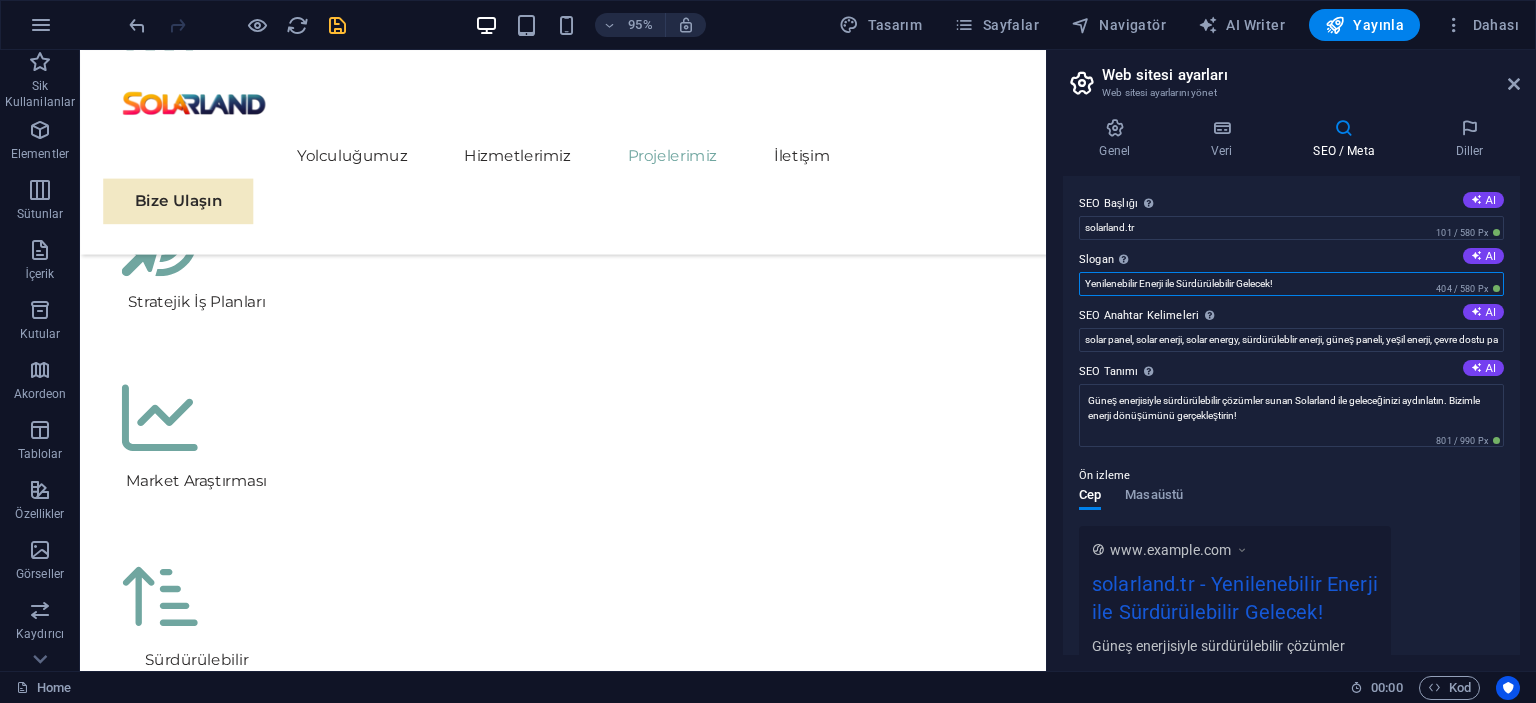 click on "Yenilenebilir Enerji ile Sürdürülebilir Gelecek!" at bounding box center [1291, 284] 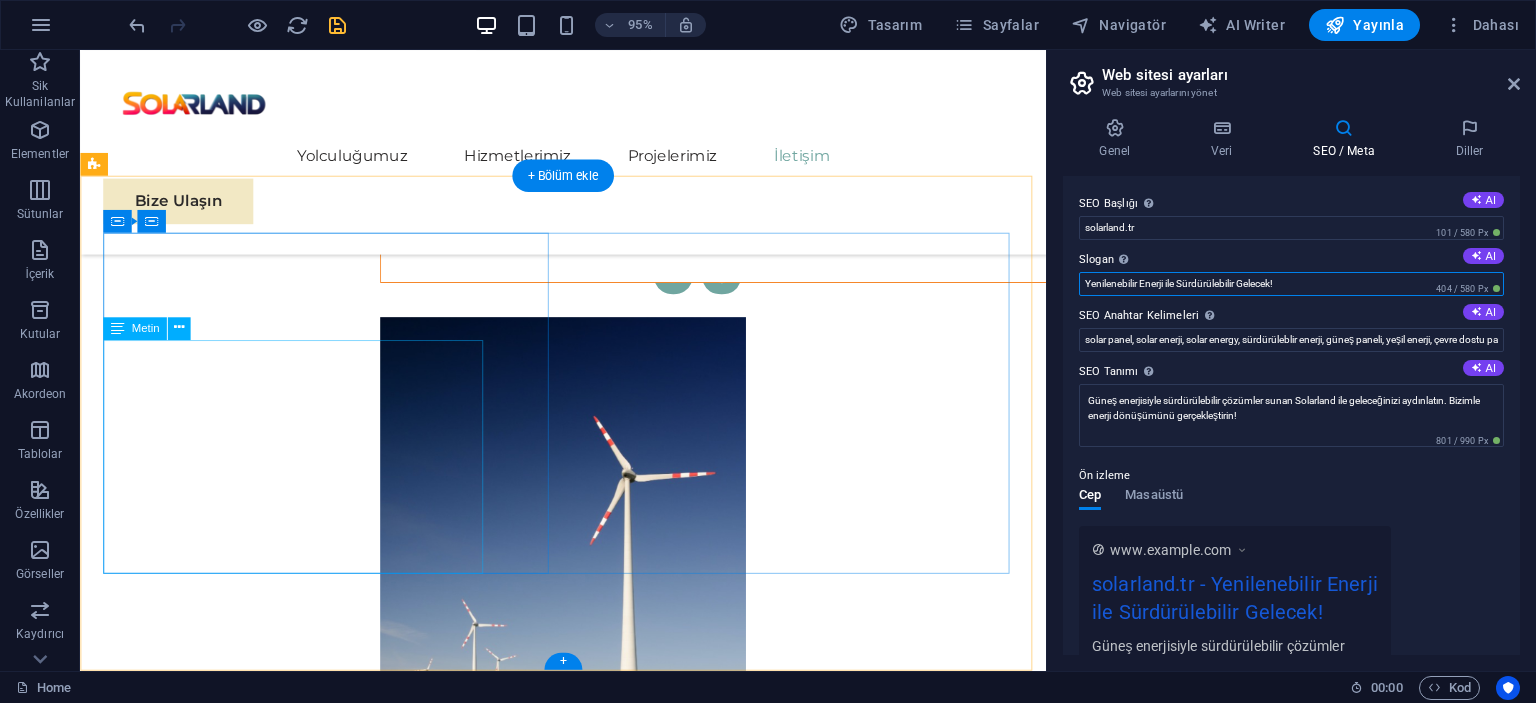 scroll, scrollTop: 10436, scrollLeft: 0, axis: vertical 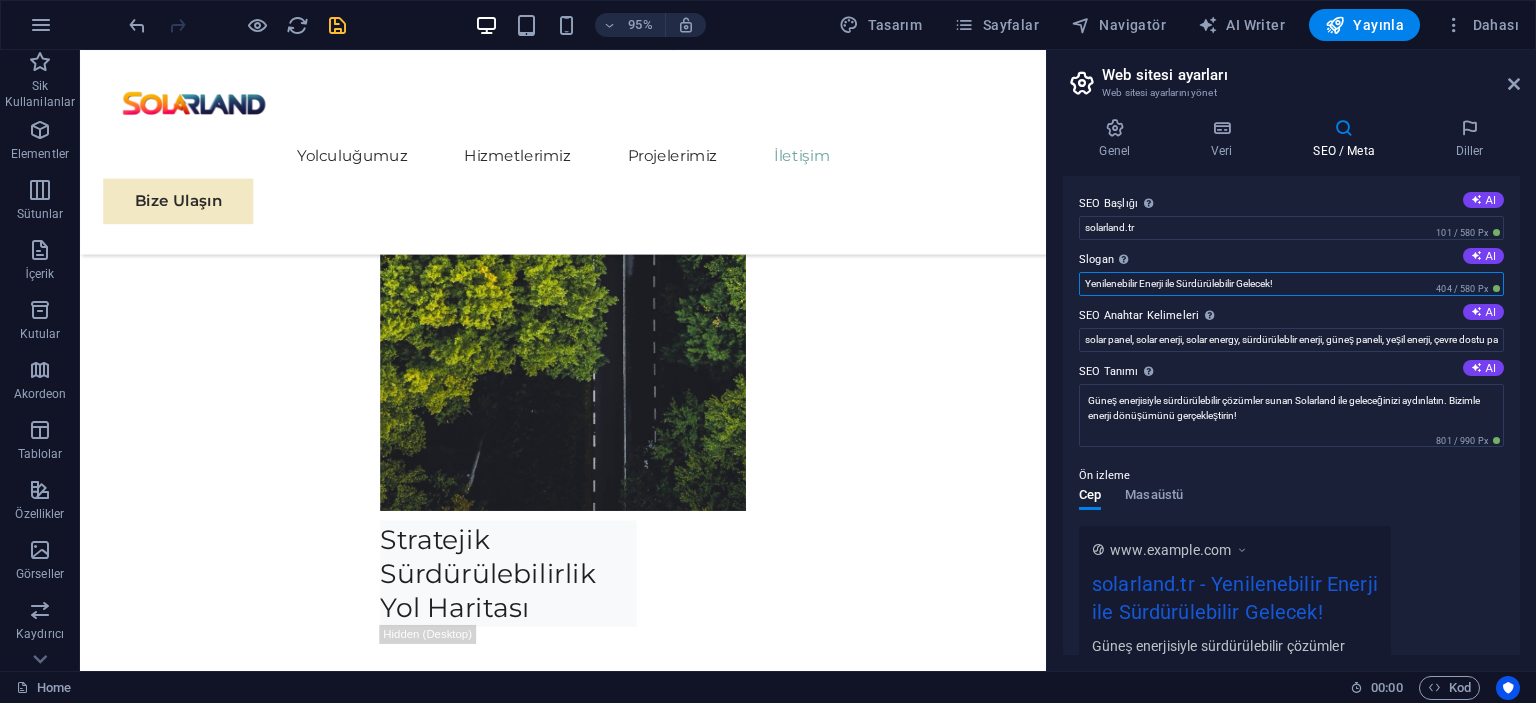 drag, startPoint x: 1304, startPoint y: 282, endPoint x: 1072, endPoint y: 287, distance: 232.05388 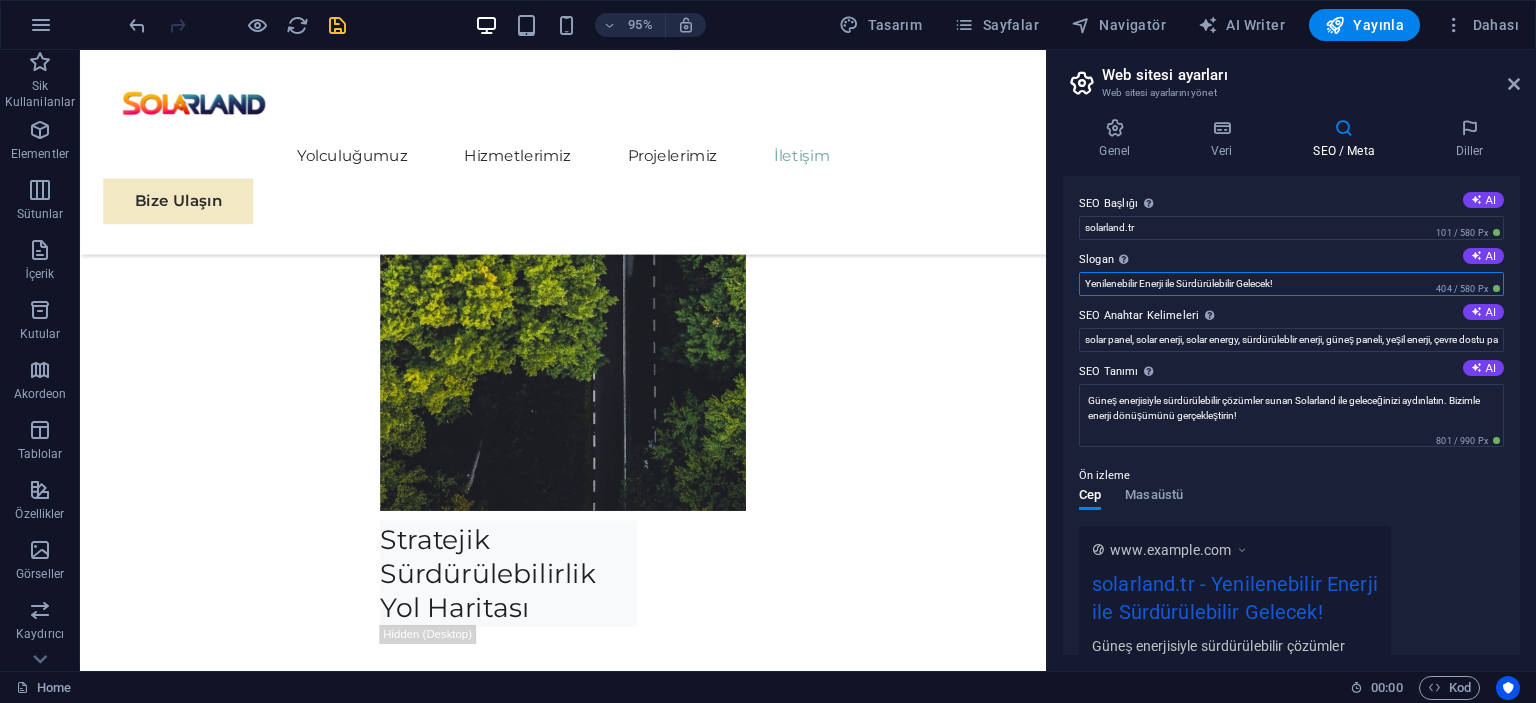 click on "SEO Başlığı Web sitenin başlığı - onu arama motoru sonuçlarında öne çıkan bir şey yap. AI solarland.tr 101 / 580 Px Slogan Web sitenin sloganı. AI Yenilenebilir Enerji ile Sürdürülebilir Gelecek! 404 / 580 Px SEO Anahtar Kelimeleri Web siteni temsil eden virgülle ayrılmış anahtar kelime listesi. AI solar panel, solar enerji, solar energy, sürdürüleblir enerji, güneş paneli, yeşil enerji, çevre dostu panel SEO Tanımı Web sitenin içeriğini açıkla - bu, arama motorları ve SEO için çok önemlidir! AI Güneş enerjisiyle sürdürülebilir çözümler sunan Solarland ile geleceğinizi aydınlatın. Bizimle enerji dönüşümünü gerçekleştirin! 801 / 990 Px Ön izleme Cep Masaüstü www.example.com solarland.tr - Yenilenebilir Enerji ile Sürdürülebilir Gelecek! Güneş enerjisiyle sürdürülebilir çözümler sunan Solarland ile geleceğinizi aydınlatın. Bizimle enerji dönüşümünü gerçekleştirin! Ayarlar Noindex Duyarlı Meta etiketleri Google Analytics Kimliği" at bounding box center (1291, 415) 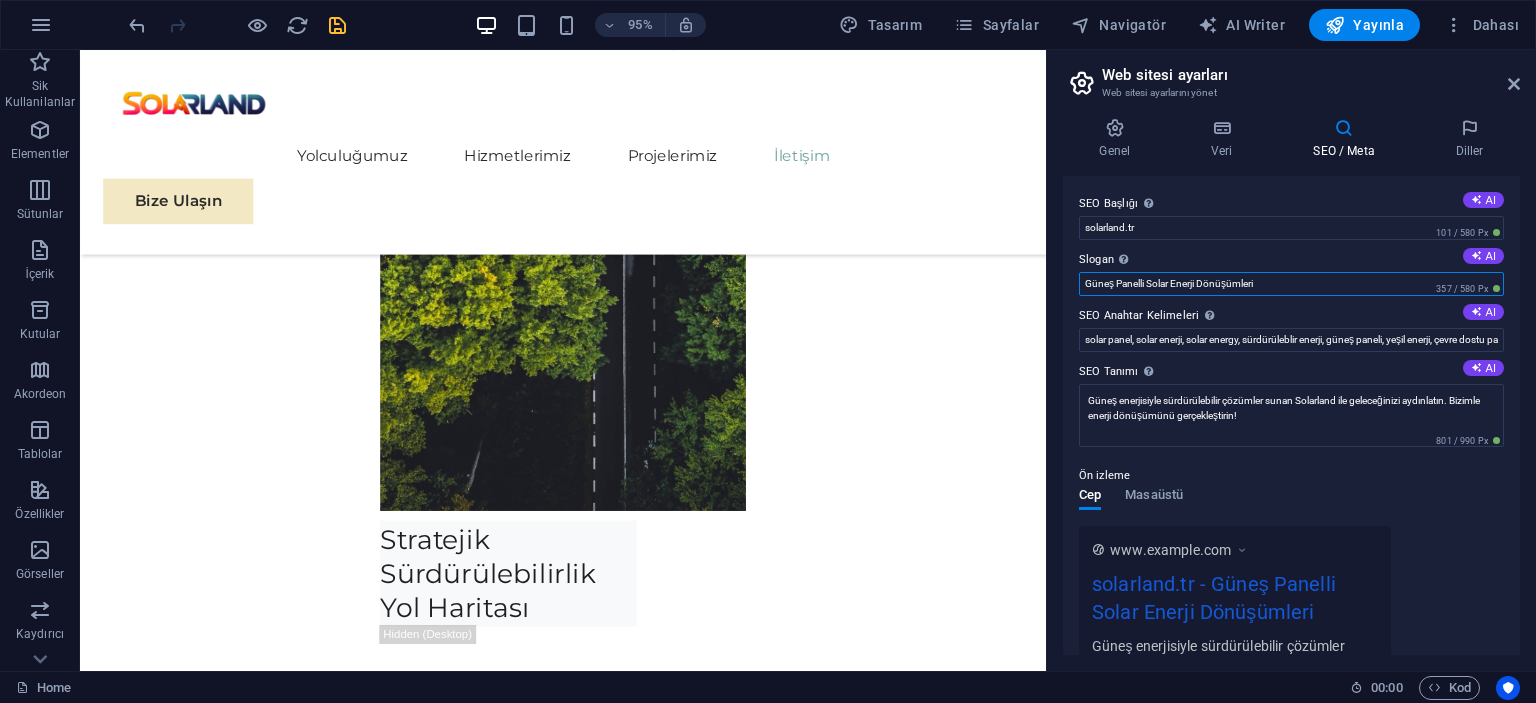 click on "Güneş Panelli Solar Enerji Dönüşümleri" at bounding box center [1291, 284] 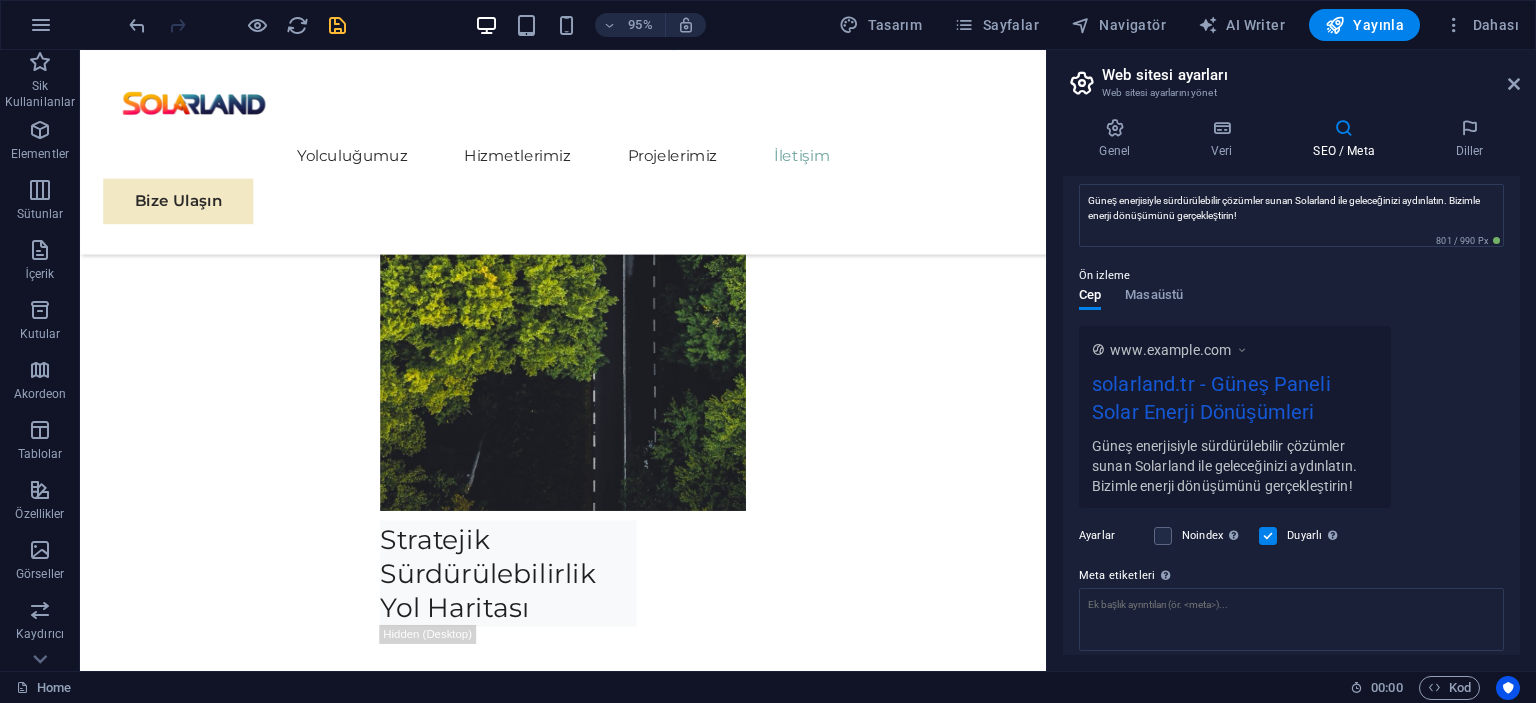 scroll, scrollTop: 323, scrollLeft: 0, axis: vertical 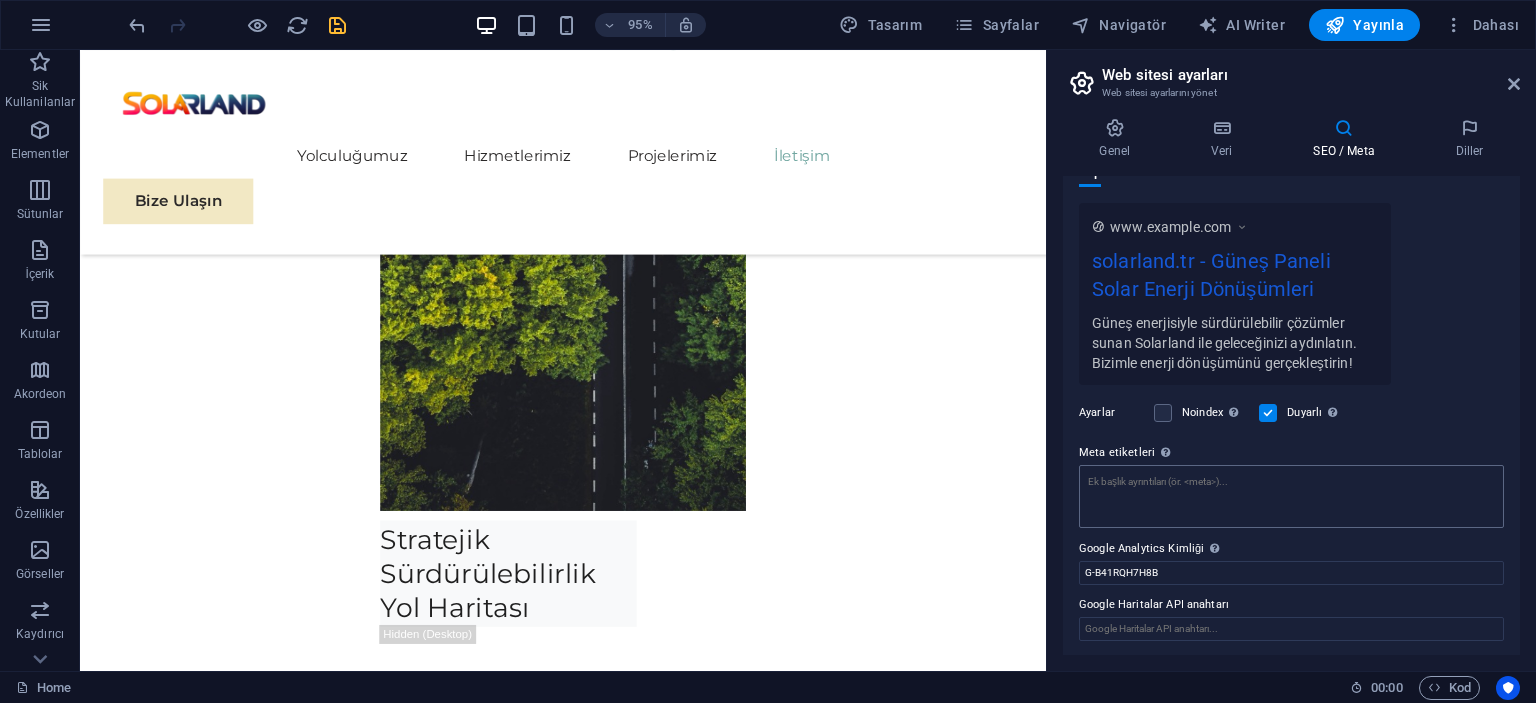 type on "Güneş Paneli Solar Enerji Dönüşümleri" 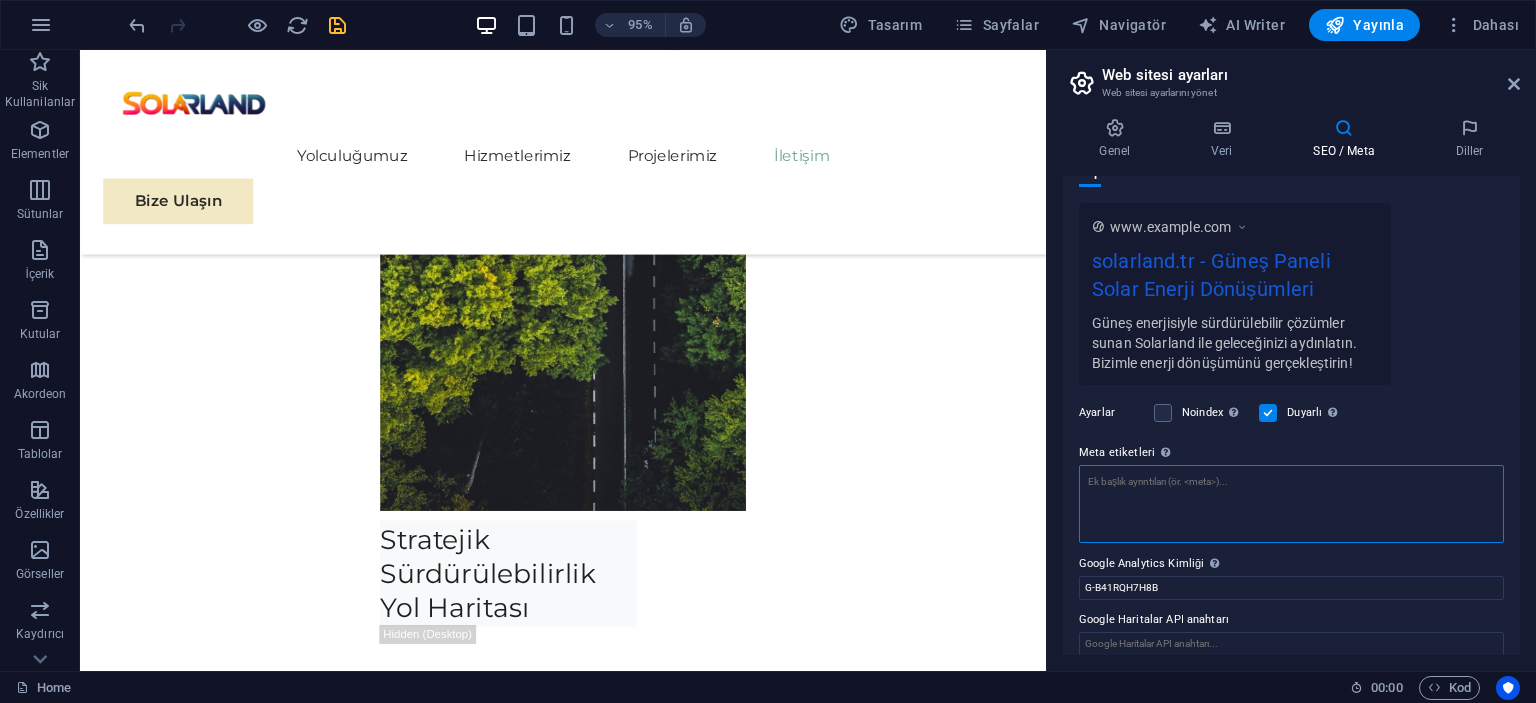 click on "Meta etiketleri Web sitenin  etiketlerinin içine yerleştirilecek HTML kodunu buraya gir. Lütfen hatalı kod eklersen web sitenin çalışmayabileceğini unutma." at bounding box center [1291, 504] 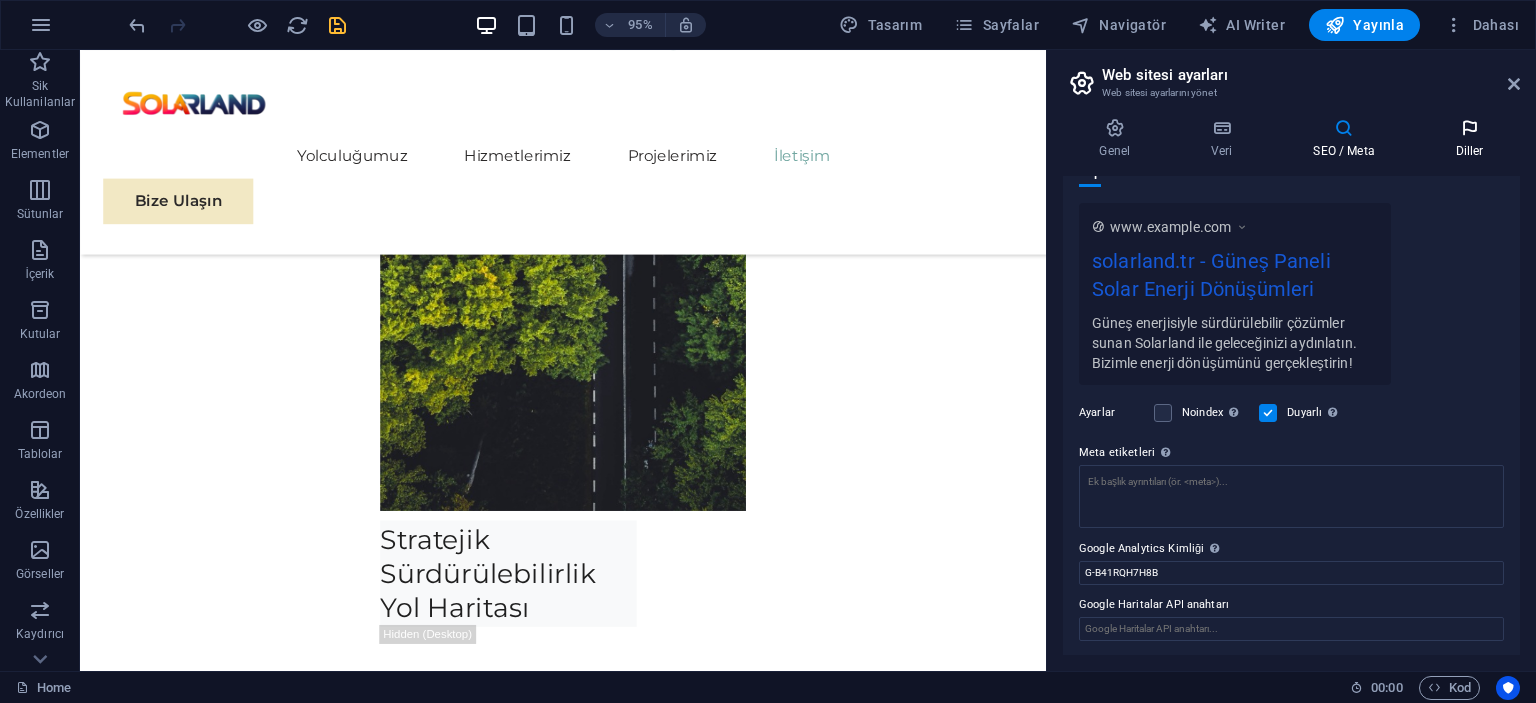 click on "Diller" at bounding box center [1469, 139] 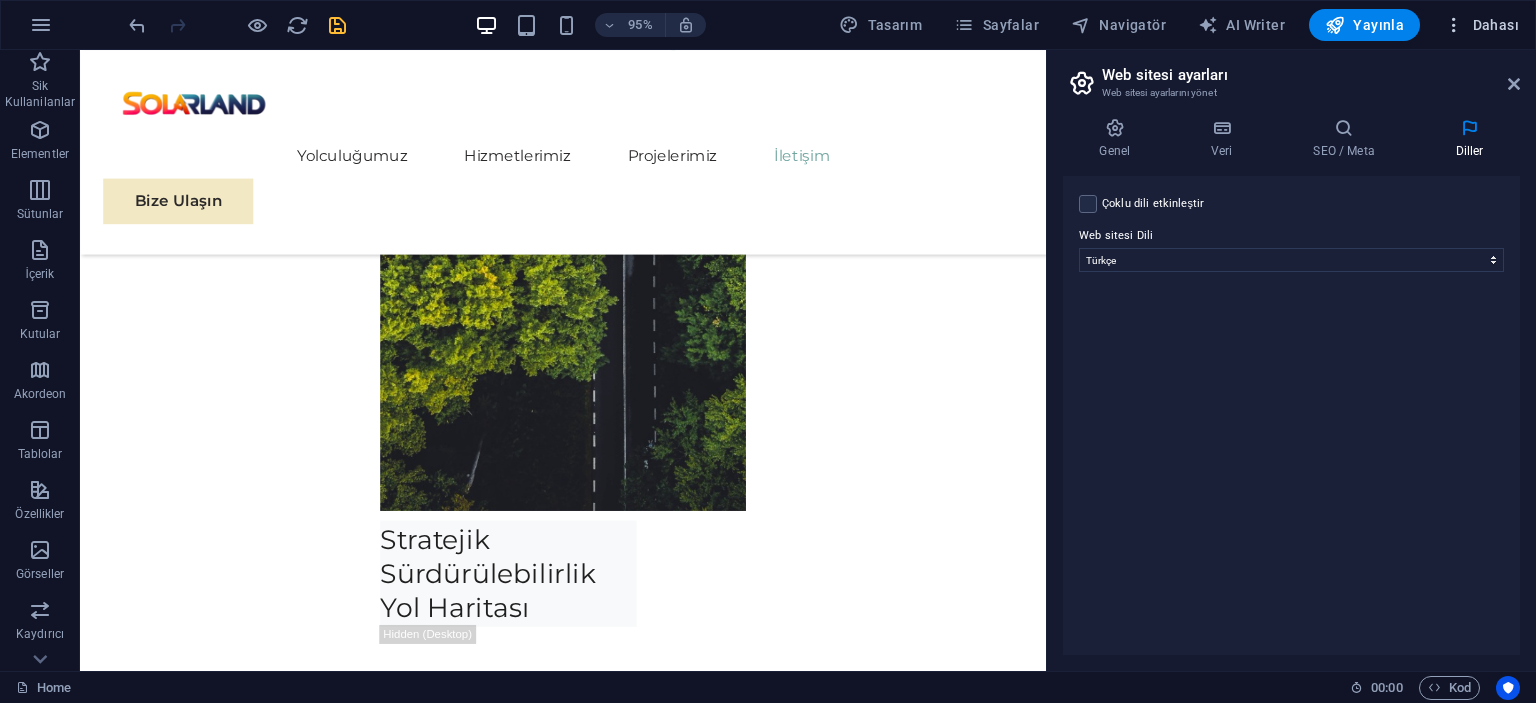 click on "Dahası" at bounding box center (1481, 25) 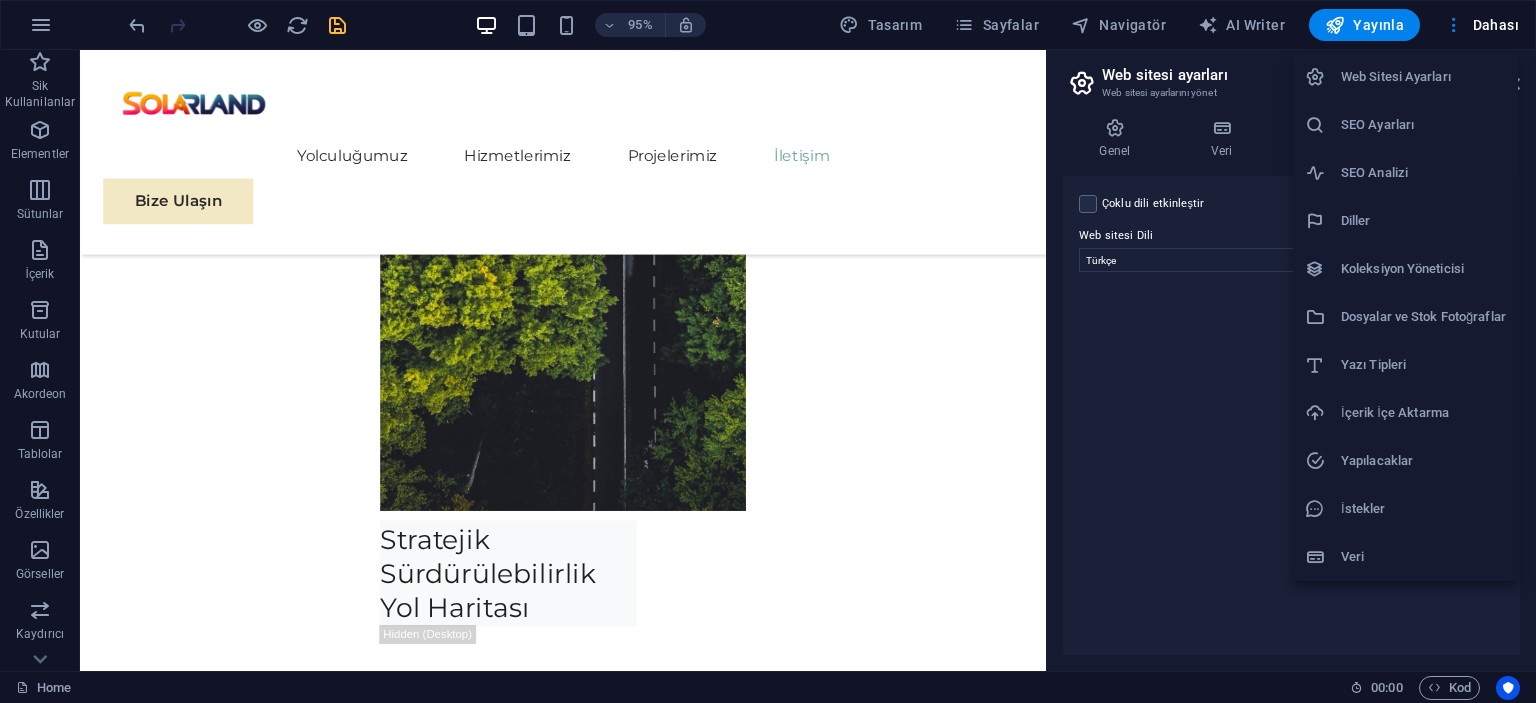 click on "SEO Ayarları" at bounding box center (1423, 125) 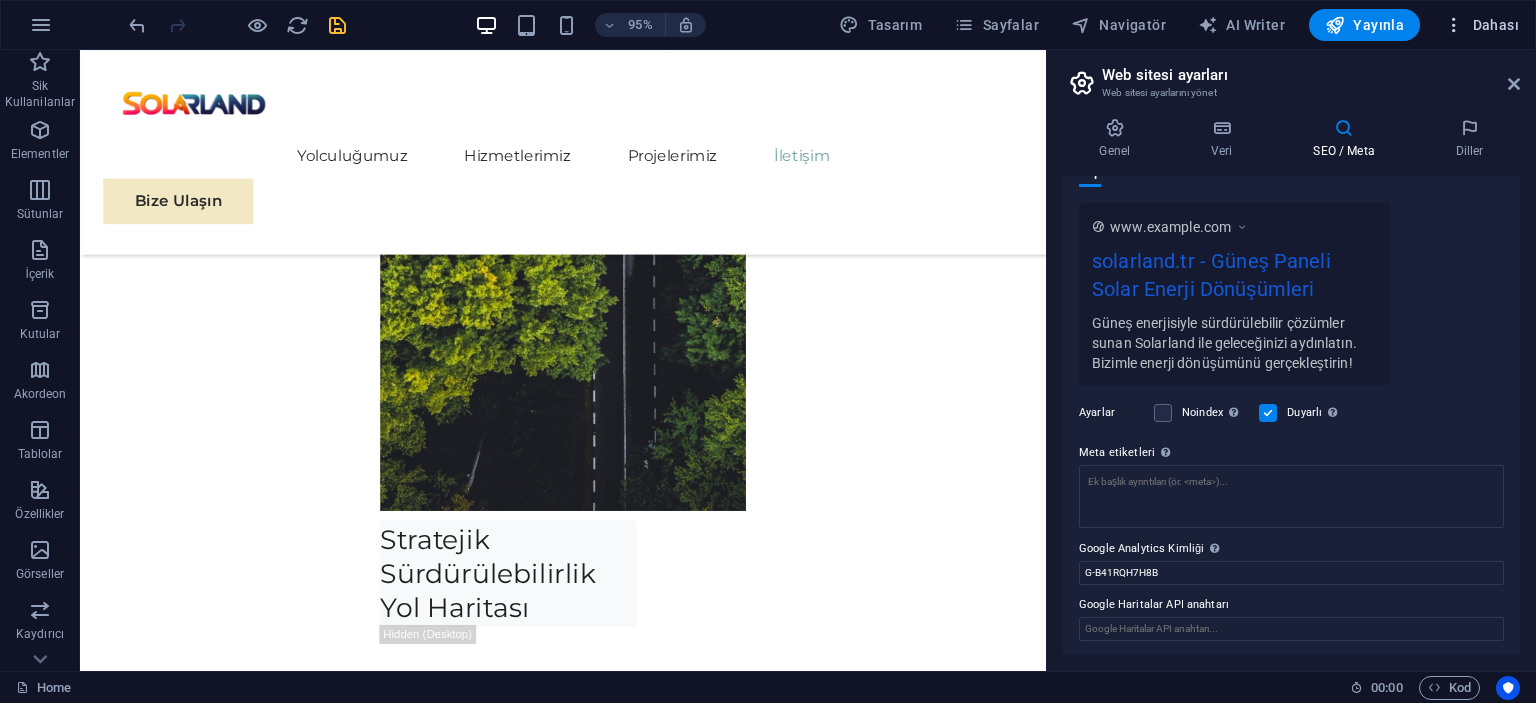 click on "Dahası" at bounding box center [1481, 25] 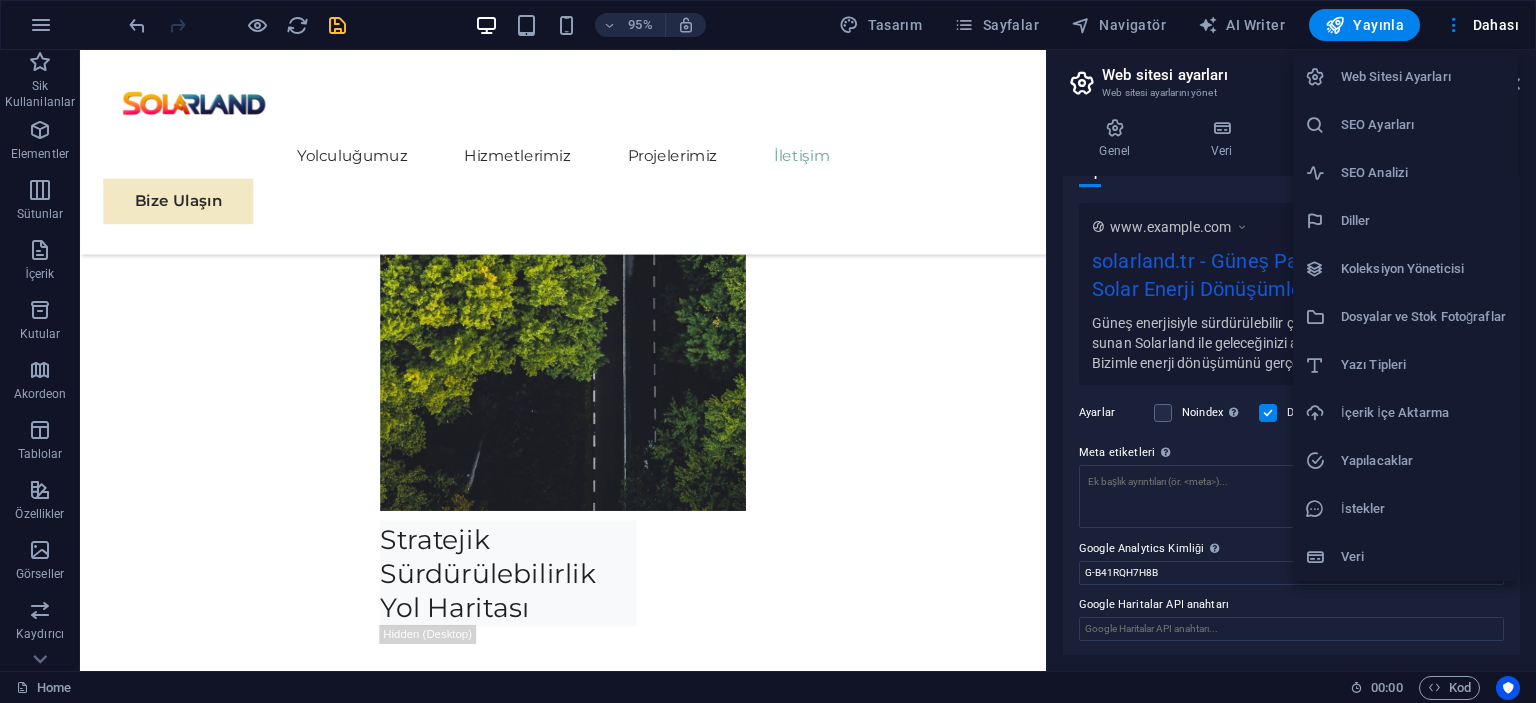 click on "Koleksiyon Yöneticisi" at bounding box center [1423, 269] 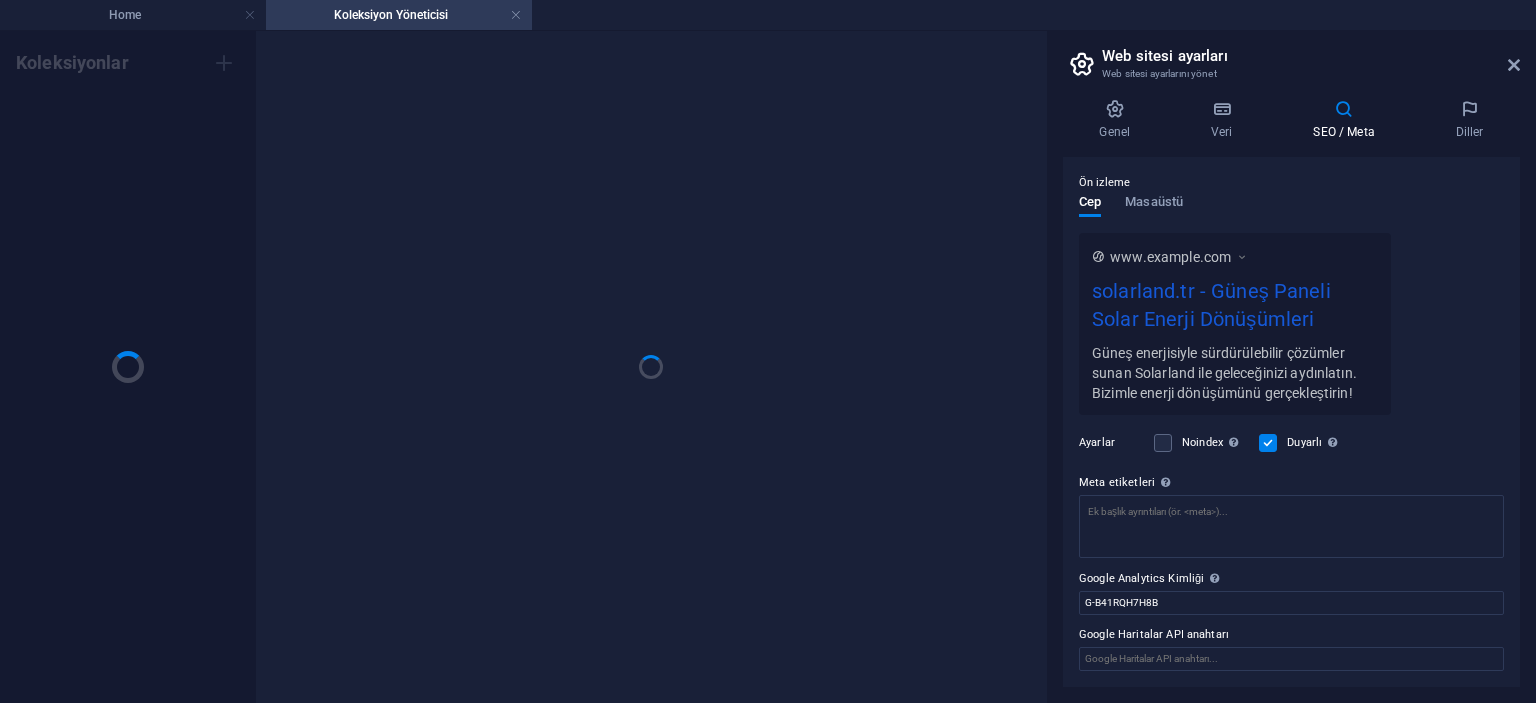 scroll, scrollTop: 0, scrollLeft: 0, axis: both 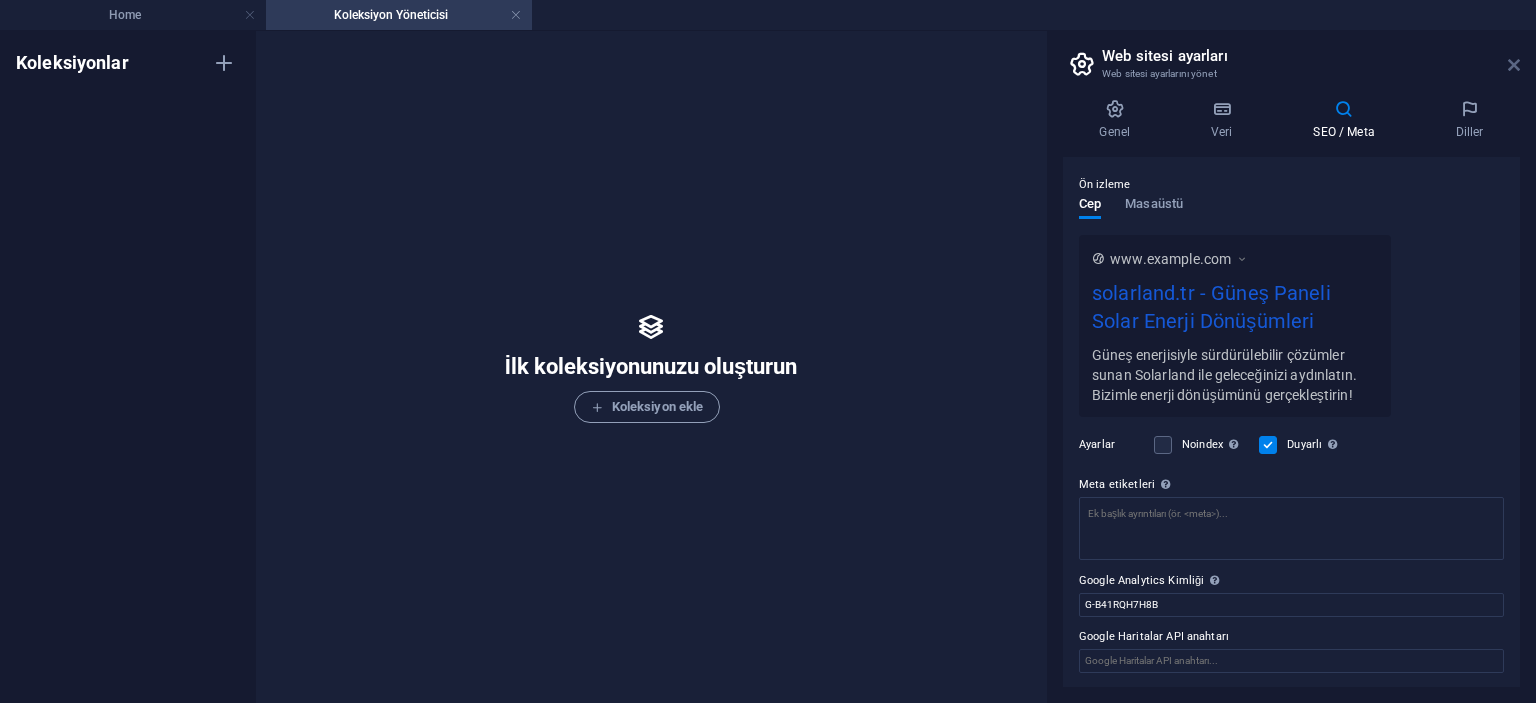 click at bounding box center [1514, 65] 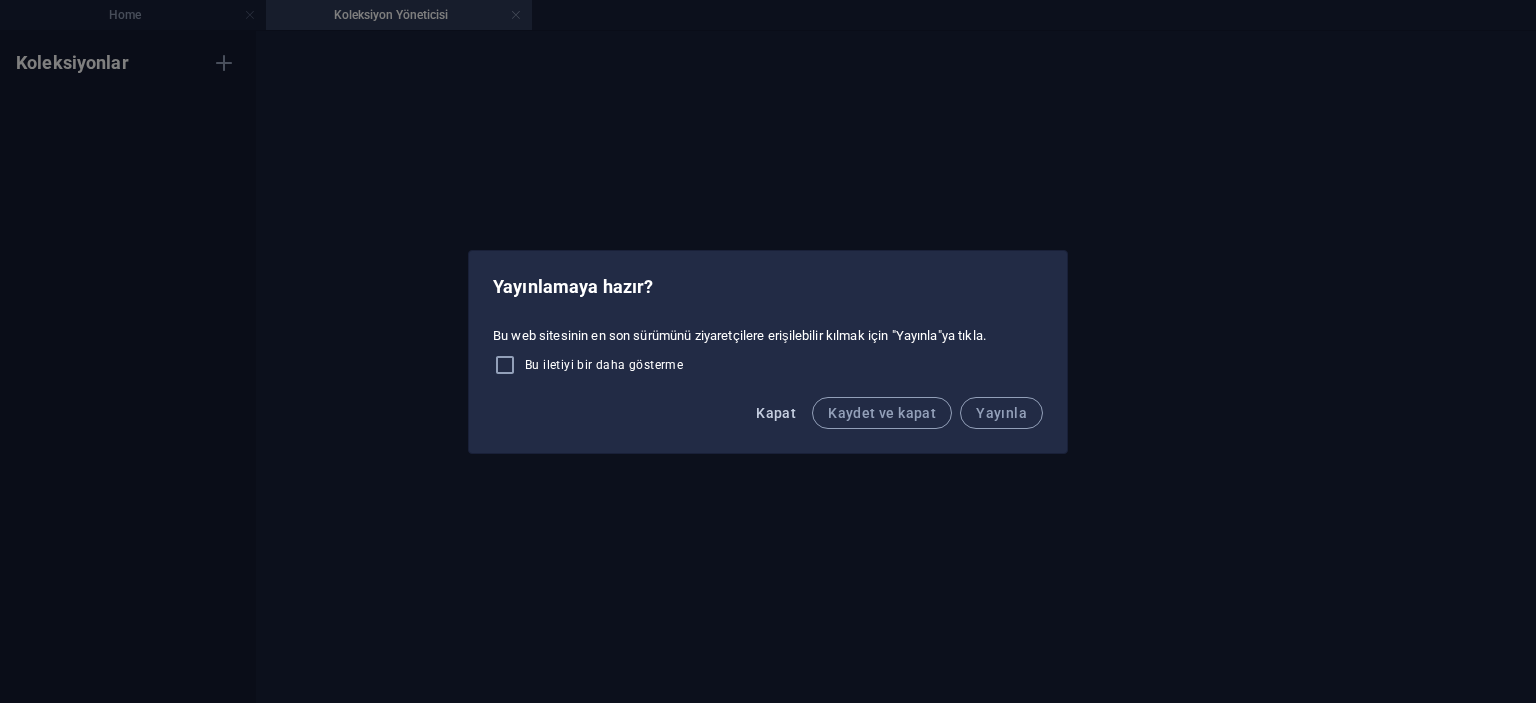 click on "Kapat" at bounding box center [776, 413] 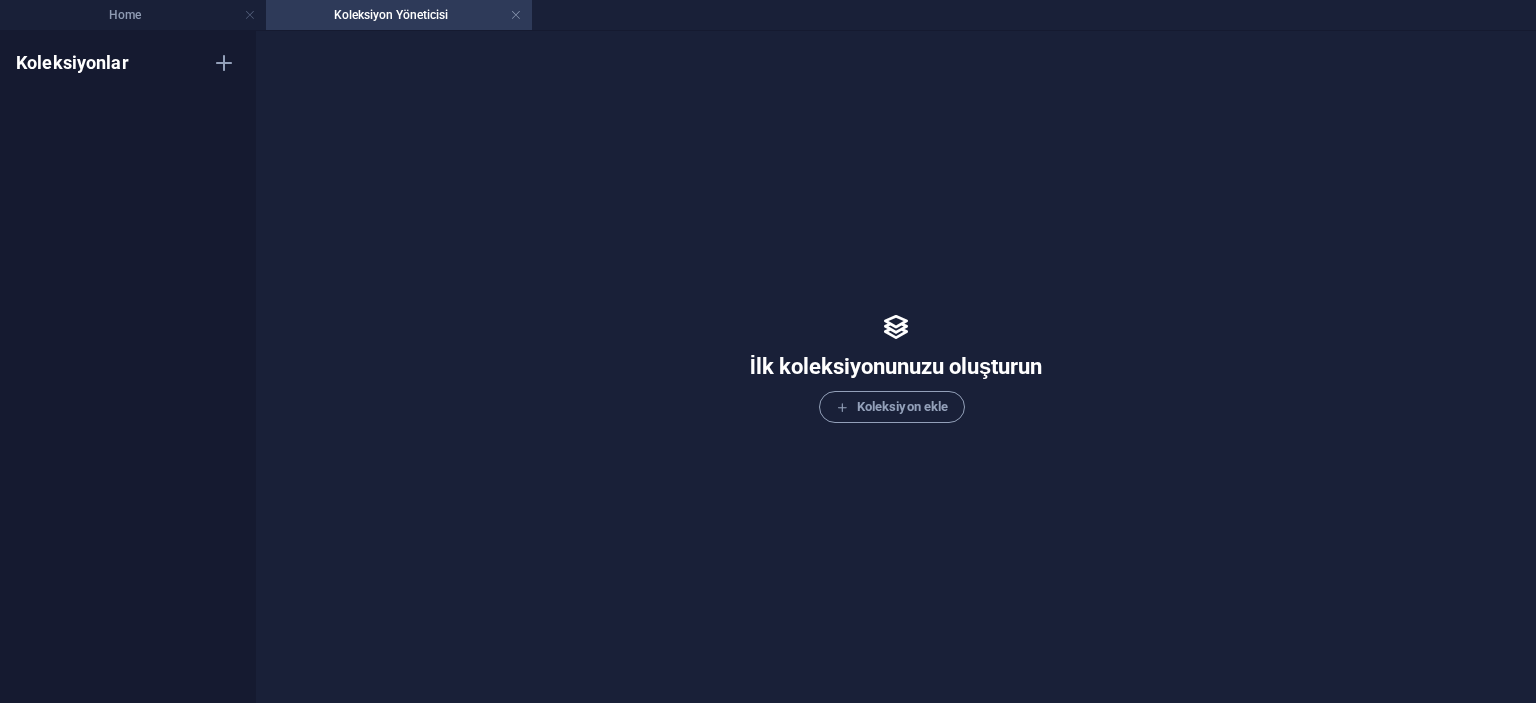 click on "Koleksiyon Yöneticisi" at bounding box center [399, 15] 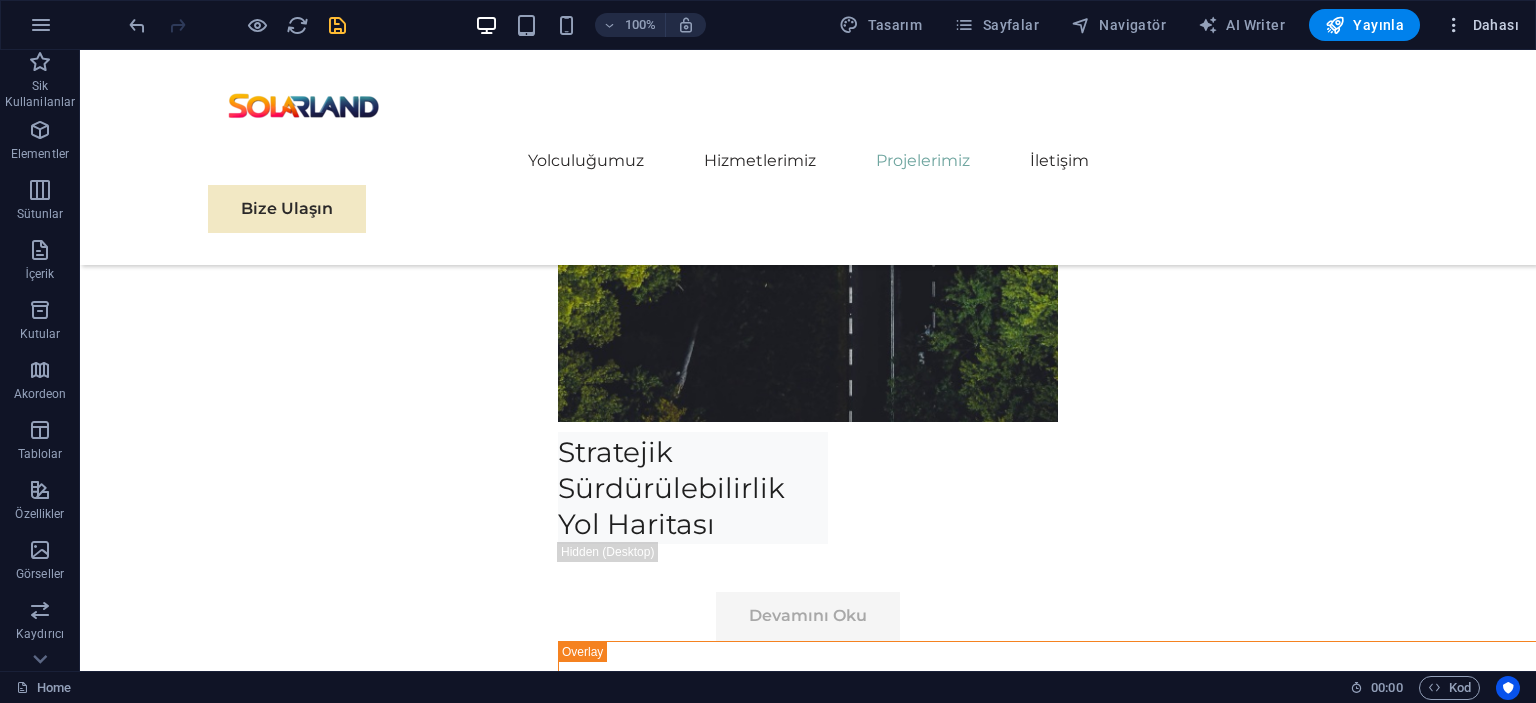 click on "Dahası" at bounding box center (1481, 25) 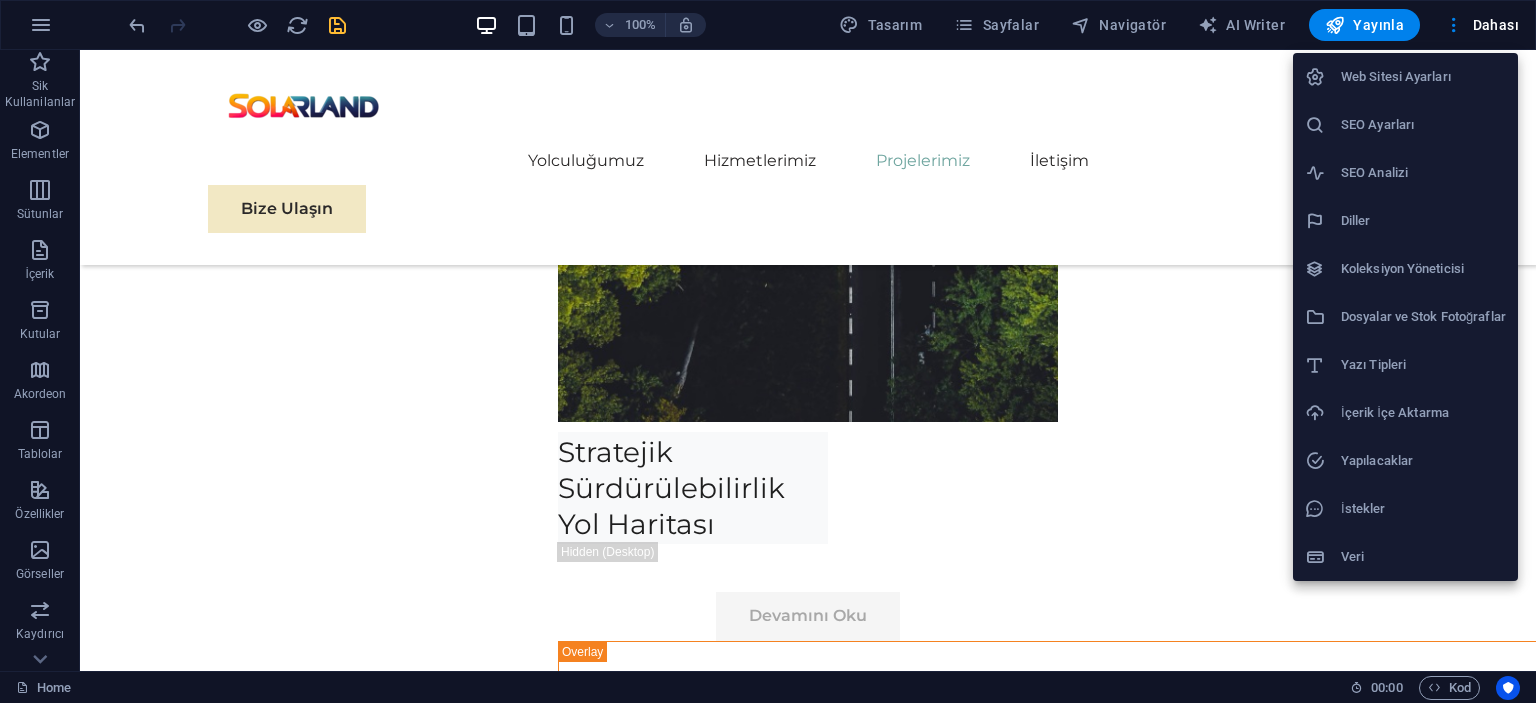 click on "Dosyalar ve Stok Fotoğraflar" at bounding box center [1405, 317] 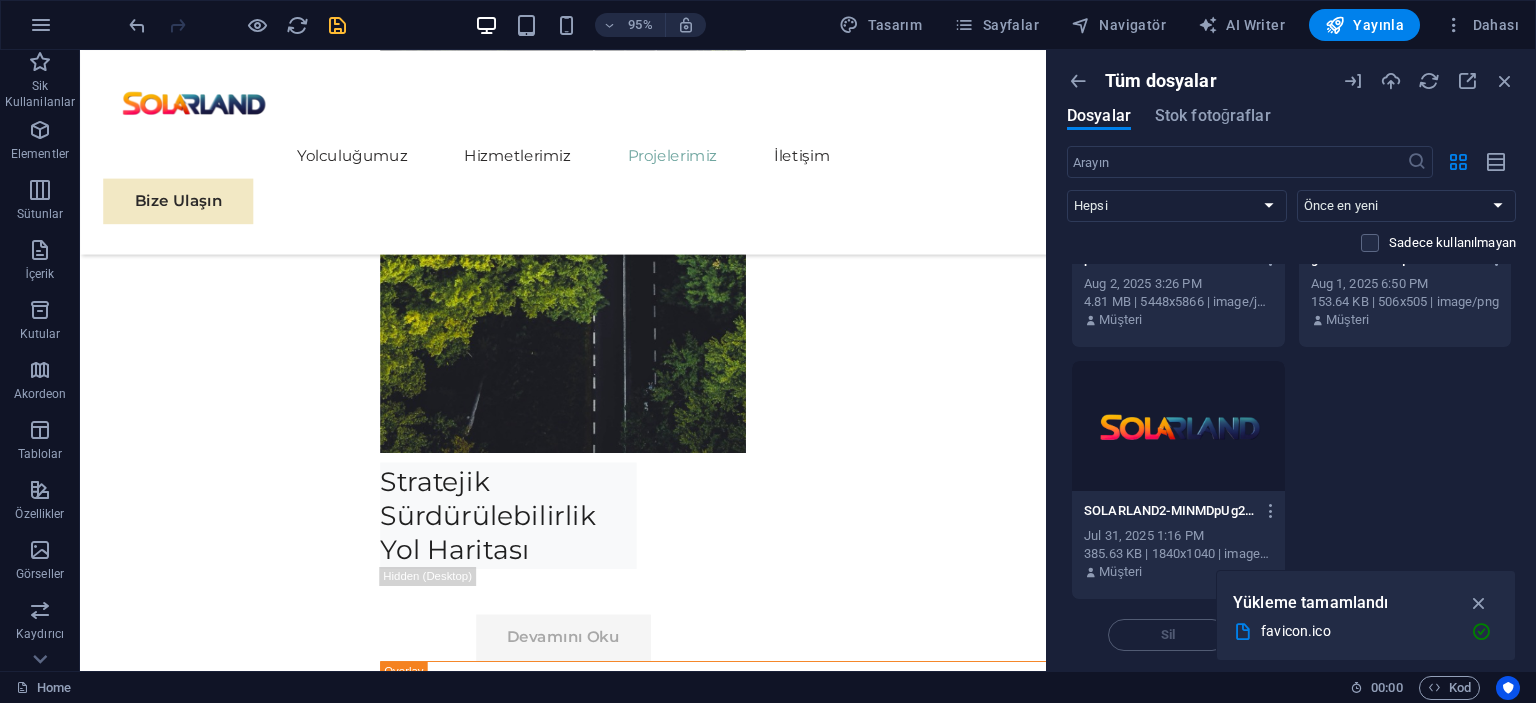 scroll, scrollTop: 0, scrollLeft: 0, axis: both 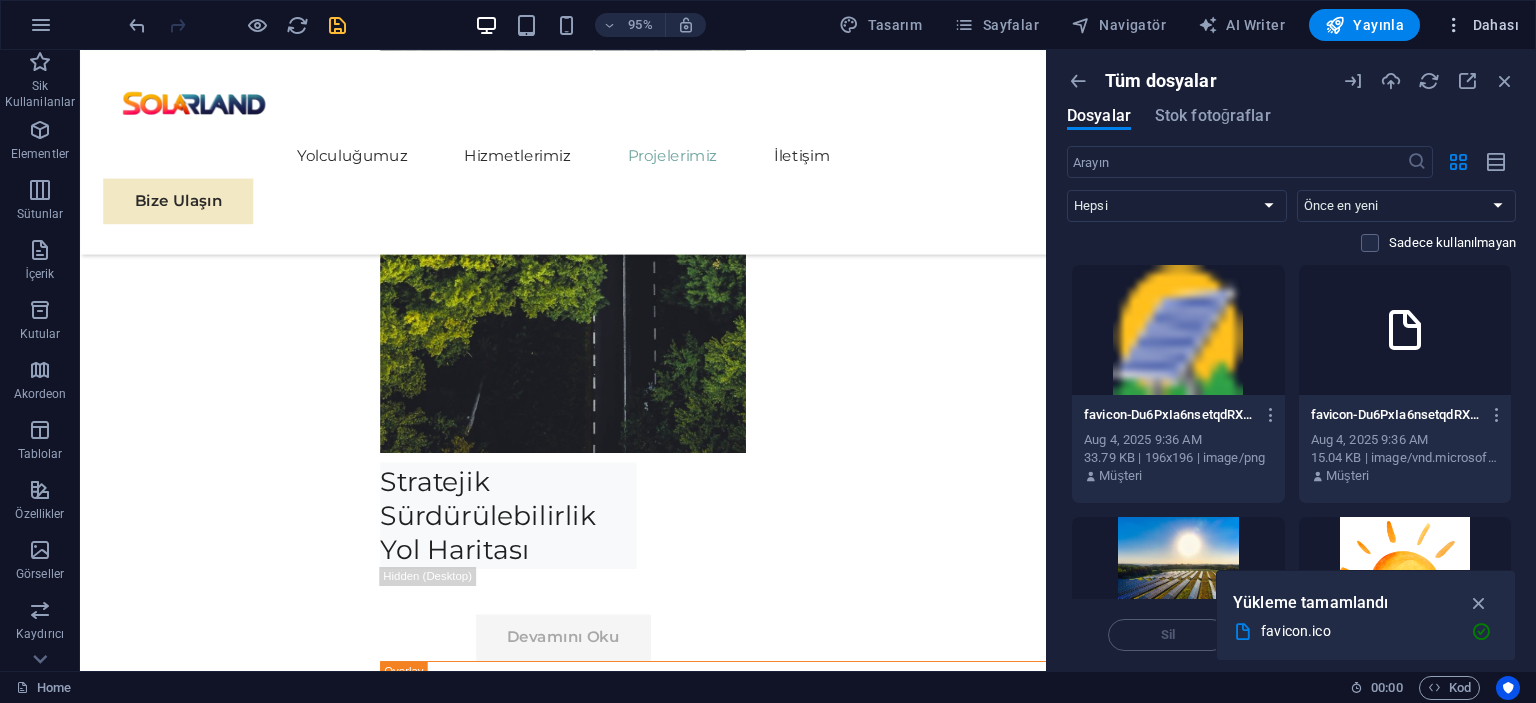 click on "Dahası" at bounding box center (1481, 25) 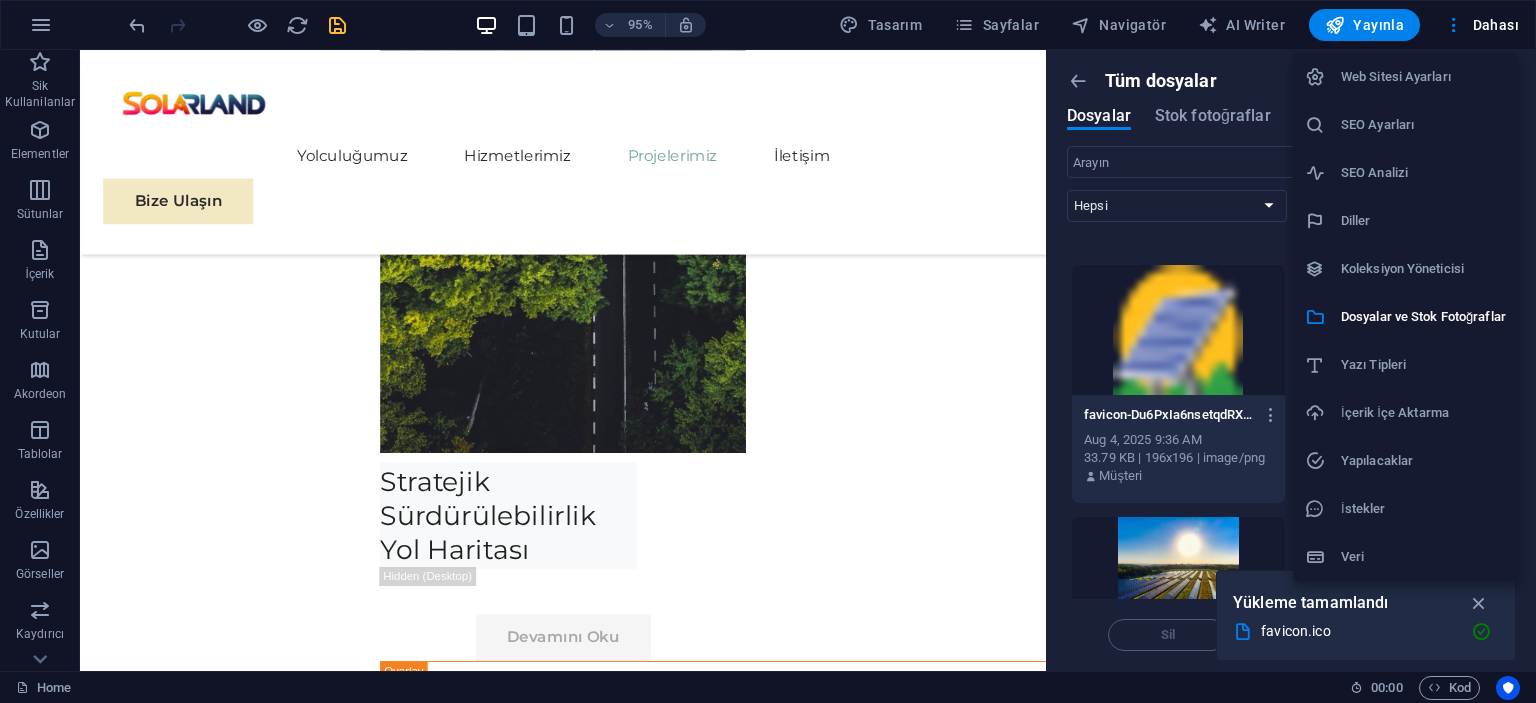 click on "Yazı Tipleri" at bounding box center [1423, 365] 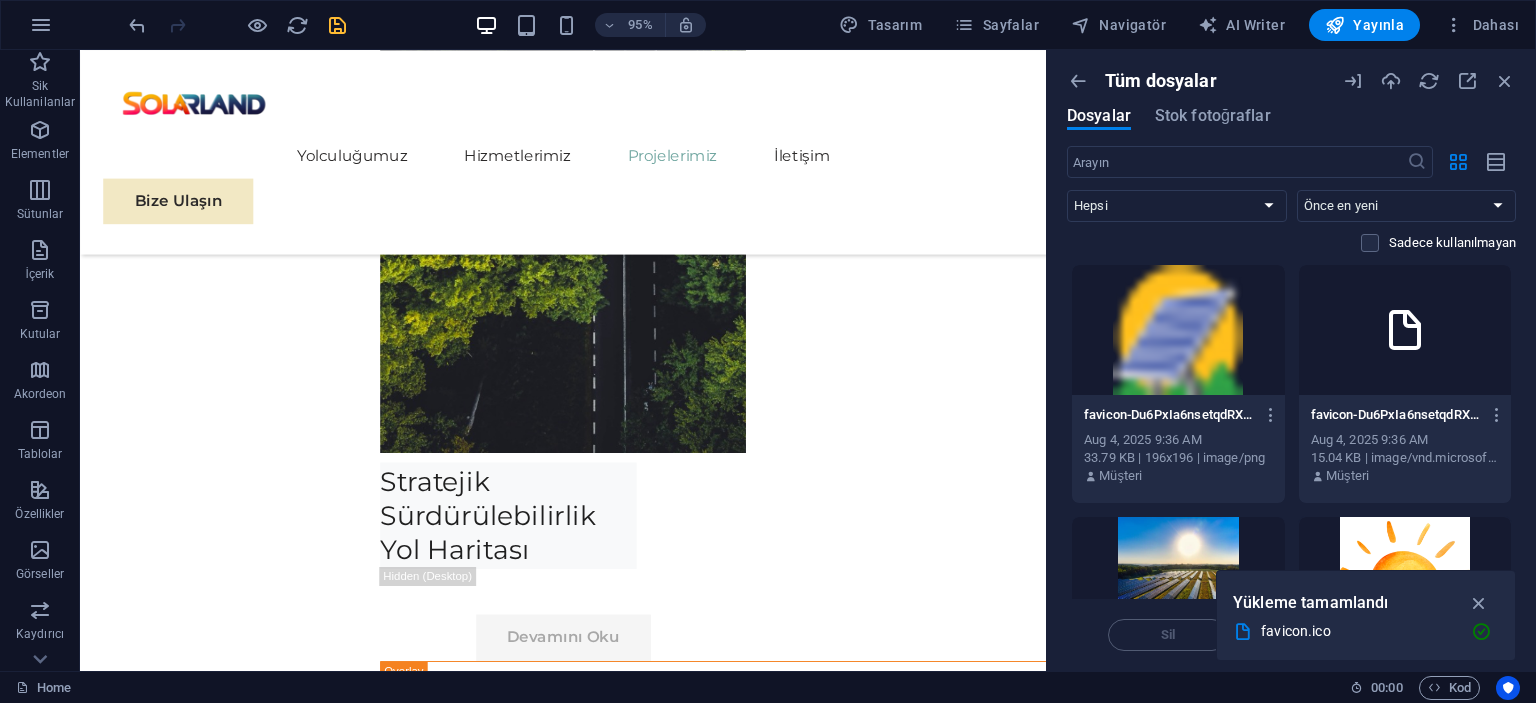 select on "popularity" 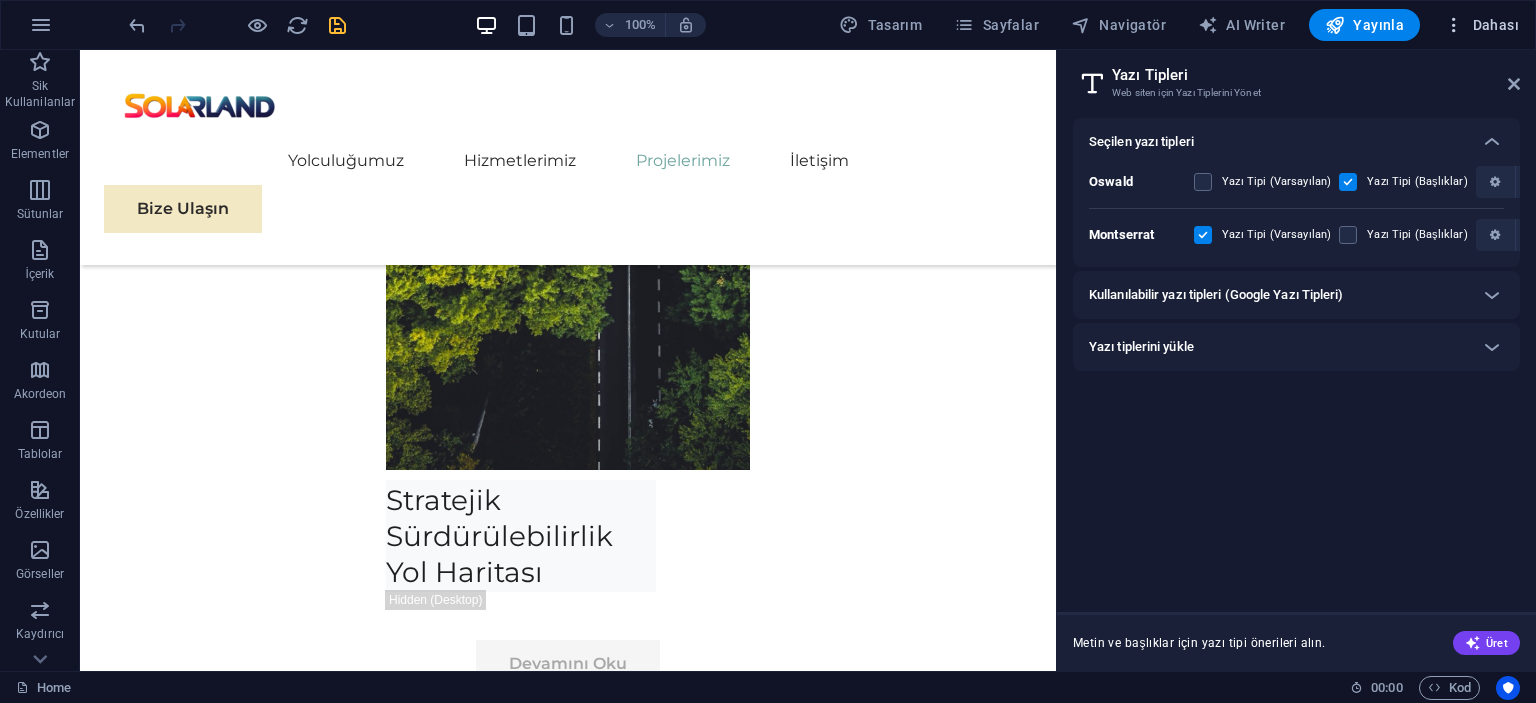 click on "Dahası" at bounding box center [1481, 25] 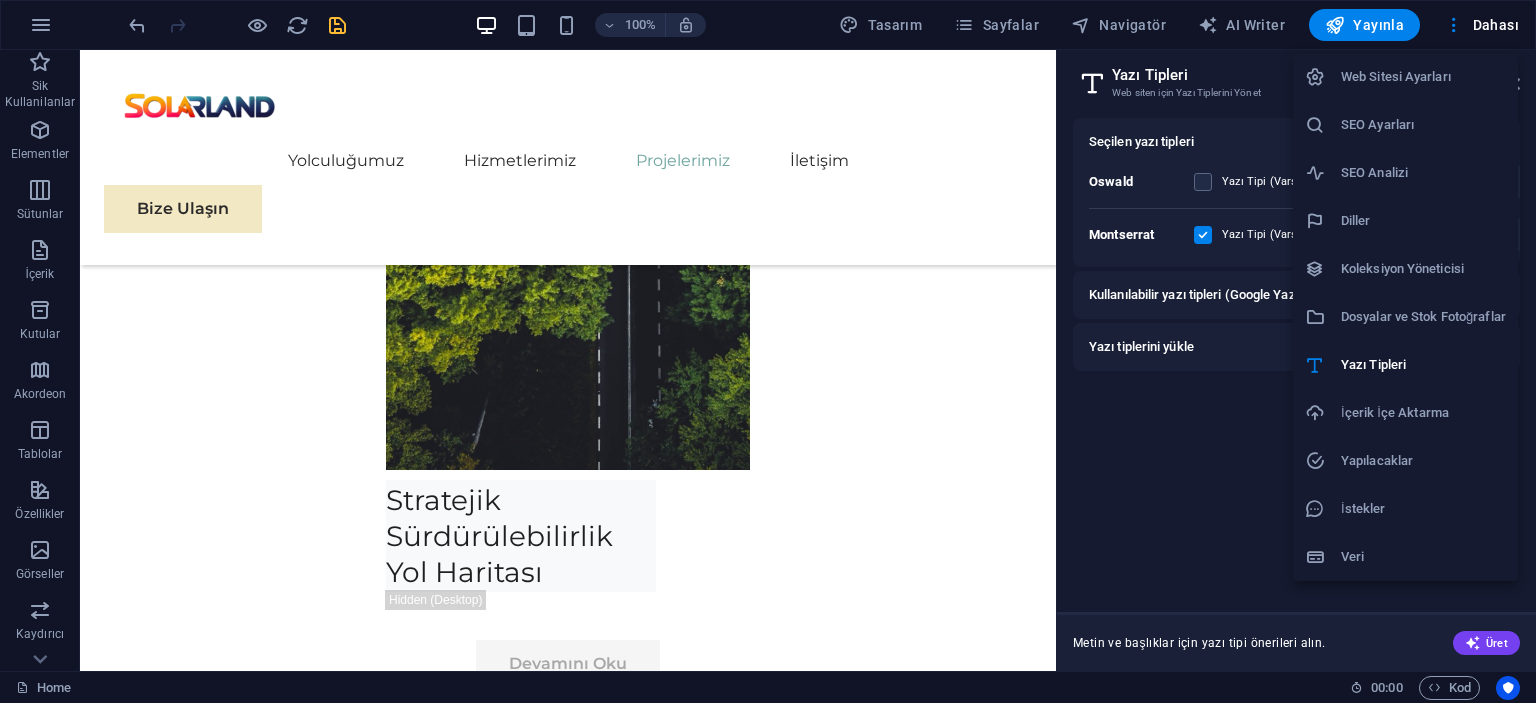 click on "Yapılacaklar" at bounding box center (1423, 461) 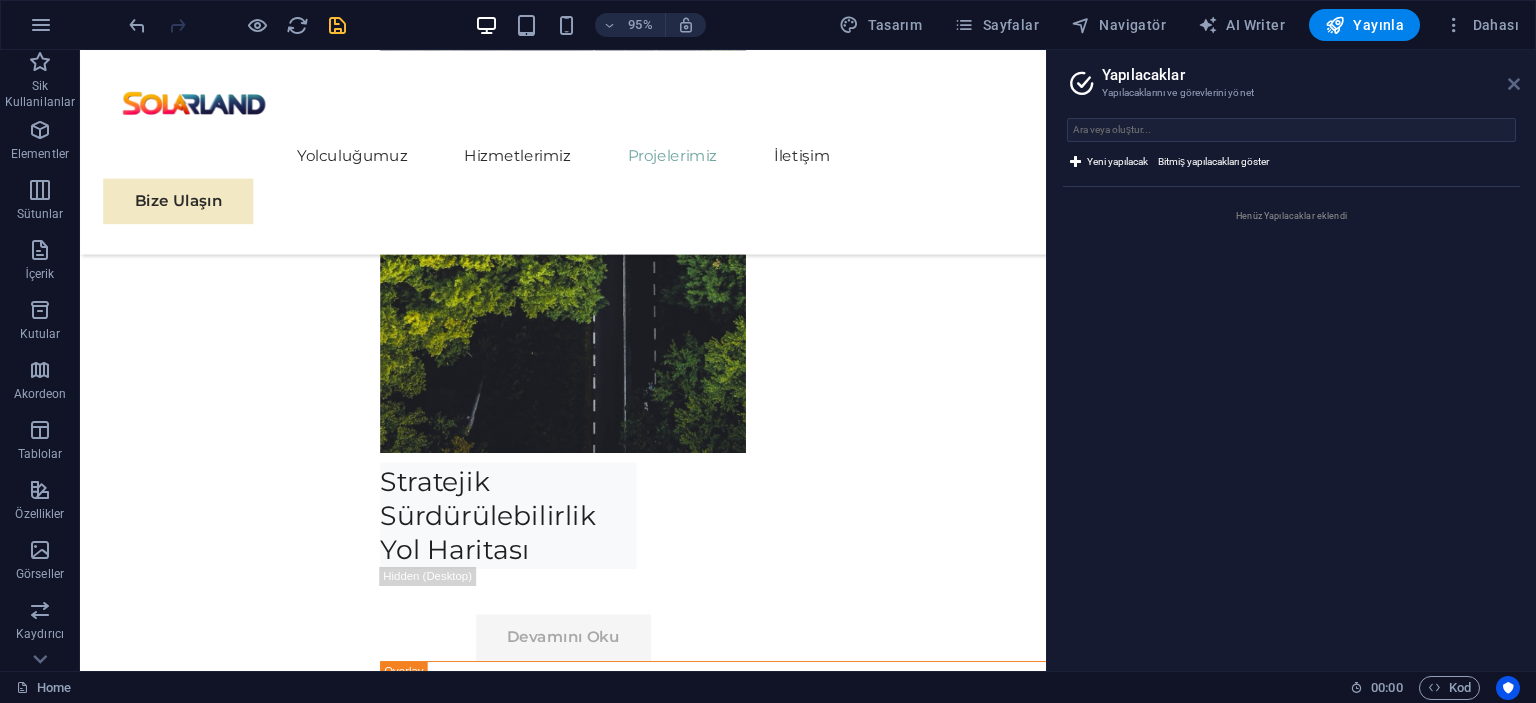 click at bounding box center [1514, 84] 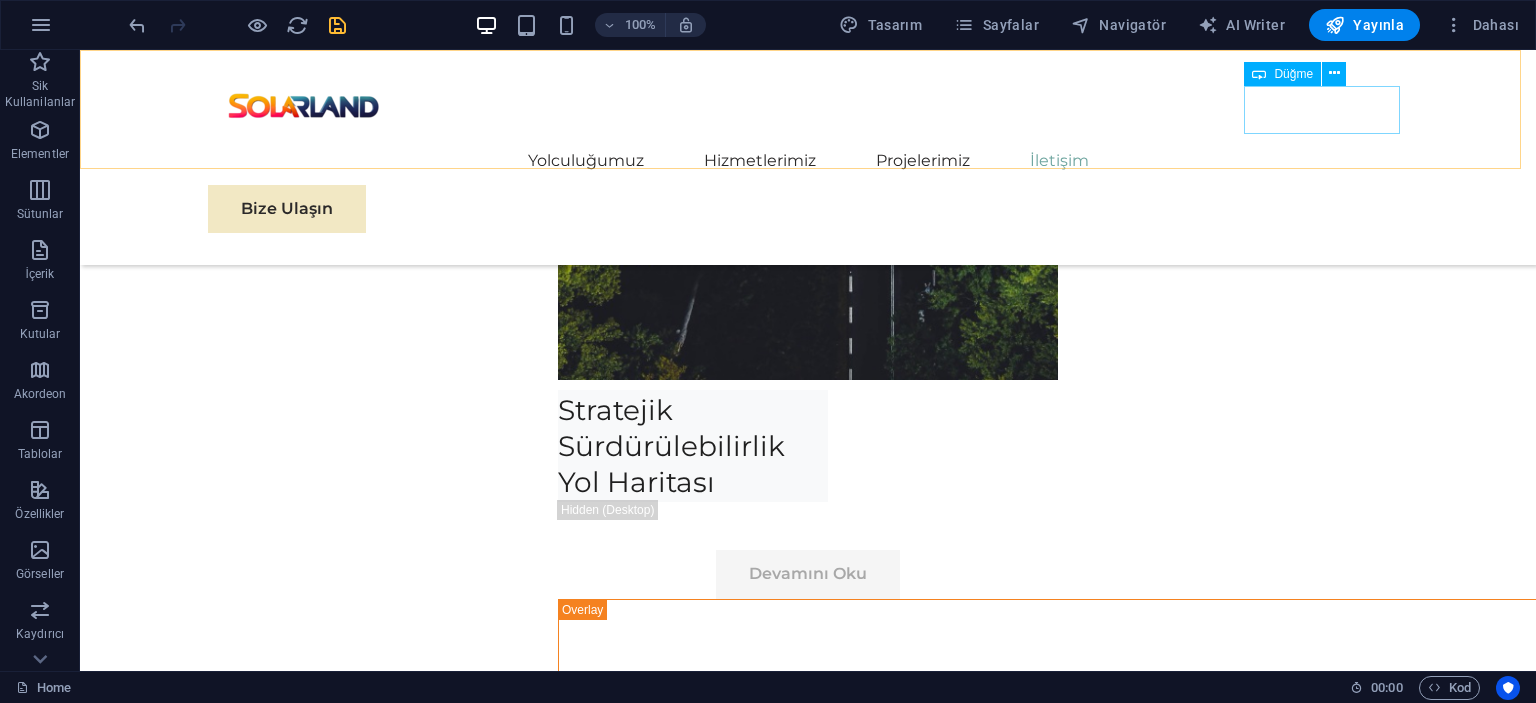 scroll, scrollTop: 10236, scrollLeft: 0, axis: vertical 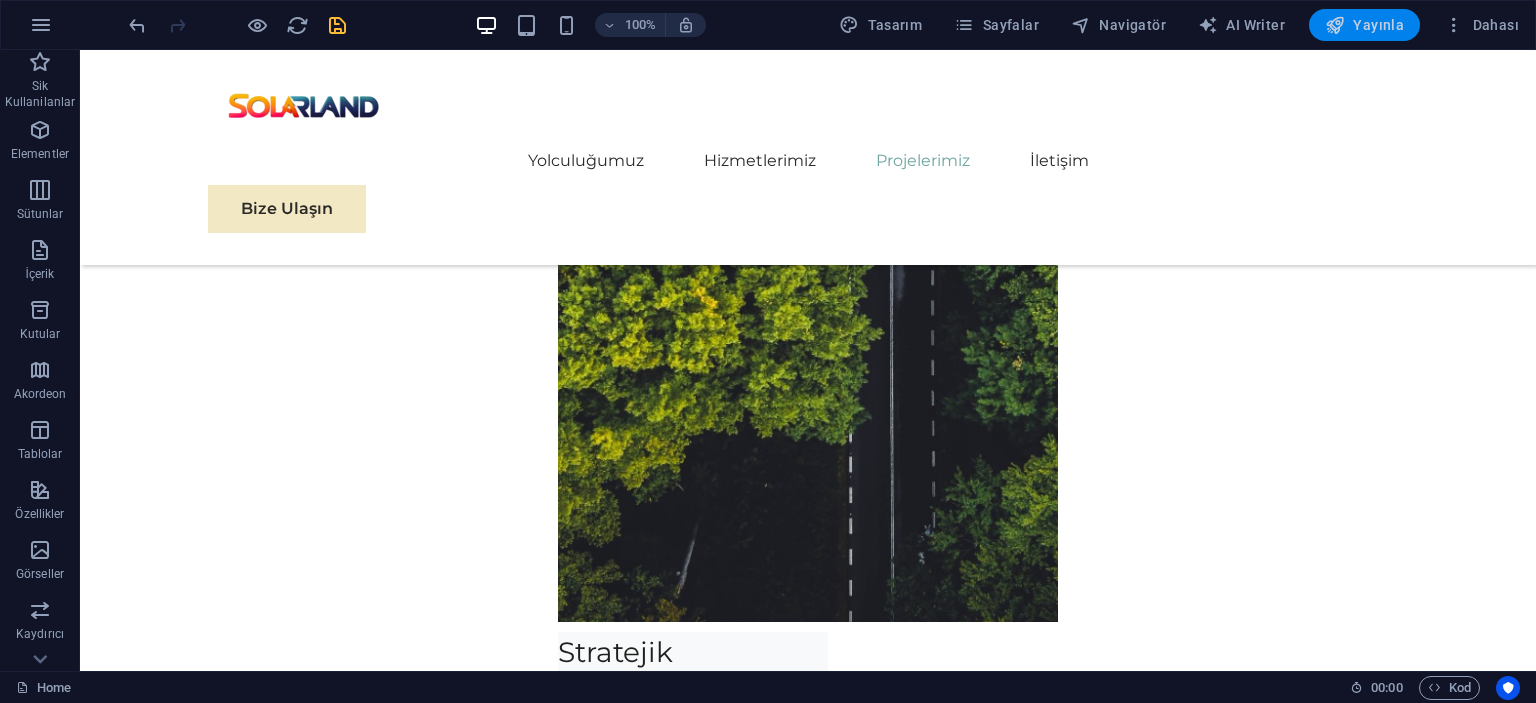 click at bounding box center (1335, 25) 